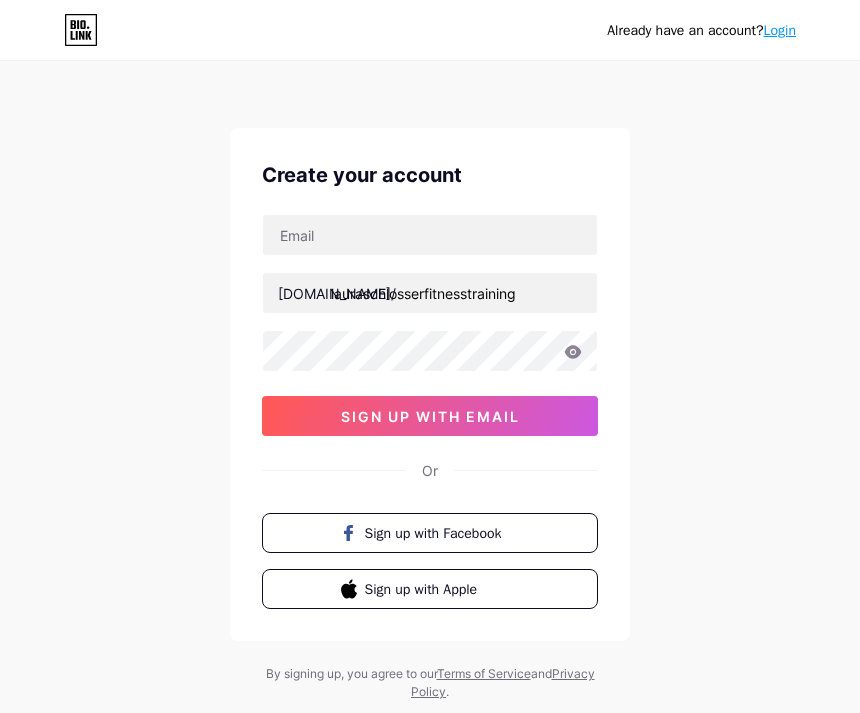 scroll, scrollTop: 0, scrollLeft: 0, axis: both 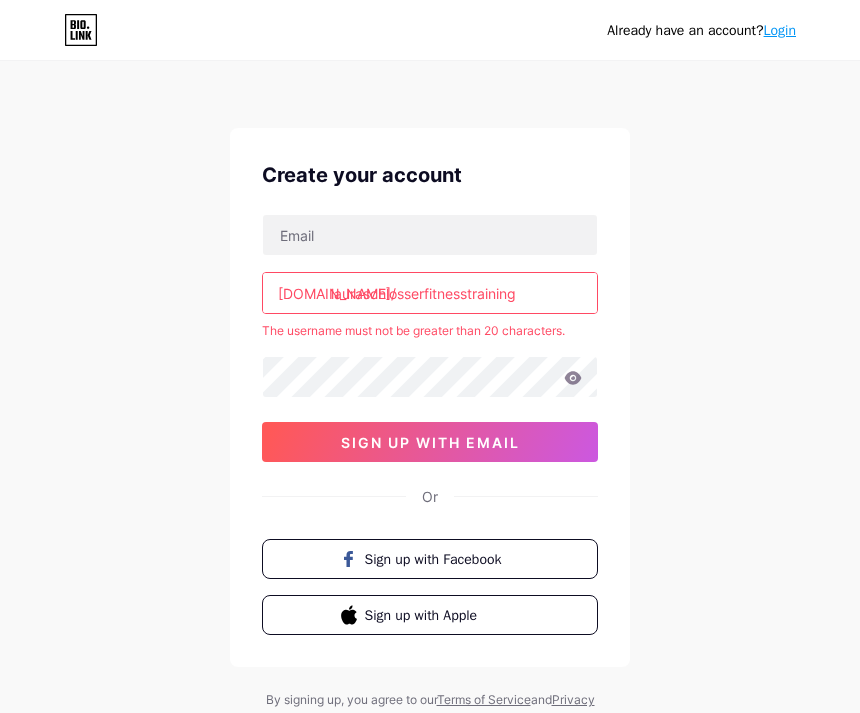 click on "lauraschlosserfitnesstraining" at bounding box center (430, 293) 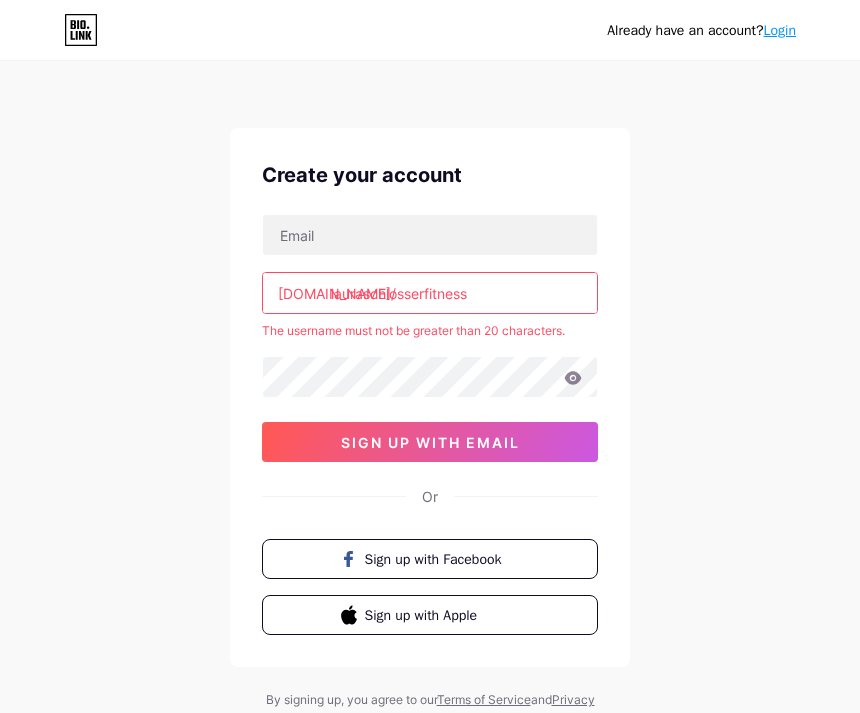 click on "Already have an account?  Login   Create your account         [DOMAIN_NAME]/   lauraschlosserfitness     The username must not be greater than 20 characters.                 sign up with email         Or       Sign up with Facebook
Sign up with Apple
By signing up, you agree to our  Terms of Service  and  Privacy Policy ." at bounding box center [430, 395] 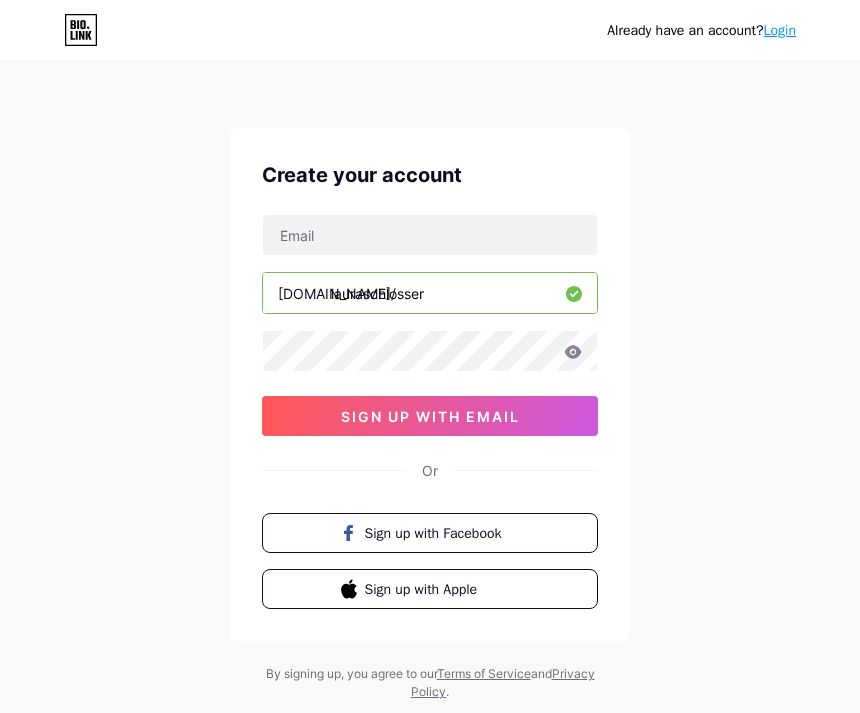 type on "lauraschlosser" 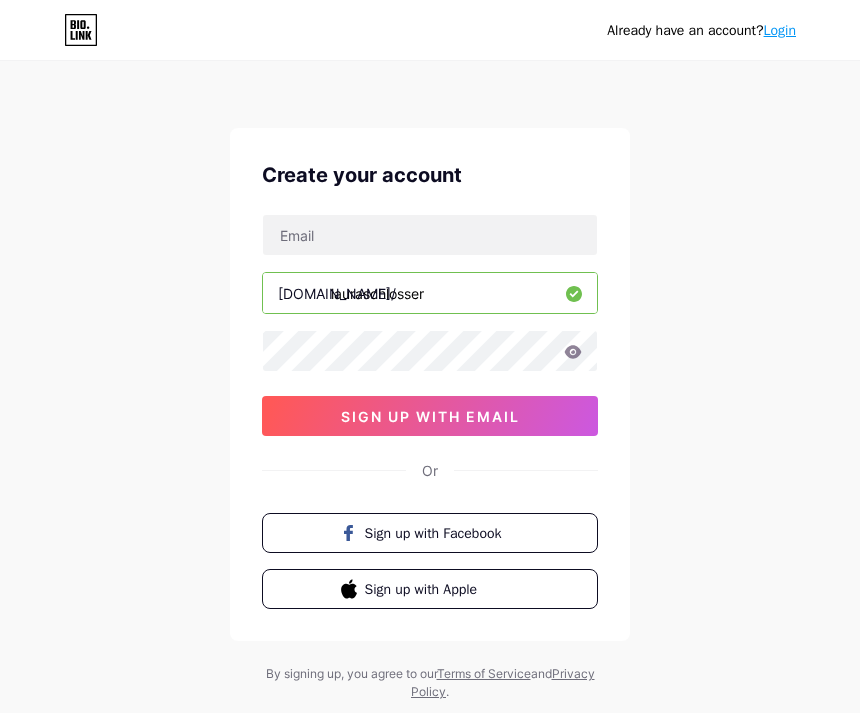 click on "Already have an account?  Login   Create your account         [DOMAIN_NAME]/   lauraschlosser                 0cAFcWeA6TZ60y1G85-pTUZ3vy4kLCoU_-zbiROBrWEchVV1rRLGYnqtRLjrnuhypY9SINRpCO589WjtKey4J0Kg2ksRn5AOXAoXl5Nrv9MI9Ttu230DK5zvzw6i7jHqUBuu95xVv0dYxQgHTUGQS39kBXq8_dAoBtCQrtMFjoIrutxt7fa6-gS4uHehsEYpAZQ1dJ5SpTLES25PvH2hnffGPLrbDjFgscLlLm0f0uWfgLrZYx4U_27eVAFcJxG4OwIyQpyOVtYykAl2DmOhP4Zr0Zp9KL32wDd3pTA772_ioLjery_tHImMjK8zC4geap4T_Ry_ra3nXdlf3Fe723kv9jsGKj2_OeuZQR9p5007jh1Fq_4IzellXu7TxGFvRpQ50BXOl6AS8OEd8uIVg4Ztnf0HYtCIUTI6ci7F9qShx-S9WspRCCCXFeJyKHxc7ZG1bfVDNUKtW6zXhQKKps_-cTF0tq3MorVjITSmtfaKYzXZYuPTYYh-pLgwMFGvXGNo7Rpk3zRGrHlesm7DpFJQ-VjecRVyWC71lstA5oZ3q2C00jUy149XBuT0rnfWprB6t2V5wtgEzkDzvD9A2iCL8pA_Pltvl6tnKhQzUrvPVijFZUTo0kpEjHWgdXgxze8VWym5uxDaUGRFJdhzkB98sw47bYpKceXRLtUx5i6xYT0-XywnNKq2HyHRDzeo69TpLvVZI2xCKariBW79fLWkkq4-uSqyTiIXEvyvoqgjYlpGsUIgvFUhBei2V0rvxM5w9YwmxURlovRHu_VW4yAuqJ1TsxWtvwBDjsXGyQN5C_Iyc-4zida1xpBlsllK3z9zTYRij68ITmni2FbNMrwtuPK877dgvrMw     sign up with email" at bounding box center [430, 382] 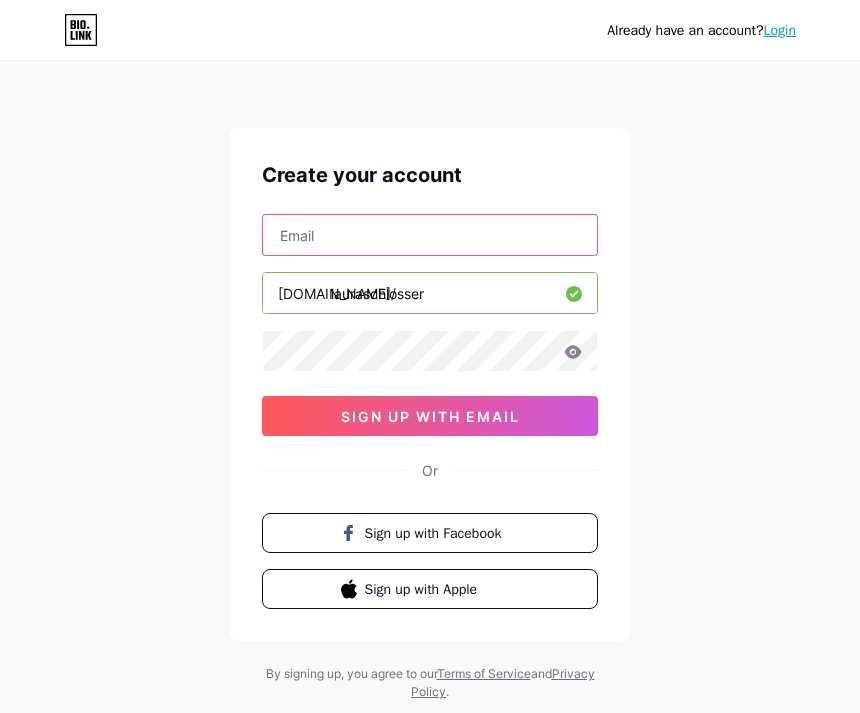 click at bounding box center [430, 235] 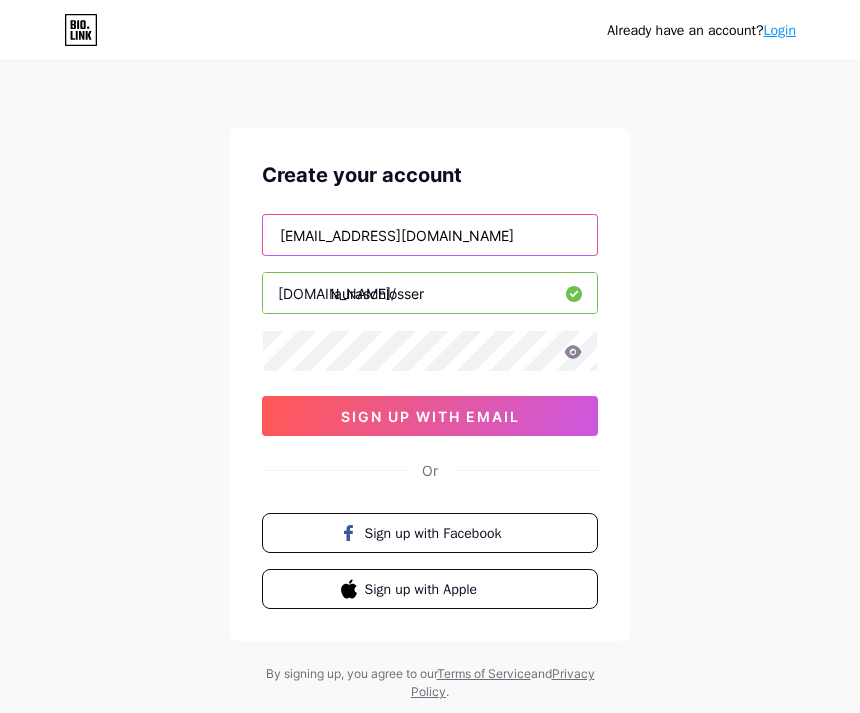 type on "[EMAIL_ADDRESS][DOMAIN_NAME]" 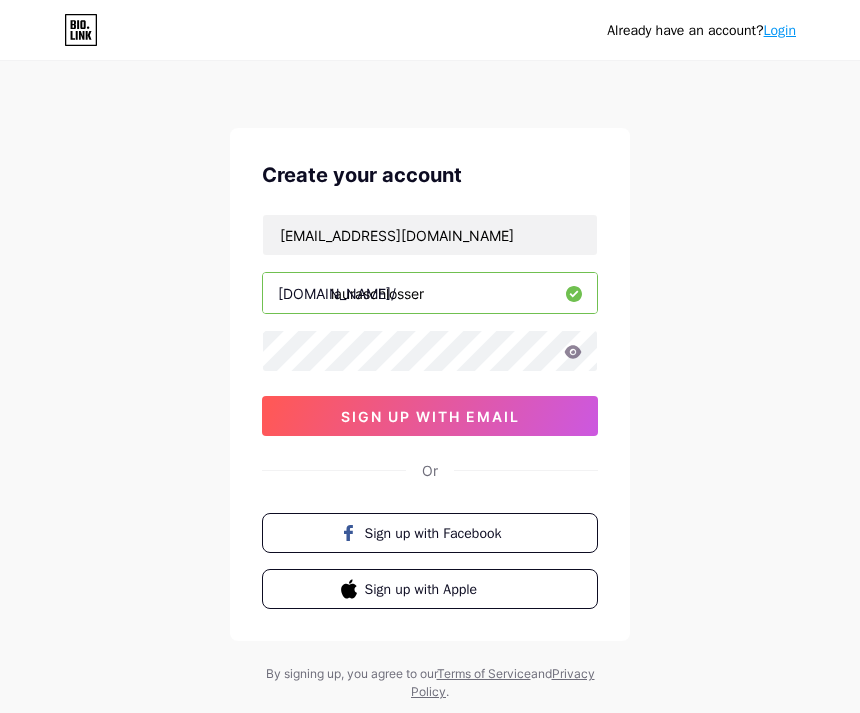 click on "Already have an account?  Login   Create your account     [EMAIL_ADDRESS][DOMAIN_NAME]     [DOMAIN_NAME]/   lauraschlosser                 0cAFcWeA6TZ60y1G85-pTUZ3vy4kLCoU_-zbiROBrWEchVV1rRLGYnqtRLjrnuhypY9SINRpCO589WjtKey4J0Kg2ksRn5AOXAoXl5Nrv9MI9Ttu230DK5zvzw6i7jHqUBuu95xVv0dYxQgHTUGQS39kBXq8_dAoBtCQrtMFjoIrutxt7fa6-gS4uHehsEYpAZQ1dJ5SpTLES25PvH2hnffGPLrbDjFgscLlLm0f0uWfgLrZYx4U_27eVAFcJxG4OwIyQpyOVtYykAl2DmOhP4Zr0Zp9KL32wDd3pTA772_ioLjery_tHImMjK8zC4geap4T_Ry_ra3nXdlf3Fe723kv9jsGKj2_OeuZQR9p5007jh1Fq_4IzellXu7TxGFvRpQ50BXOl6AS8OEd8uIVg4Ztnf0HYtCIUTI6ci7F9qShx-S9WspRCCCXFeJyKHxc7ZG1bfVDNUKtW6zXhQKKps_-cTF0tq3MorVjITSmtfaKYzXZYuPTYYh-pLgwMFGvXGNo7Rpk3zRGrHlesm7DpFJQ-VjecRVyWC71lstA5oZ3q2C00jUy149XBuT0rnfWprB6t2V5wtgEzkDzvD9A2iCL8pA_Pltvl6tnKhQzUrvPVijFZUTo0kpEjHWgdXgxze8VWym5uxDaUGRFJdhzkB98sw47bYpKceXRLtUx5i6xYT0-XywnNKq2HyHRDzeo69TpLvVZI2xCKariBW79fLWkkq4-uSqyTiIXEvyvoqgjYlpGsUIgvFUhBei2V0rvxM5w9YwmxURlovRHu_VW4yAuqJ1TsxWtvwBDjsXGyQN5C_Iyc-4zida1xpBlsllK3z9zTYRij68ITmni2FbNMrwtuPK877dgvrMw" at bounding box center (430, 382) 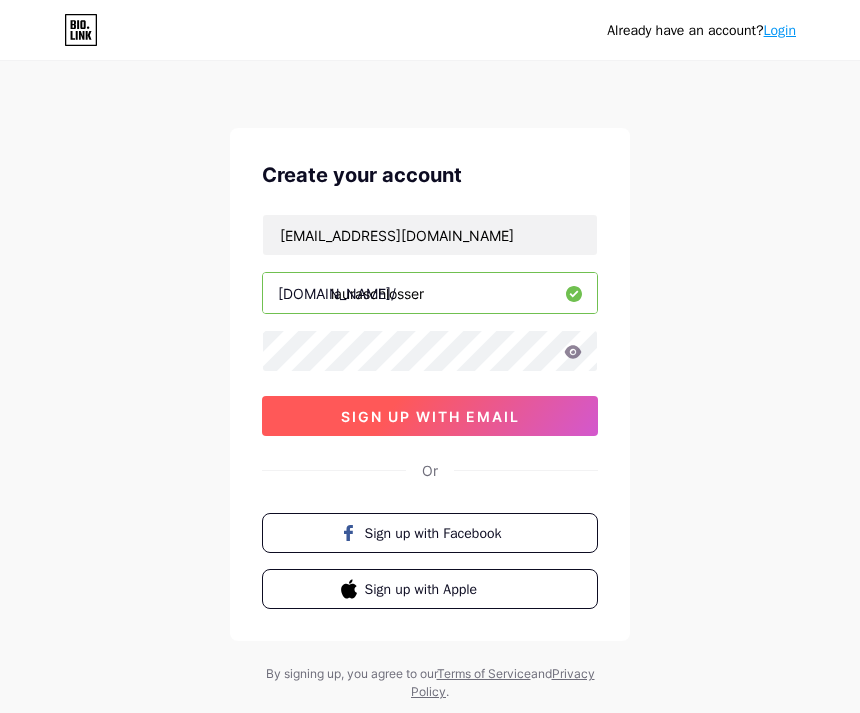 click on "sign up with email" at bounding box center (430, 416) 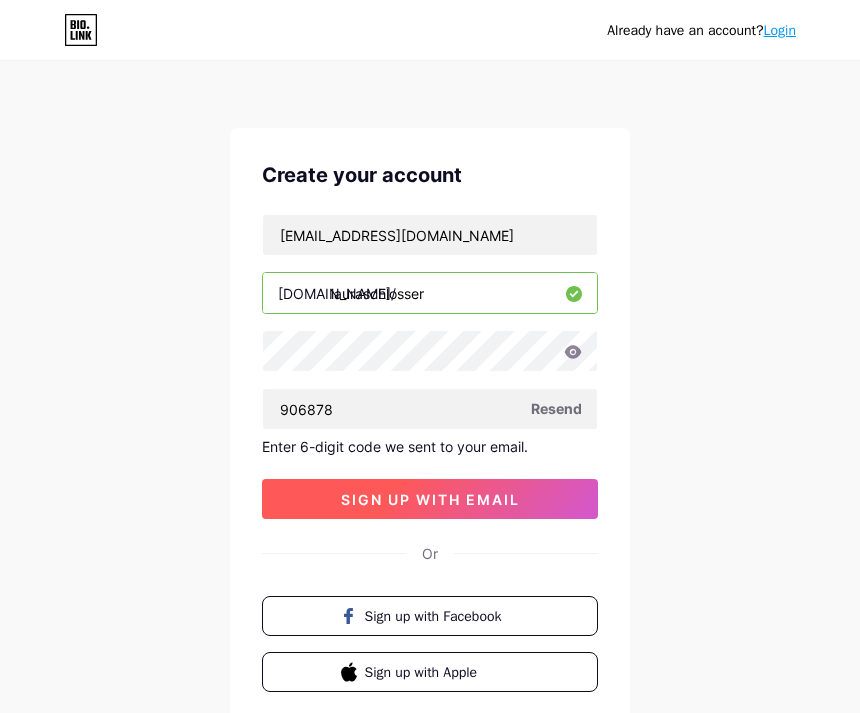type on "906878" 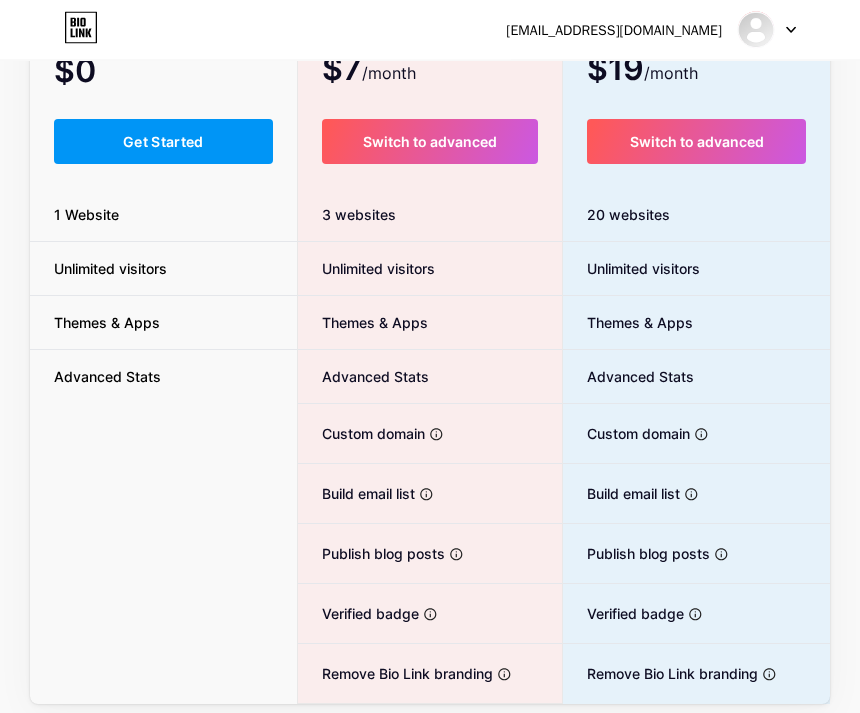 scroll, scrollTop: 205, scrollLeft: 0, axis: vertical 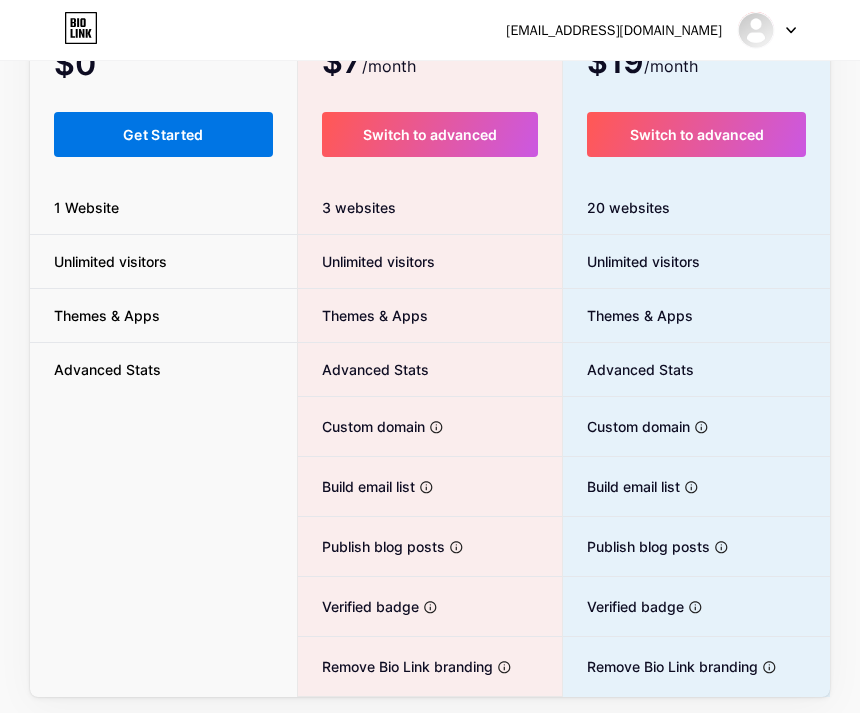 click on "Get Started" at bounding box center (163, 134) 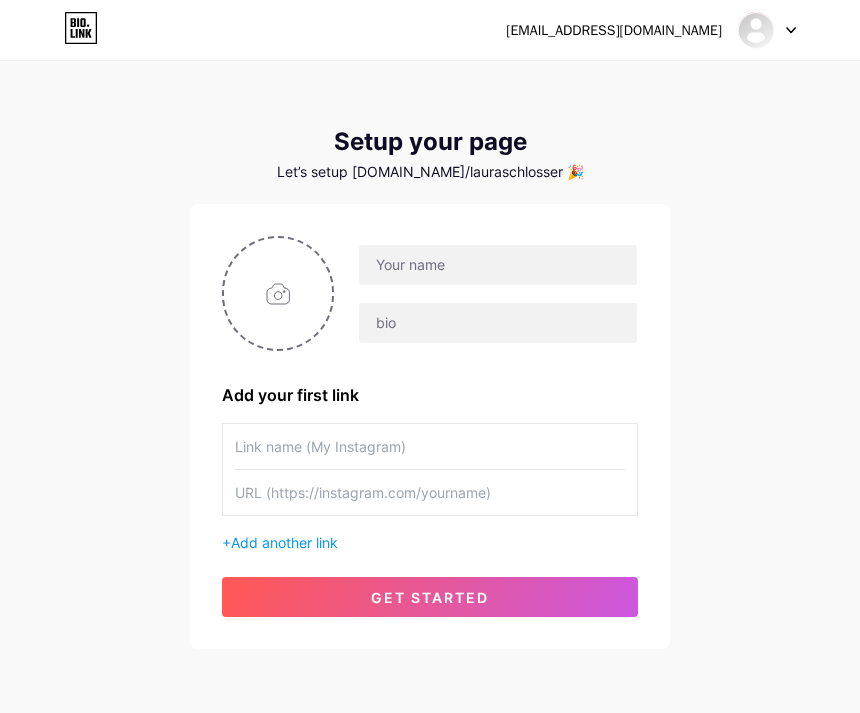 click on "+  Add another link" at bounding box center (430, 542) 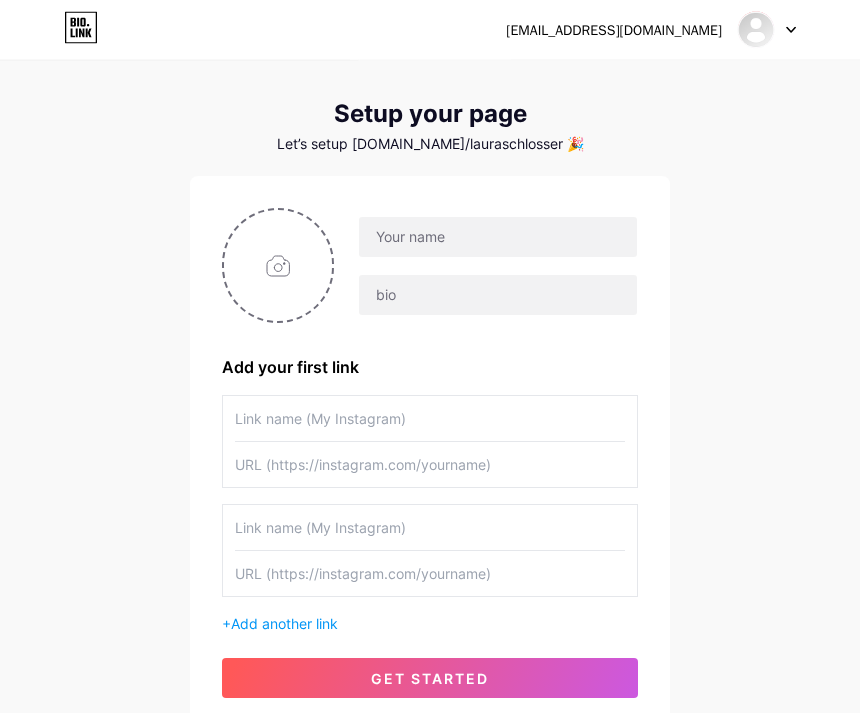 scroll, scrollTop: 28, scrollLeft: 0, axis: vertical 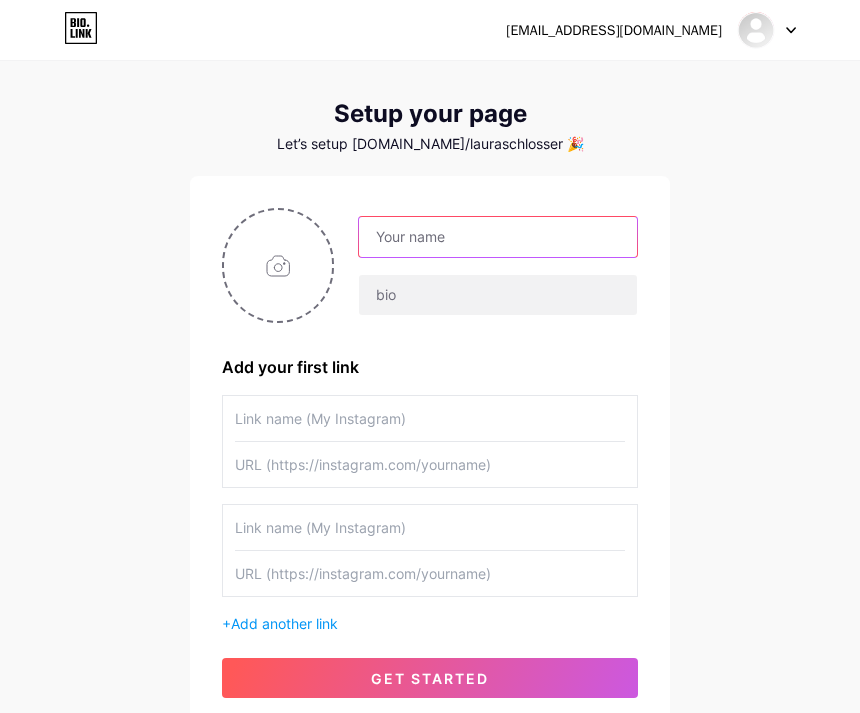 click at bounding box center (498, 237) 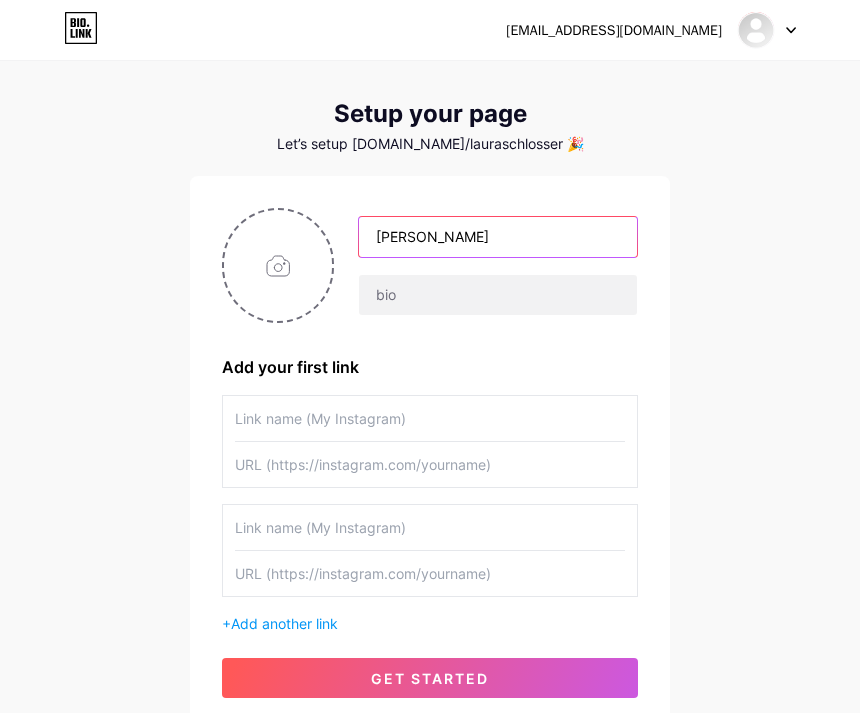 type on "[PERSON_NAME]" 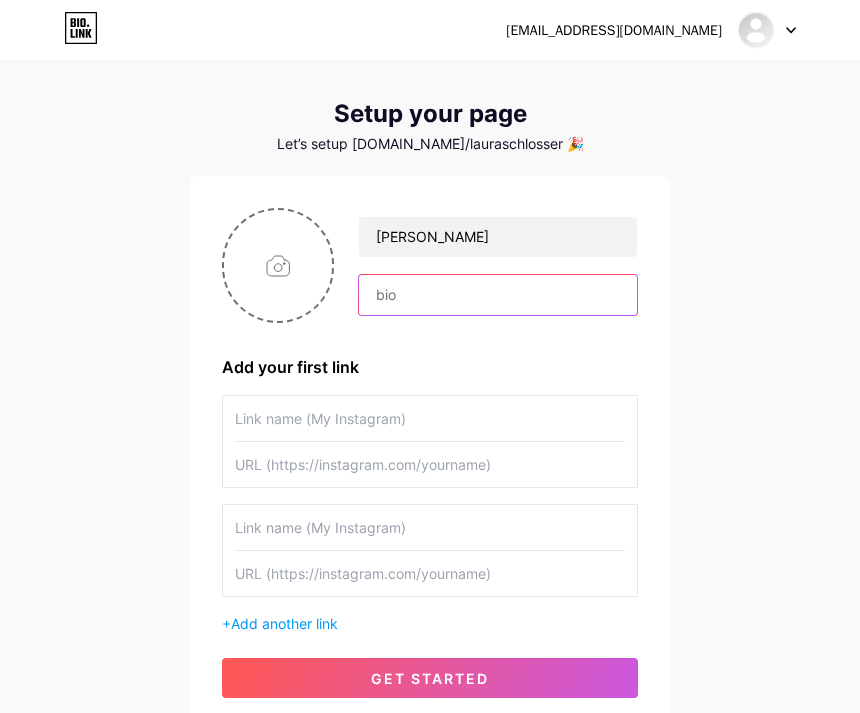 click at bounding box center [498, 295] 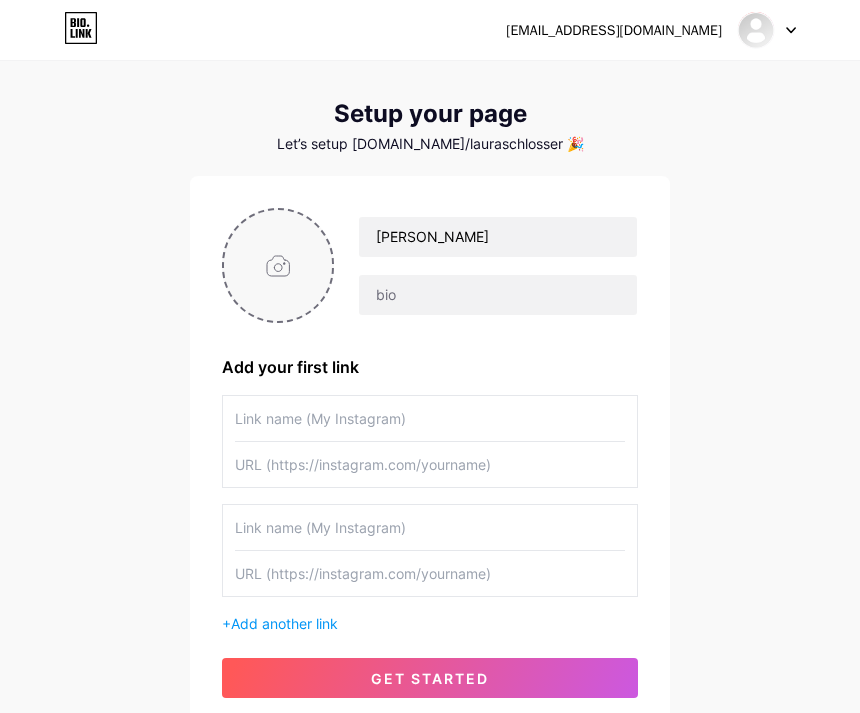 click at bounding box center [278, 265] 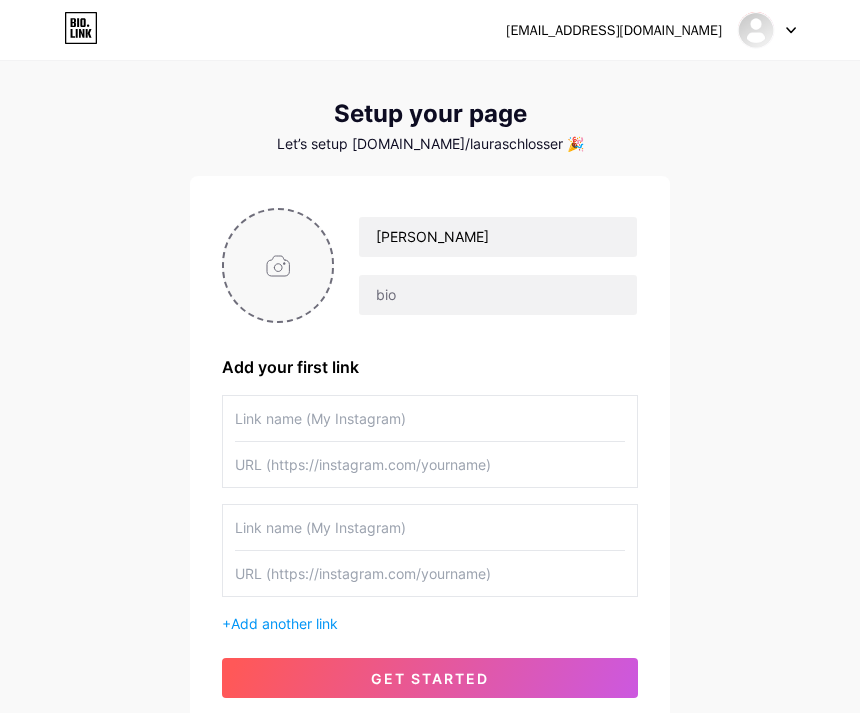 type on "C:\fakepath\[PERSON_NAME] Stories.png" 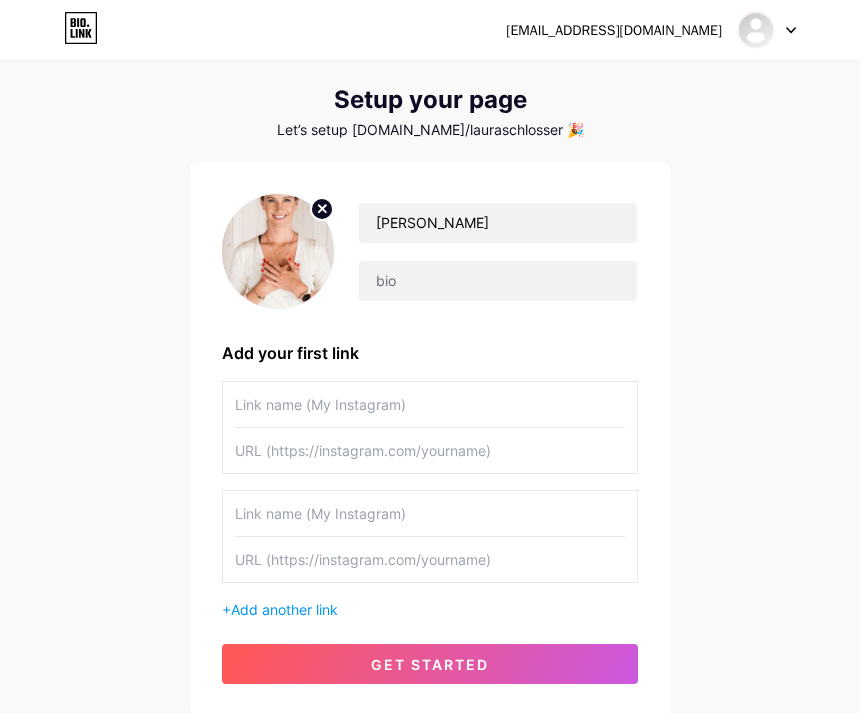 scroll, scrollTop: 40, scrollLeft: 0, axis: vertical 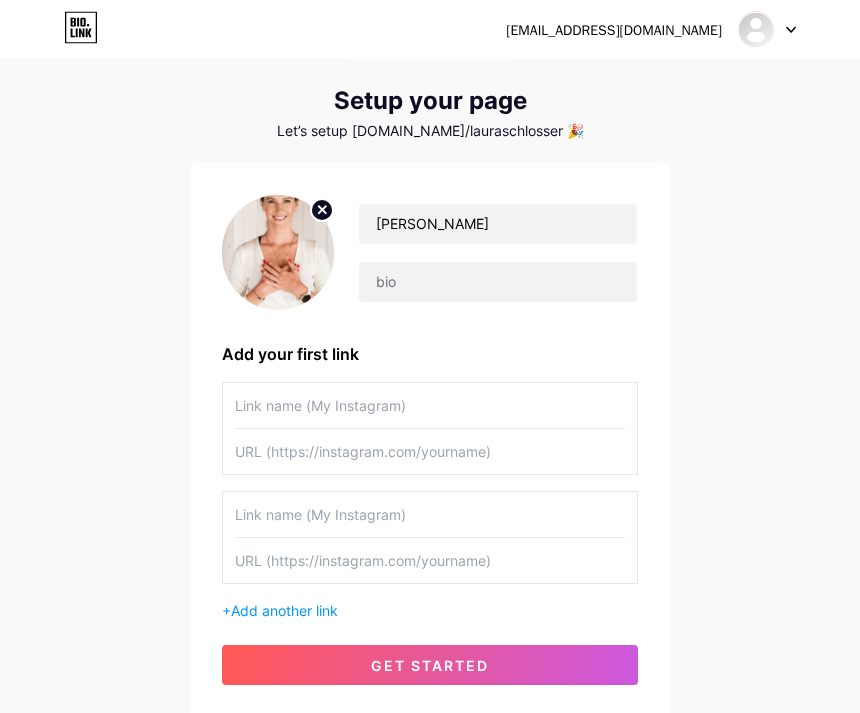 click at bounding box center [430, 406] 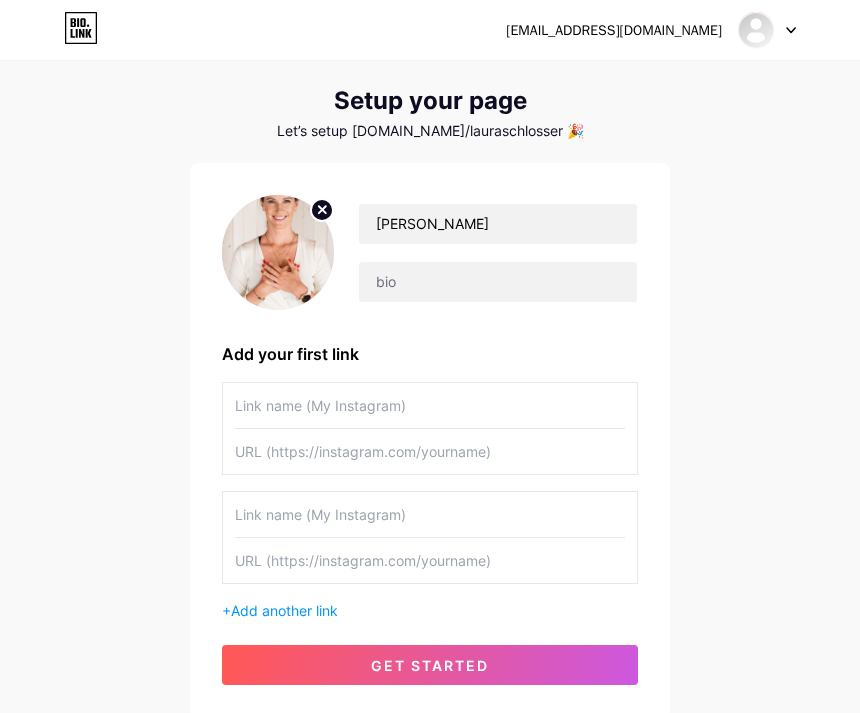 scroll, scrollTop: 40, scrollLeft: 0, axis: vertical 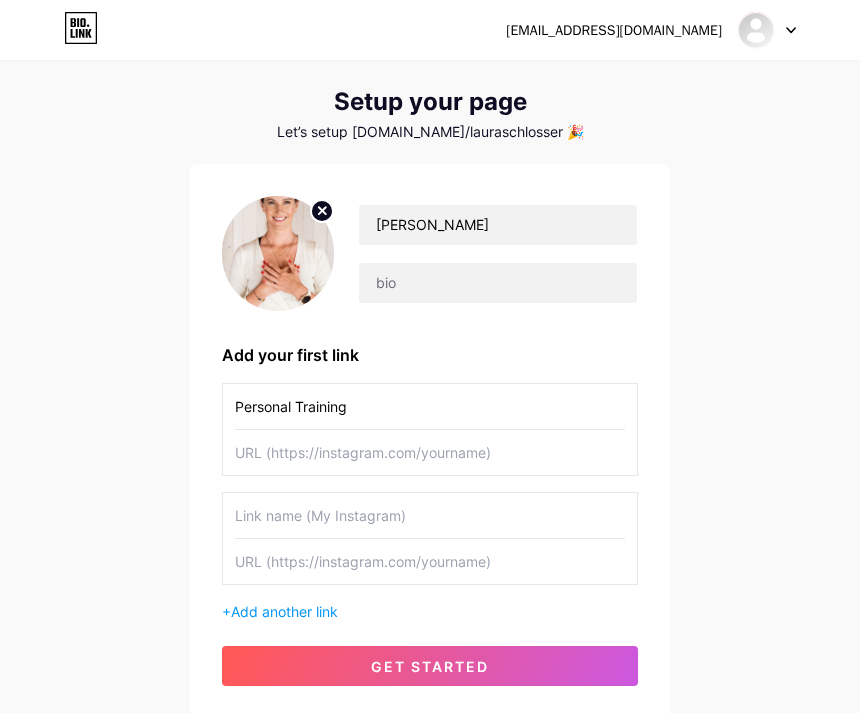 type on "Personal Training" 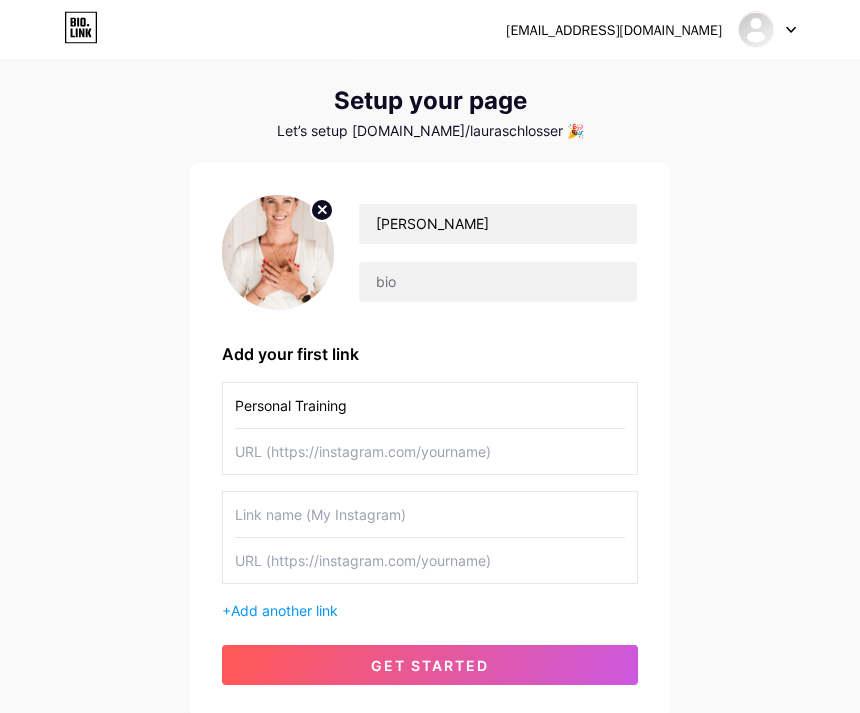 click on "[EMAIL_ADDRESS][DOMAIN_NAME]           Dashboard     Logout   Setup your page   Let’s setup [DOMAIN_NAME]/lauraschlosser 🎉               [PERSON_NAME]         Add your first link   Personal Training
+  Add another link     get started" at bounding box center (430, 371) 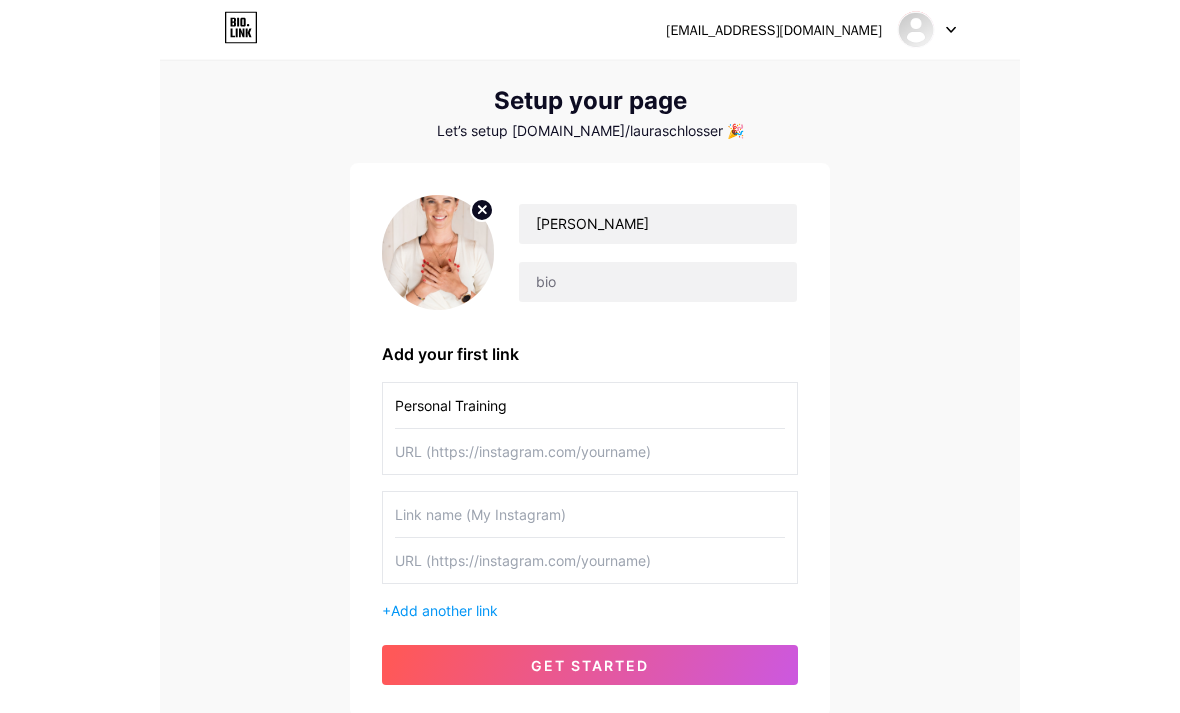 scroll, scrollTop: 41, scrollLeft: 0, axis: vertical 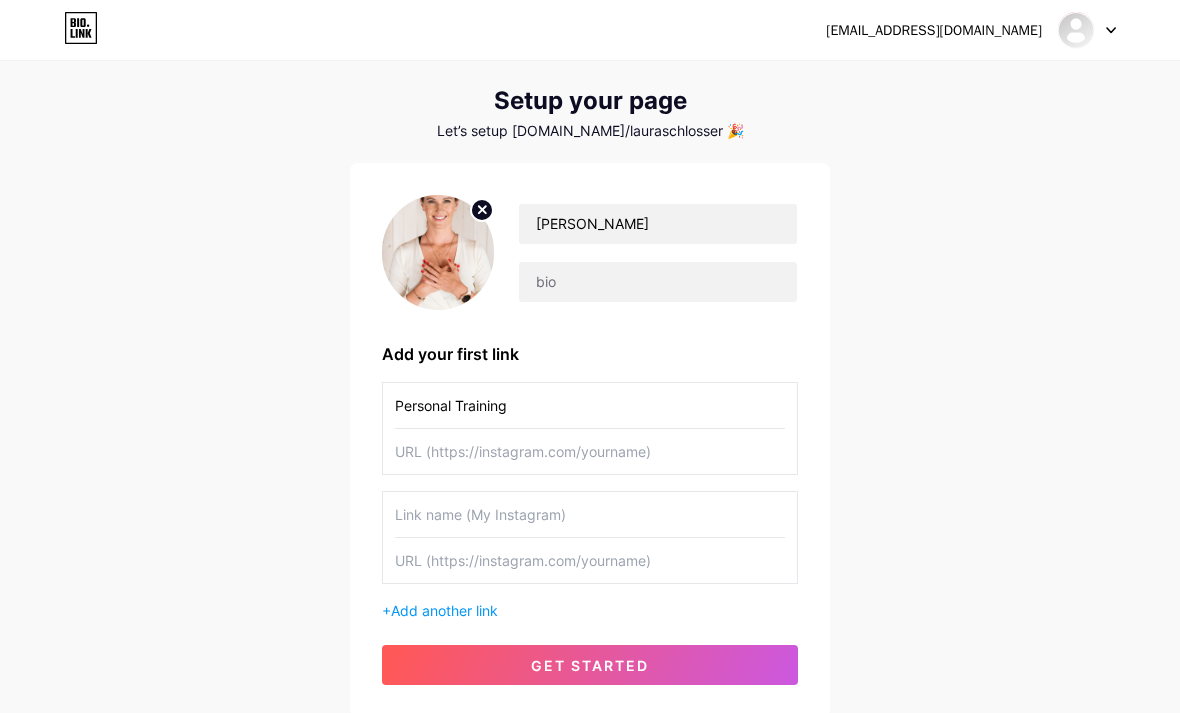 click on "[EMAIL_ADDRESS][DOMAIN_NAME]           Dashboard     Logout   Setup your page   Let’s setup [DOMAIN_NAME]/lauraschlosser 🎉               [PERSON_NAME]         Add your first link   Personal Training
+  Add another link     get started" at bounding box center [590, 370] 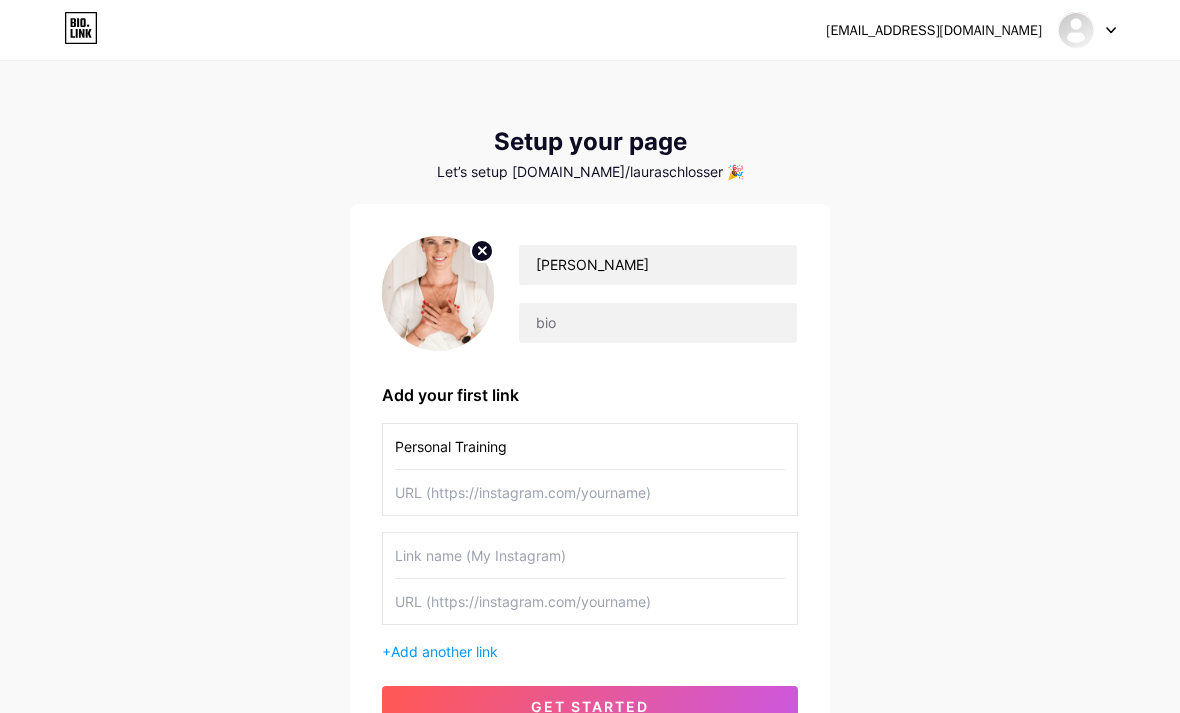click at bounding box center [590, 492] 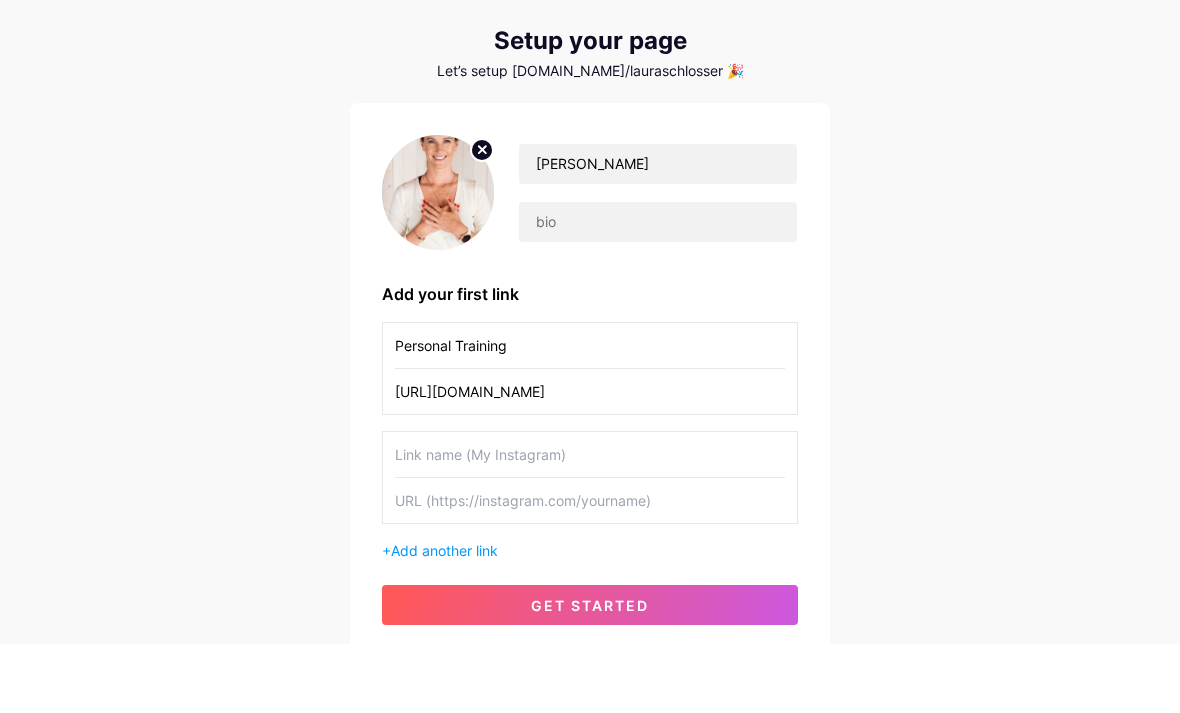 scroll, scrollTop: 33, scrollLeft: 0, axis: vertical 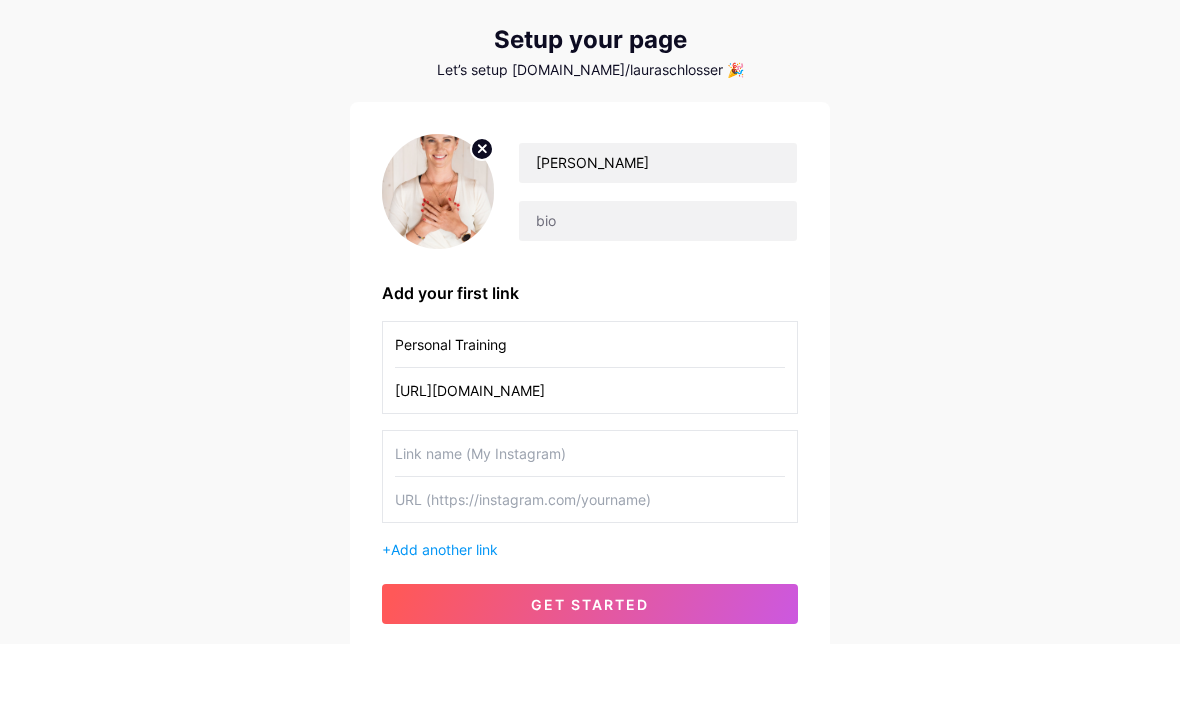 type on "[URL][DOMAIN_NAME]" 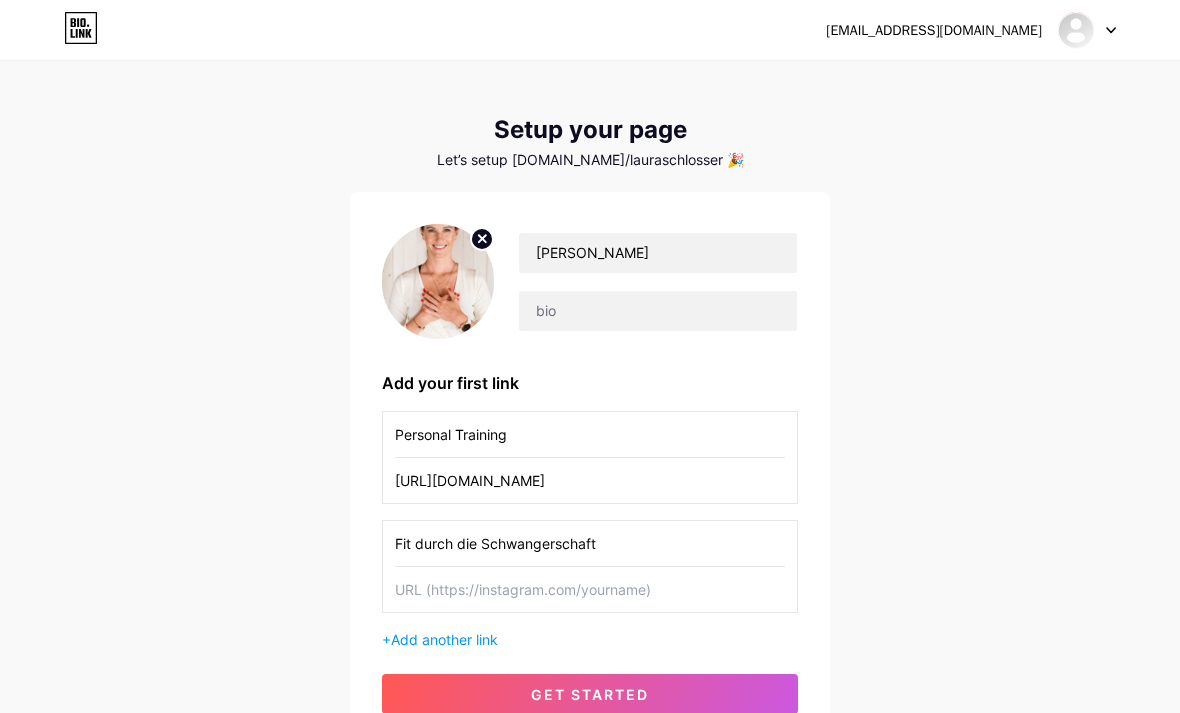 scroll, scrollTop: 0, scrollLeft: 0, axis: both 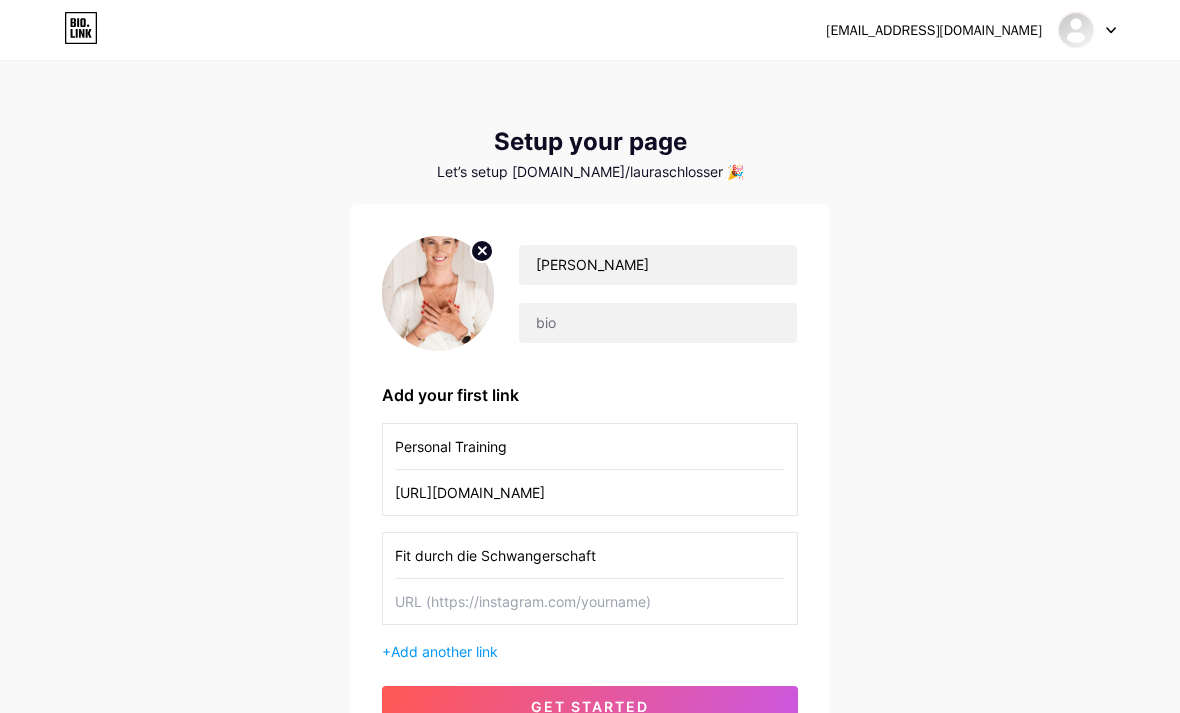 type on "Fit durch die Schwangerschaft" 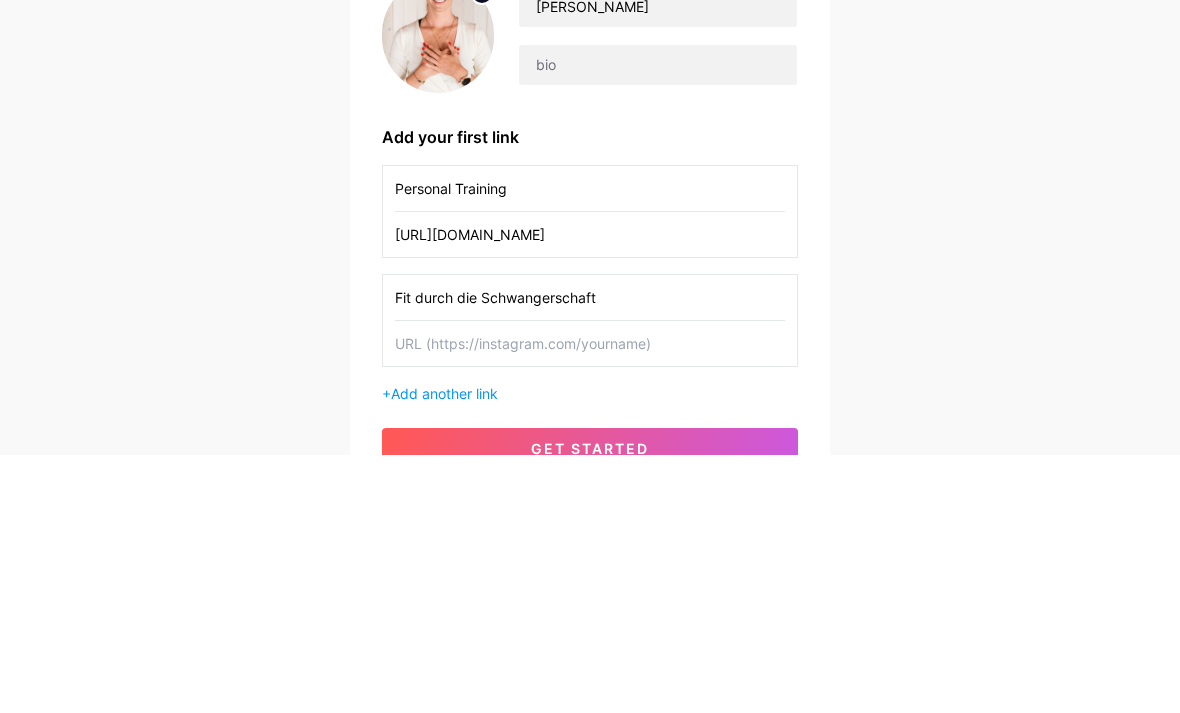 click at bounding box center (590, 601) 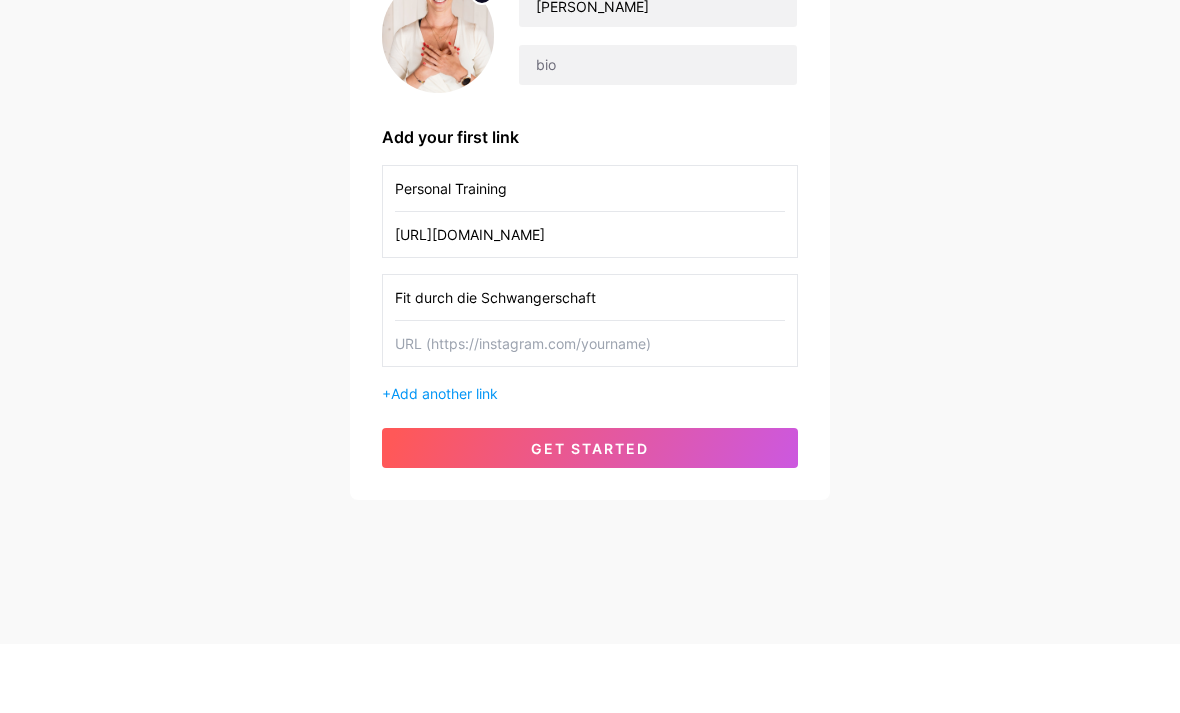 paste on "[URL][DOMAIN_NAME]" 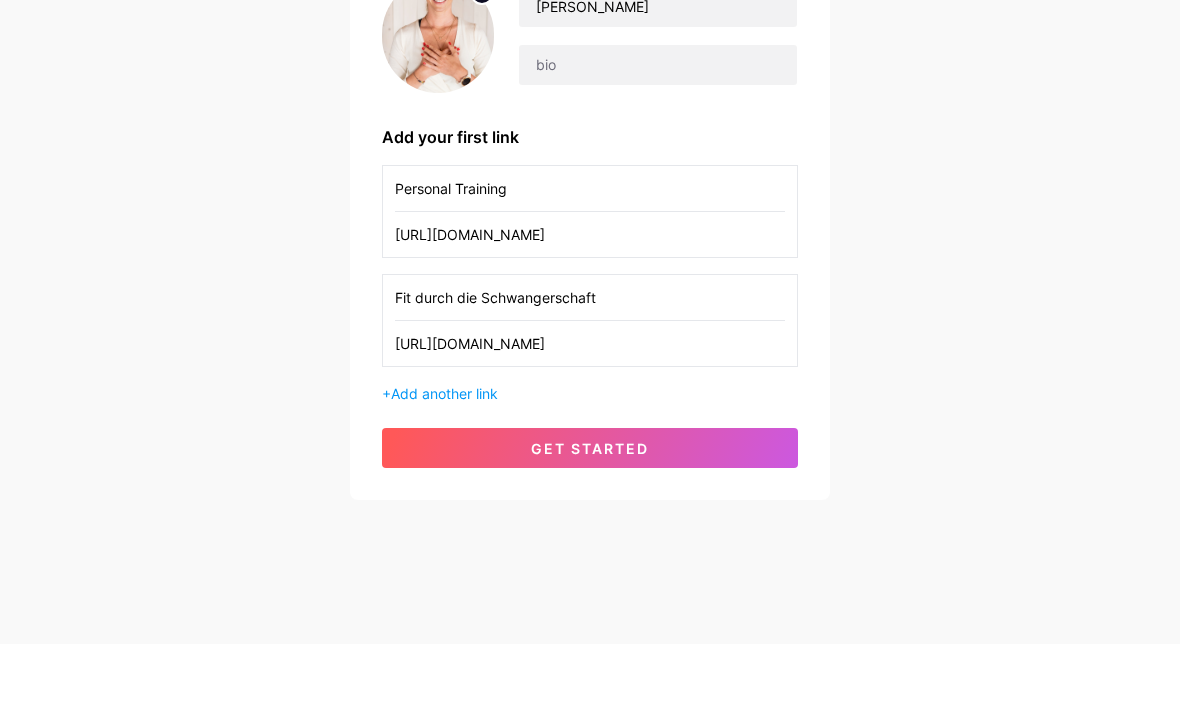 type on "[URL][DOMAIN_NAME]" 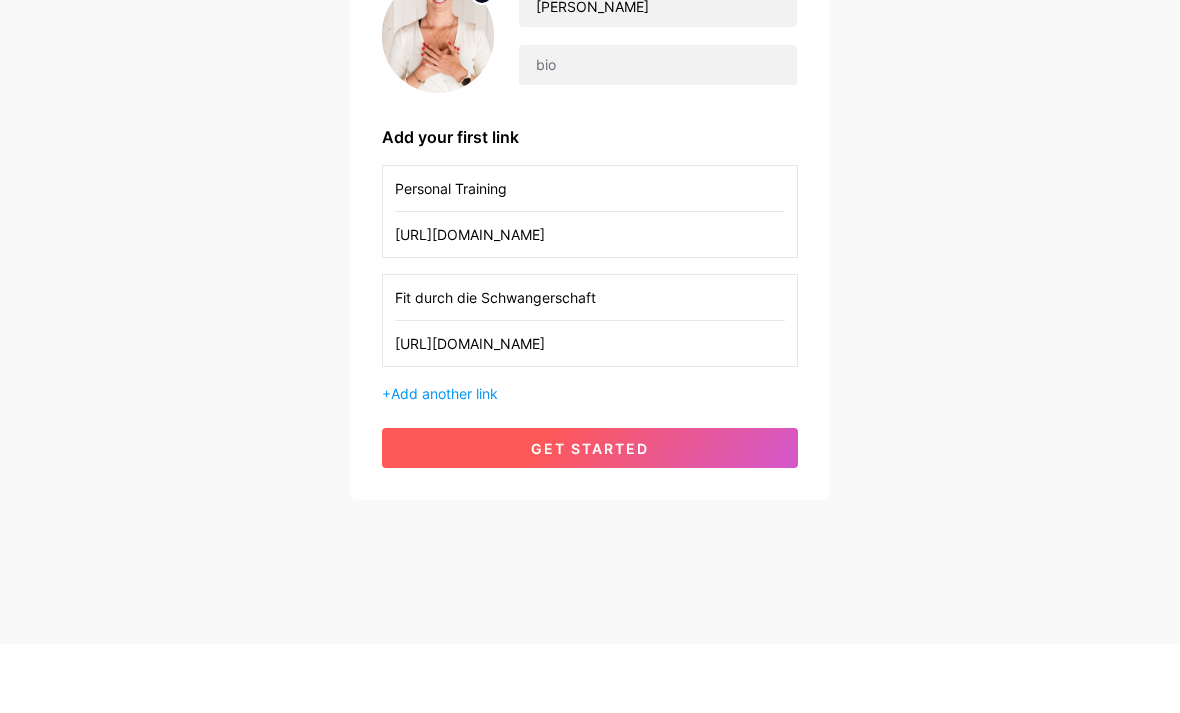 click on "get started" at bounding box center [590, 517] 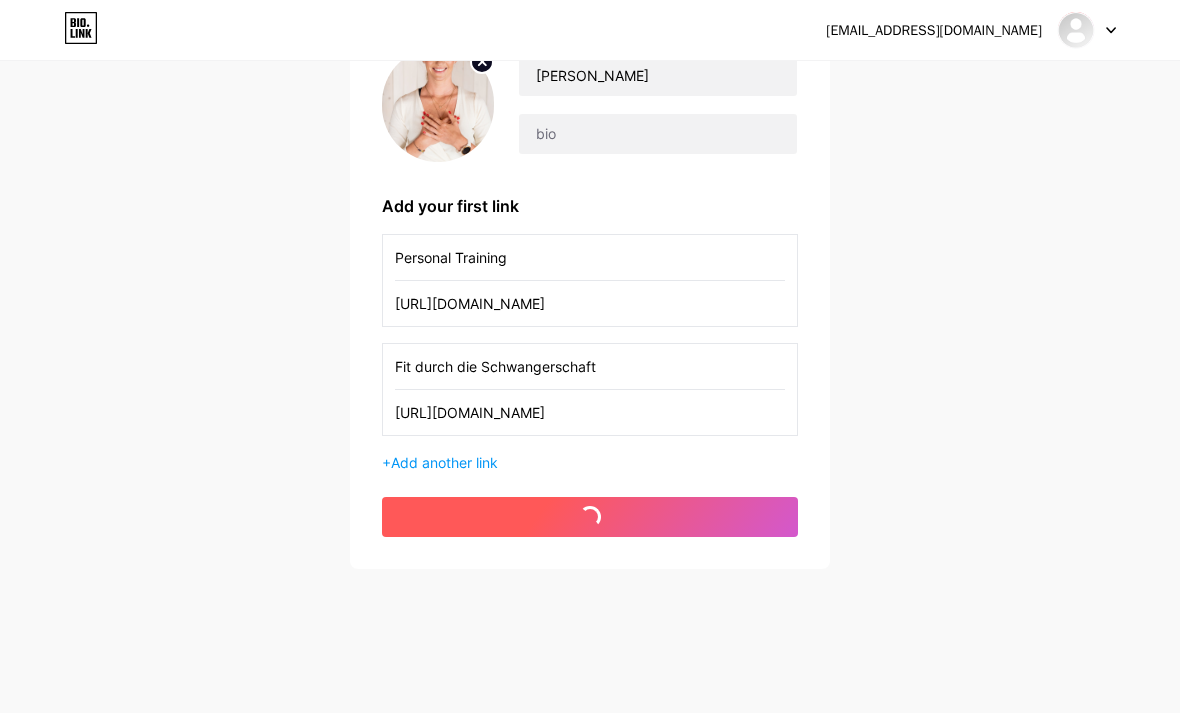 scroll, scrollTop: 0, scrollLeft: 0, axis: both 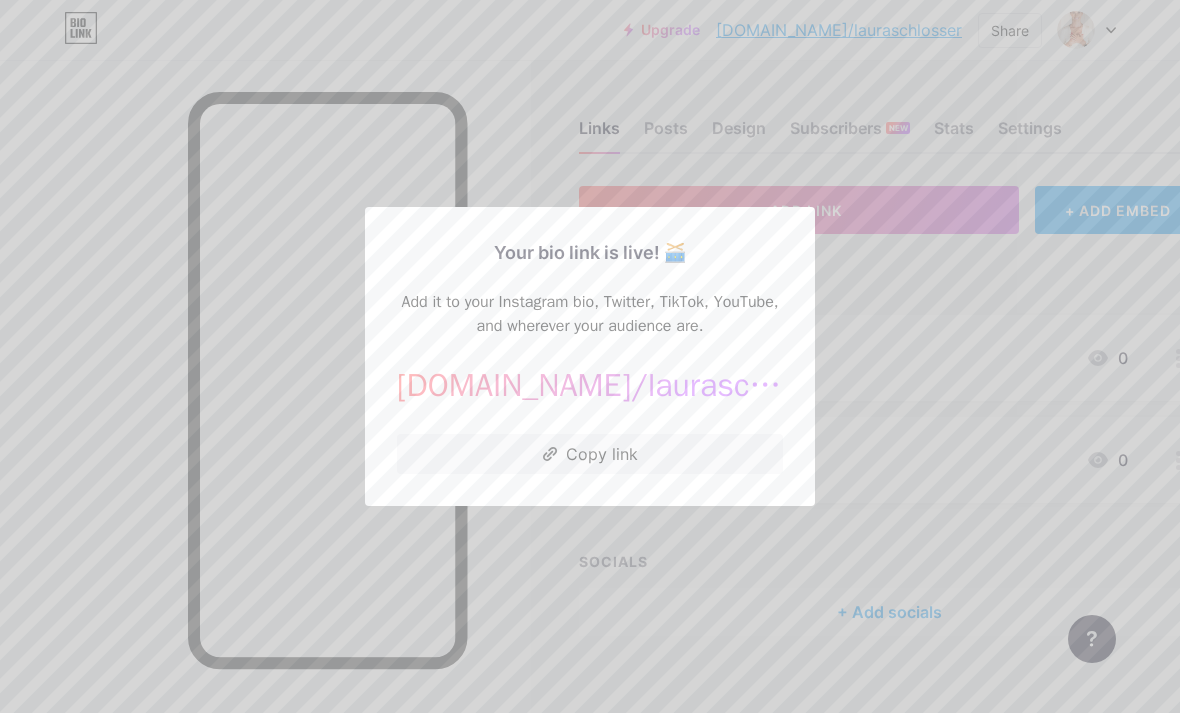 click at bounding box center (590, 356) 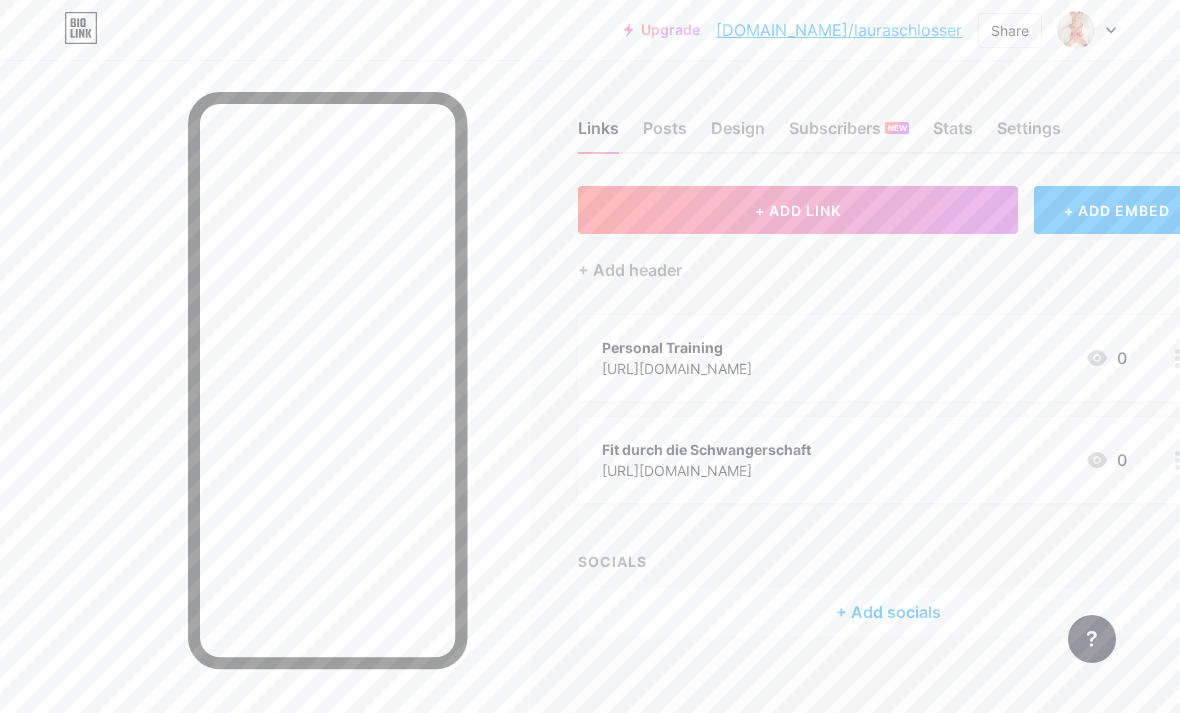 scroll, scrollTop: 0, scrollLeft: 0, axis: both 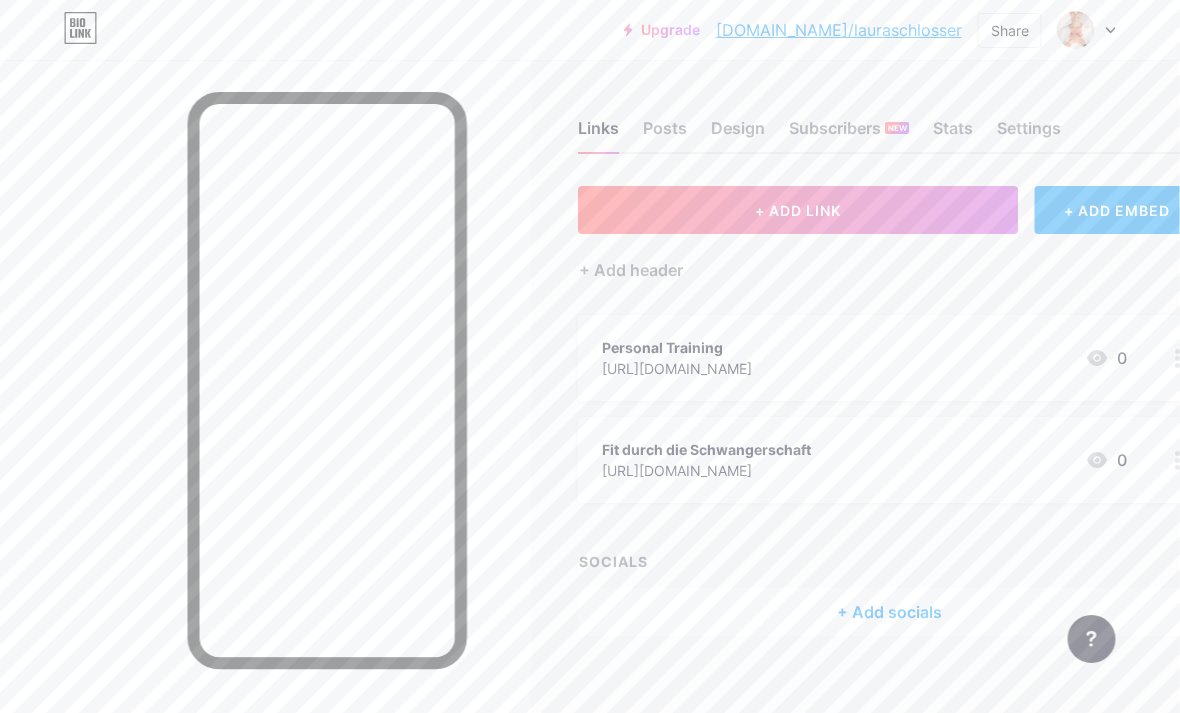 click on "Personal Training
[URL][DOMAIN_NAME]
0" at bounding box center (865, 358) 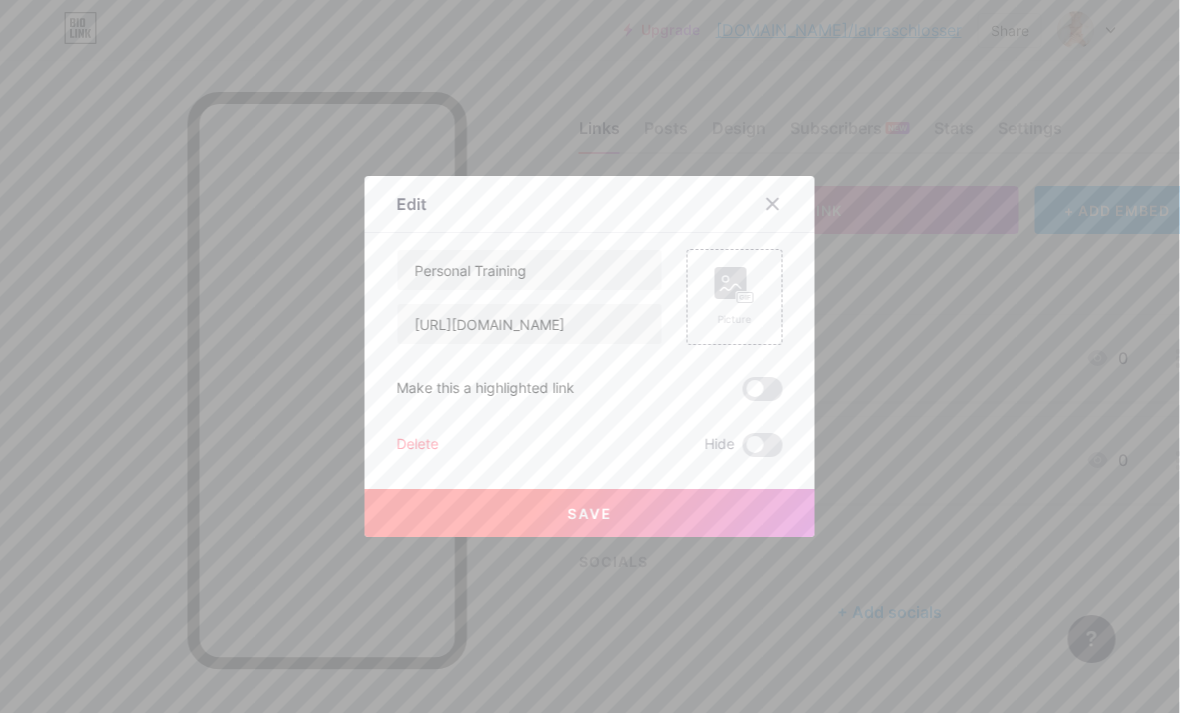 scroll, scrollTop: 0, scrollLeft: 1, axis: horizontal 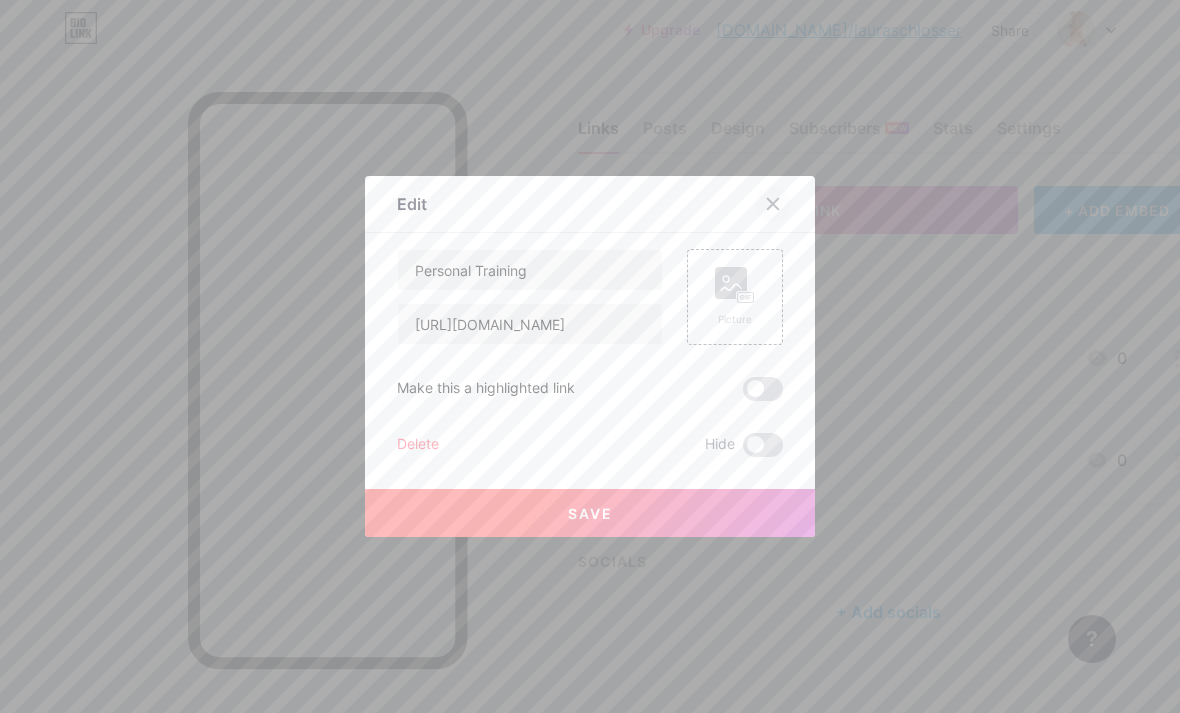 click at bounding box center (773, 204) 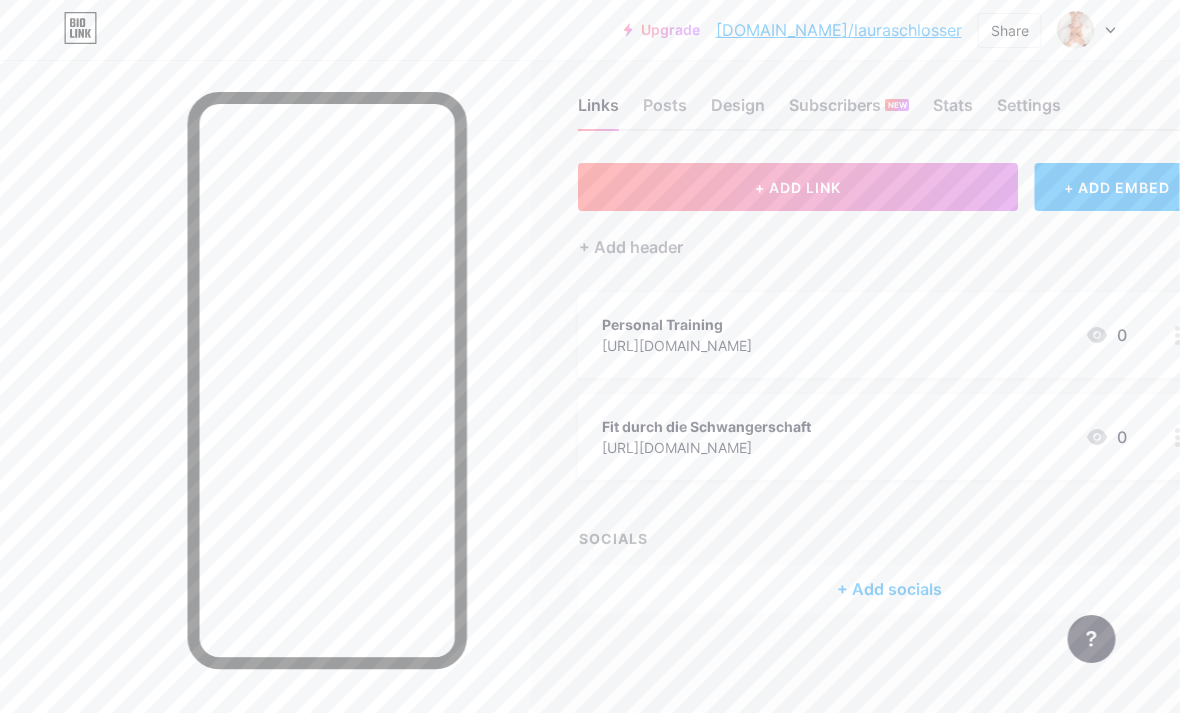 scroll, scrollTop: 64, scrollLeft: 0, axis: vertical 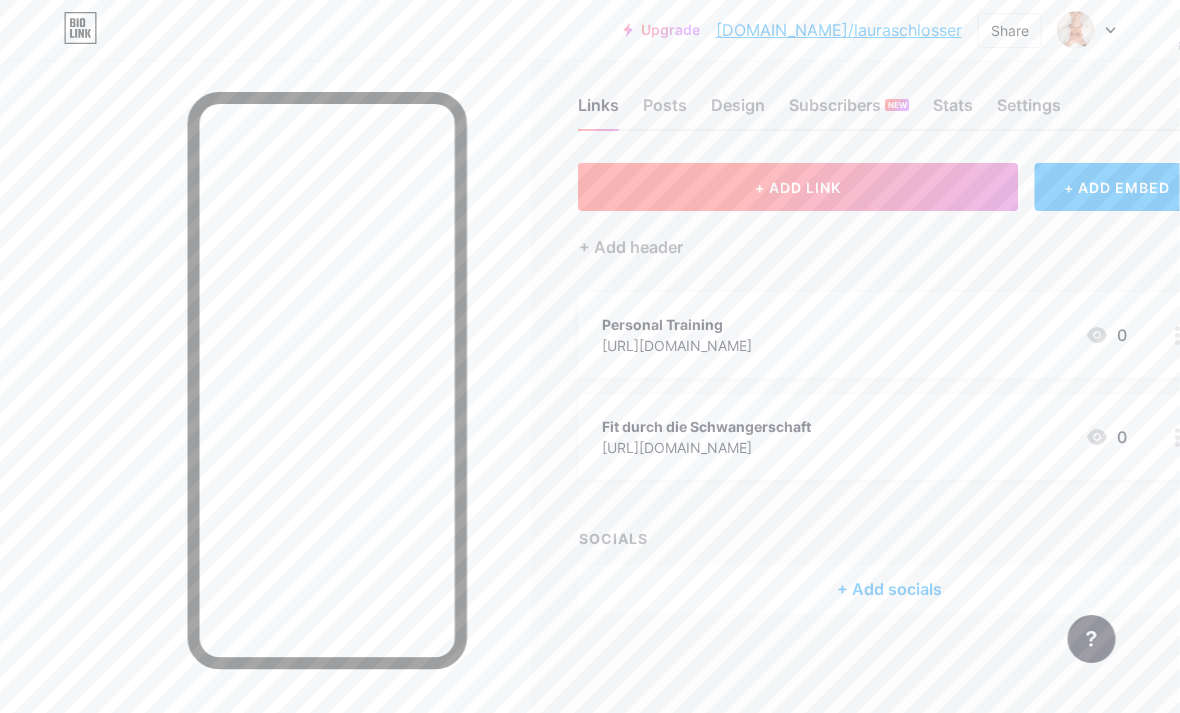 click on "+ ADD LINK" at bounding box center (799, 187) 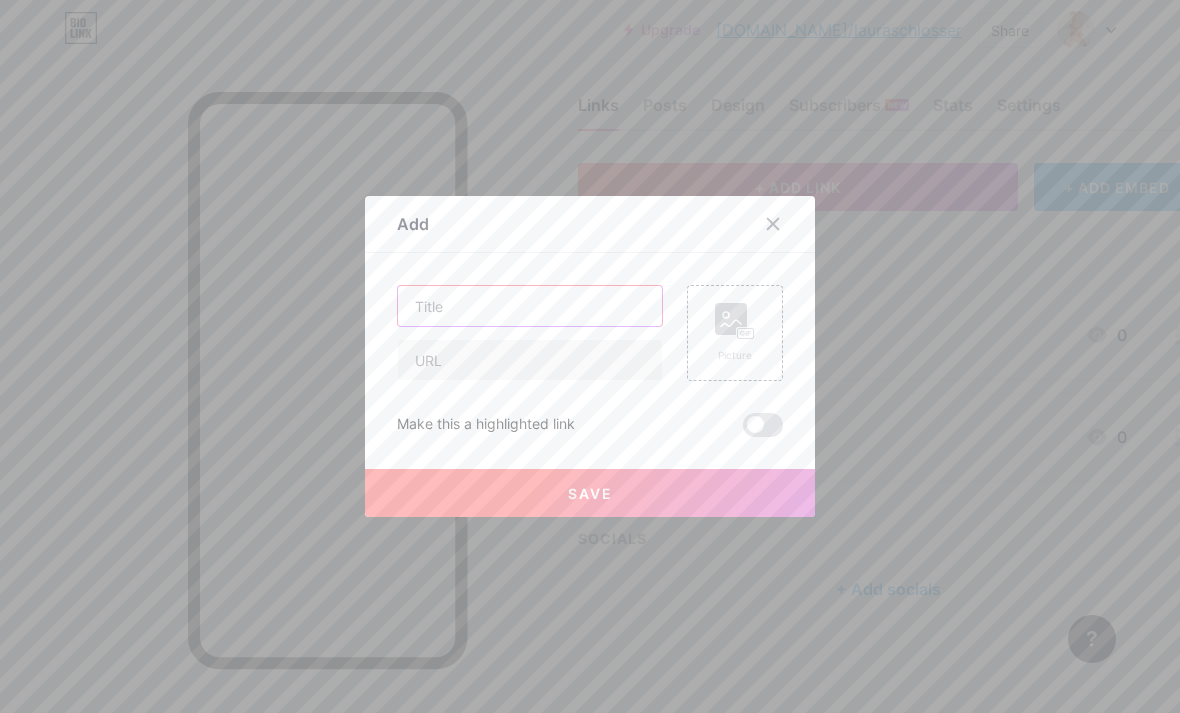 click at bounding box center (530, 306) 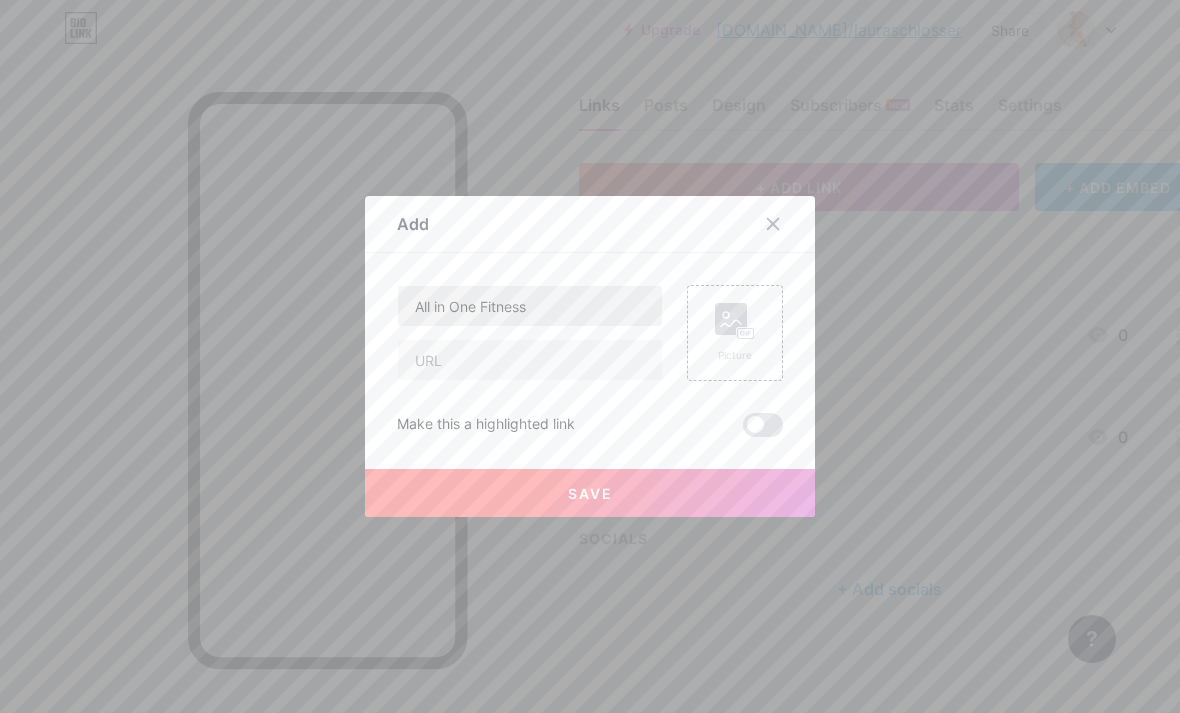 scroll, scrollTop: 64, scrollLeft: 1, axis: both 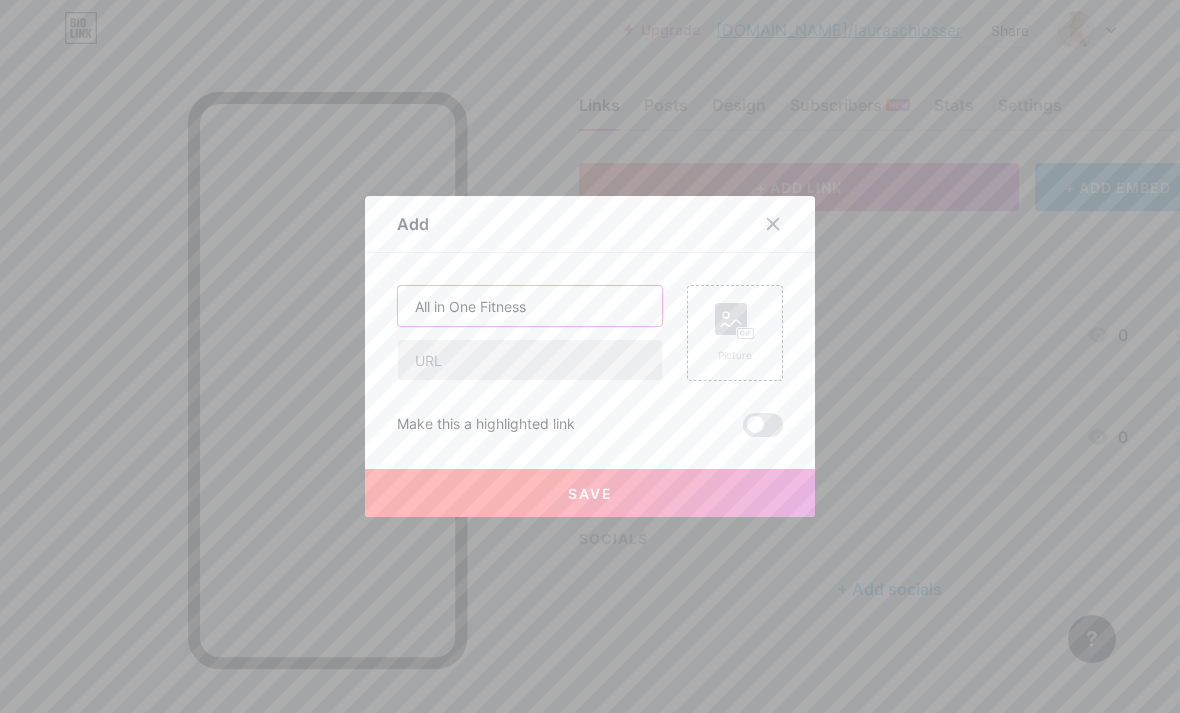 type on "All in One Fitness" 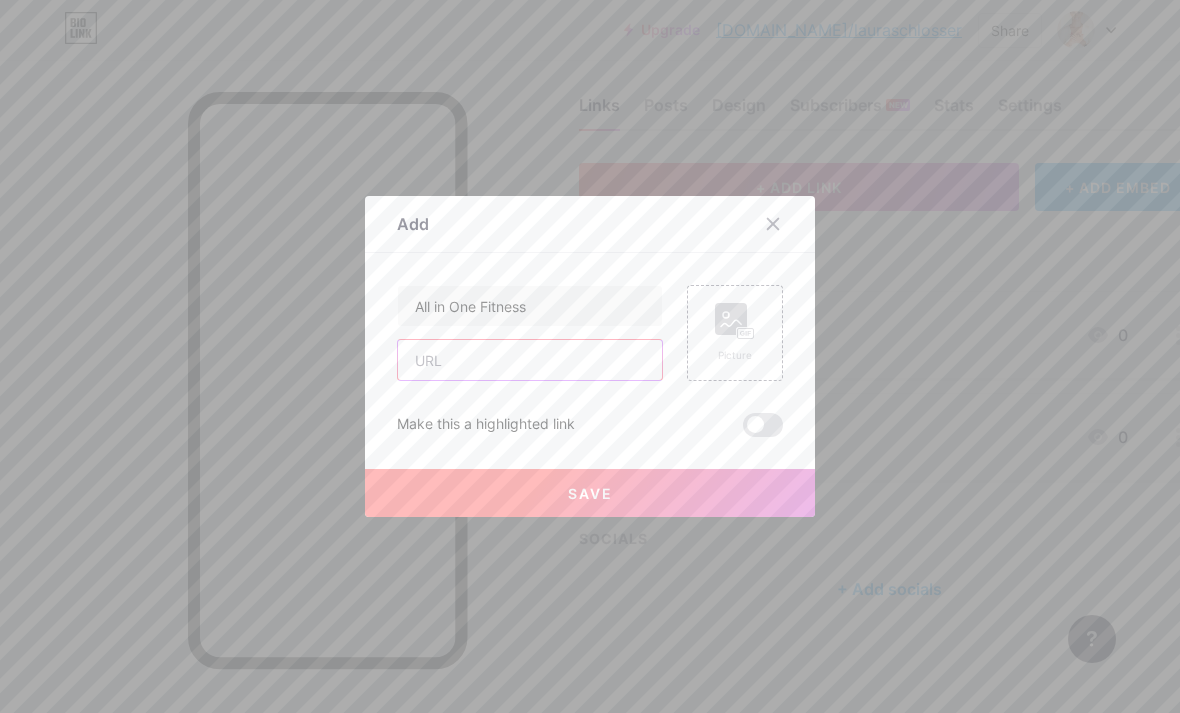 click at bounding box center (530, 360) 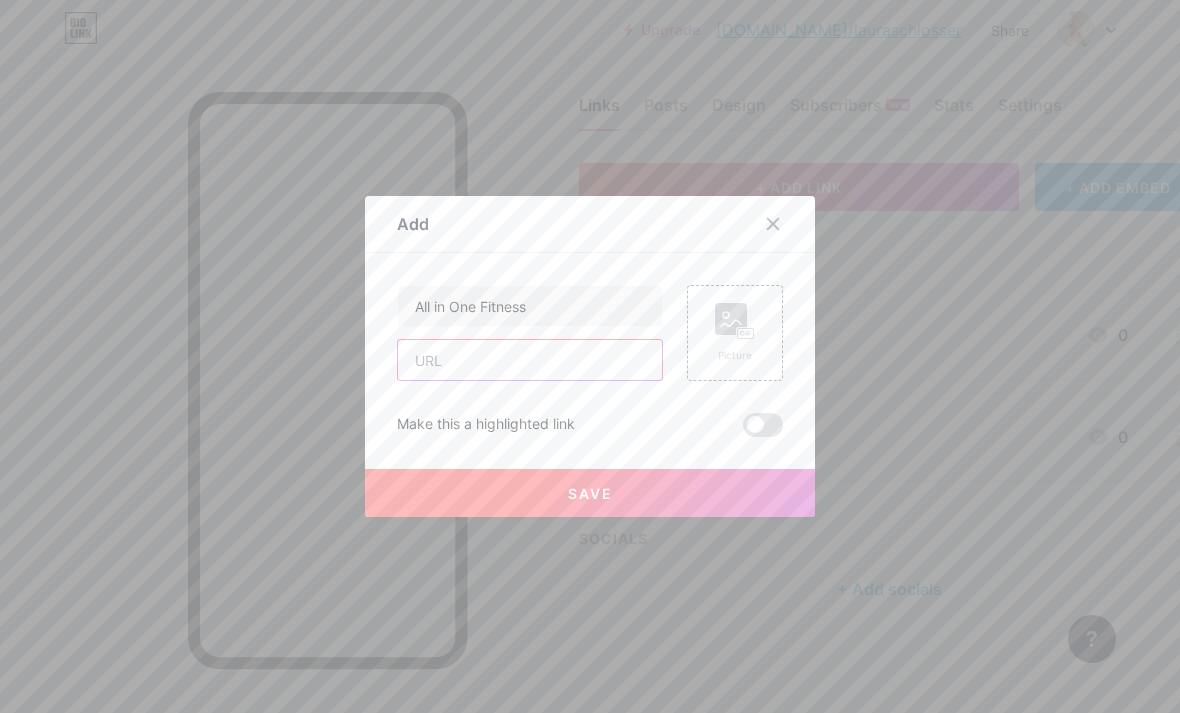 paste on "[URL][DOMAIN_NAME]" 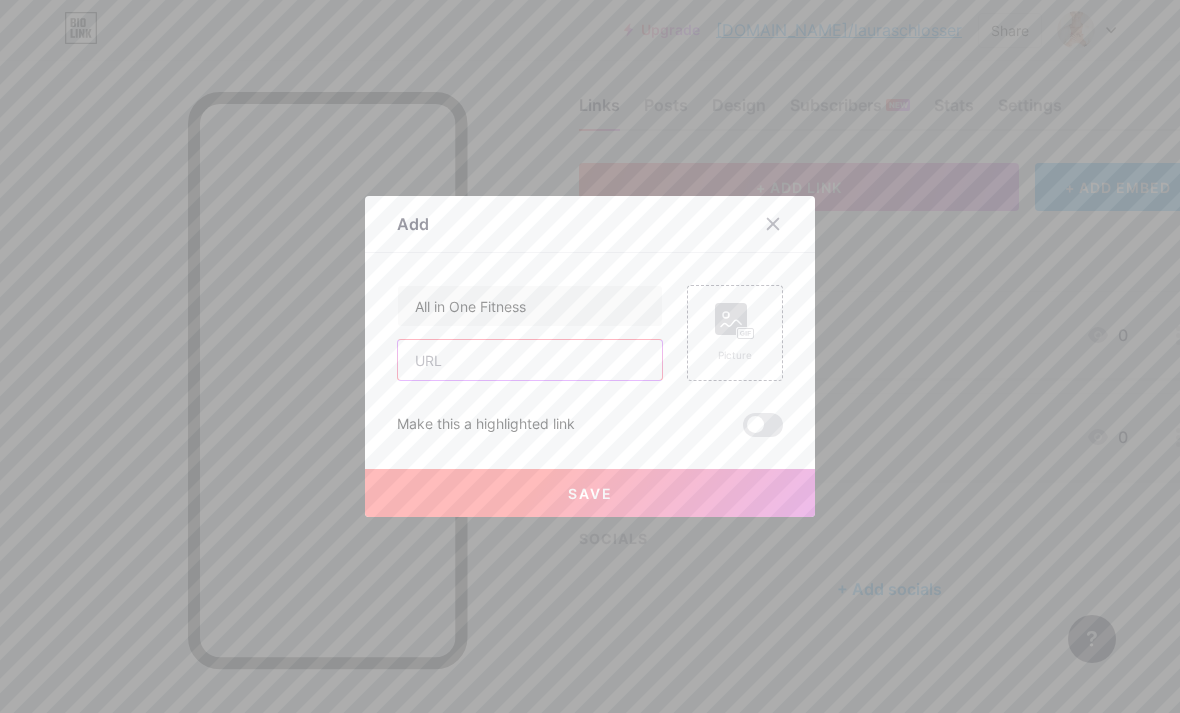 type on "[URL][DOMAIN_NAME]" 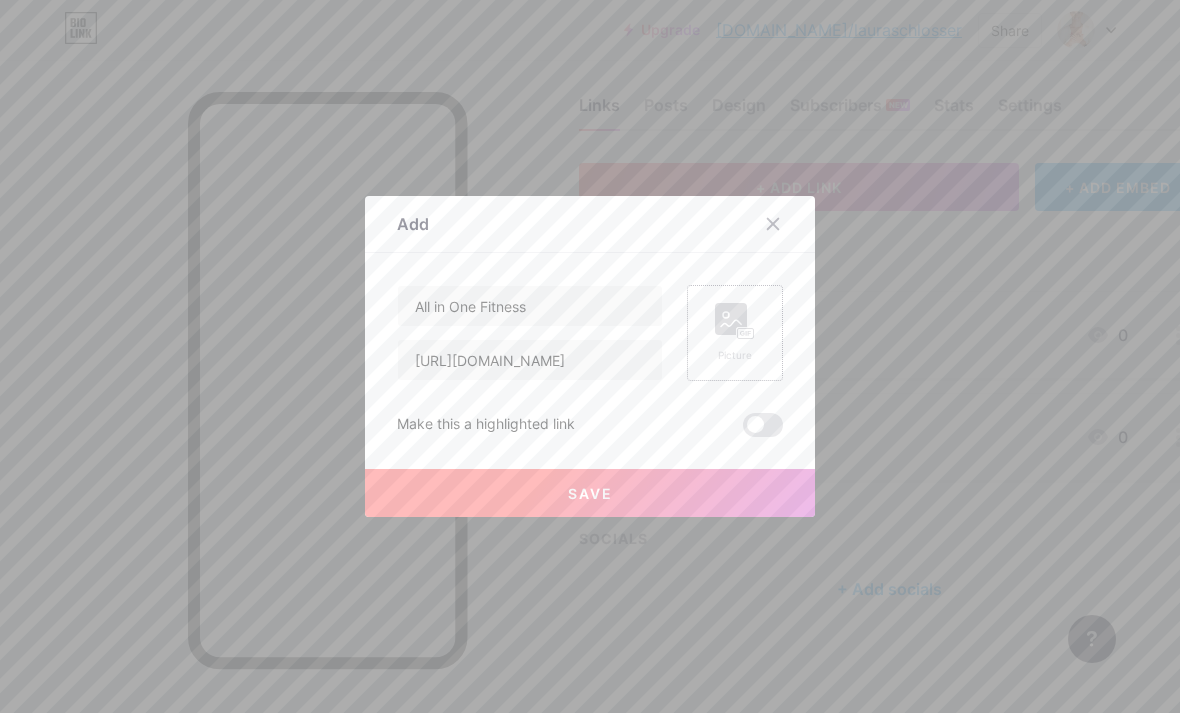 click 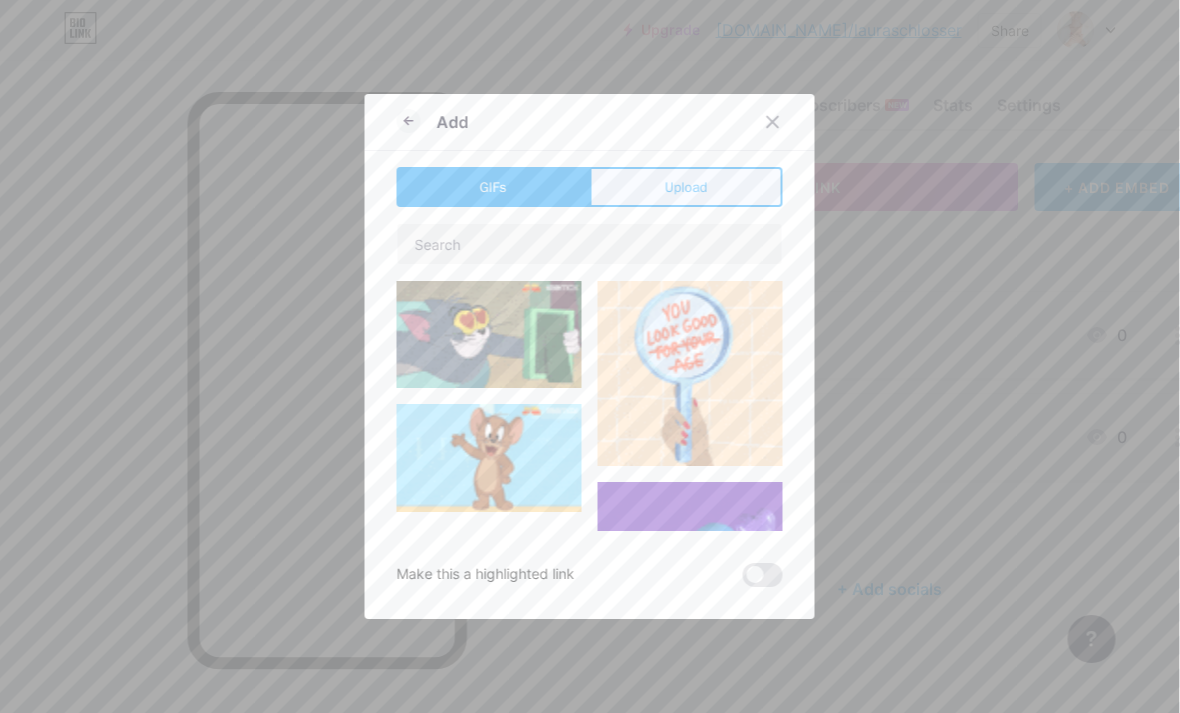 click on "Upload" at bounding box center (686, 187) 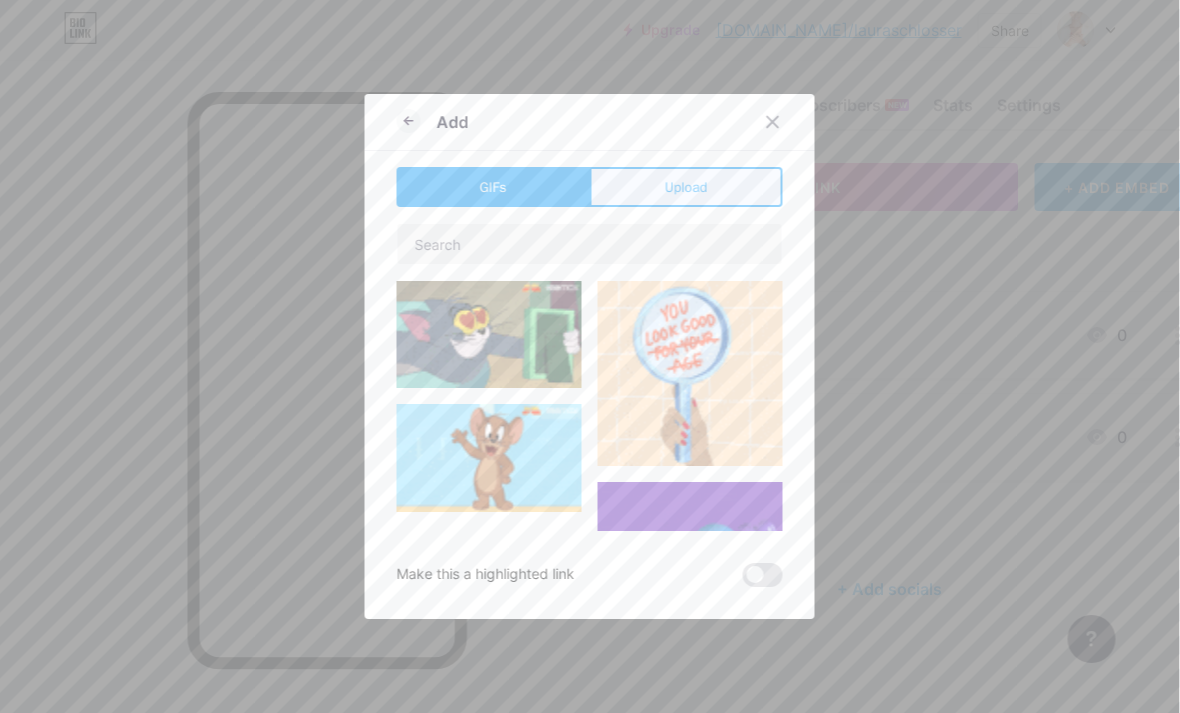 scroll, scrollTop: 64, scrollLeft: 1, axis: both 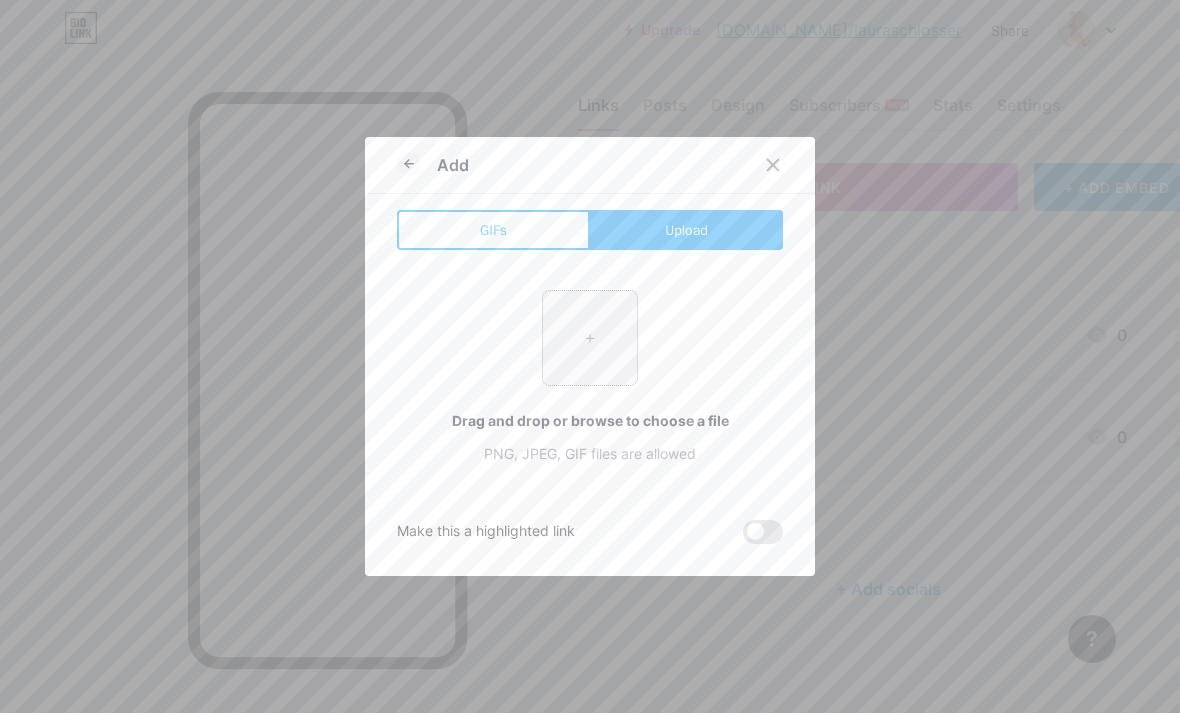 click at bounding box center [590, 338] 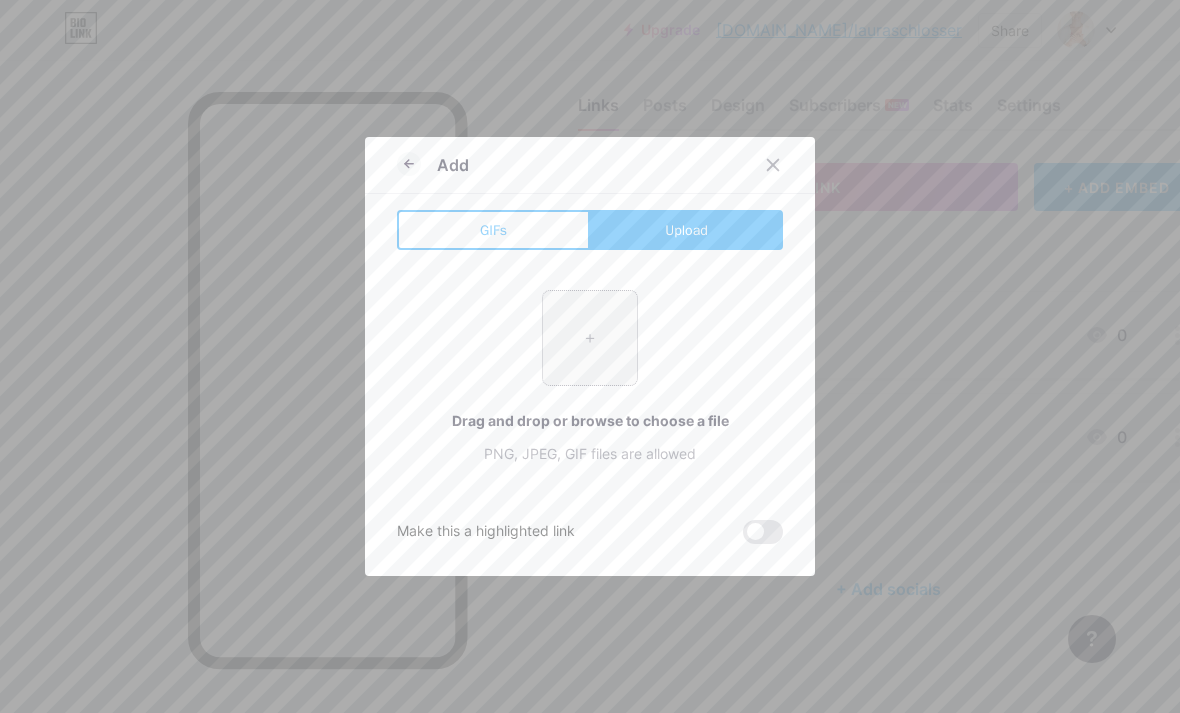 type on "C:\fakepath\[PERSON_NAME] Stories.png" 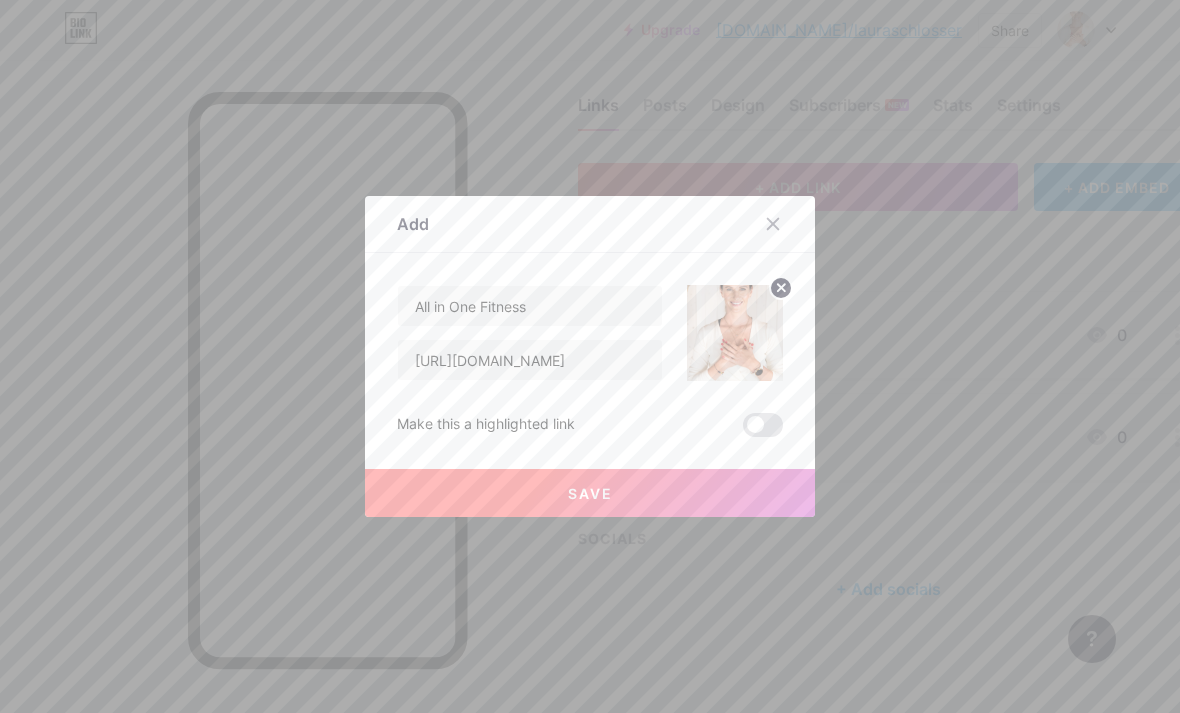 click on "Save" at bounding box center [590, 493] 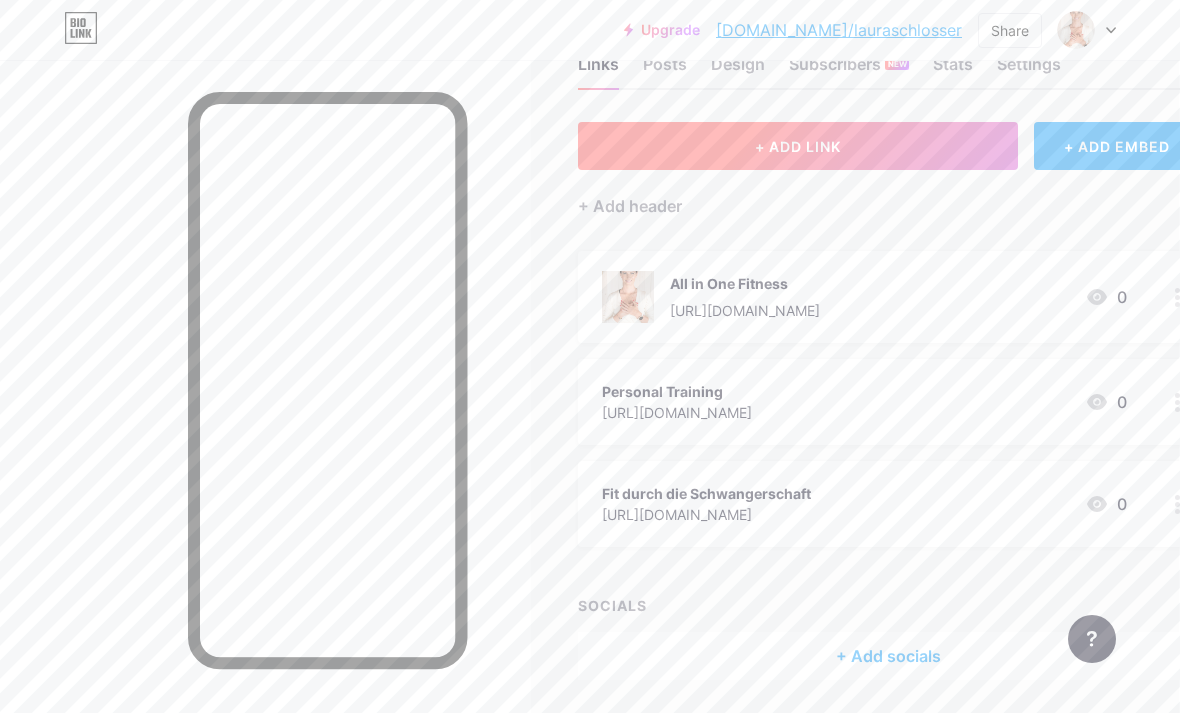 click on "+ ADD LINK" at bounding box center [798, 146] 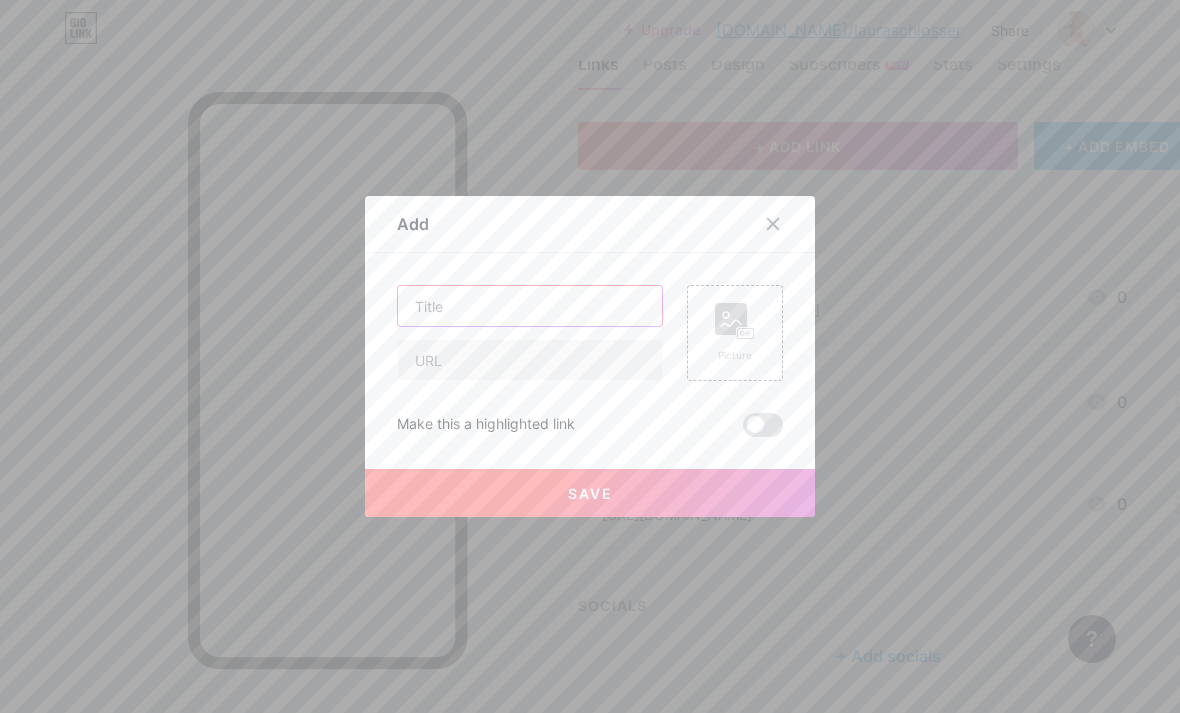 click at bounding box center [530, 306] 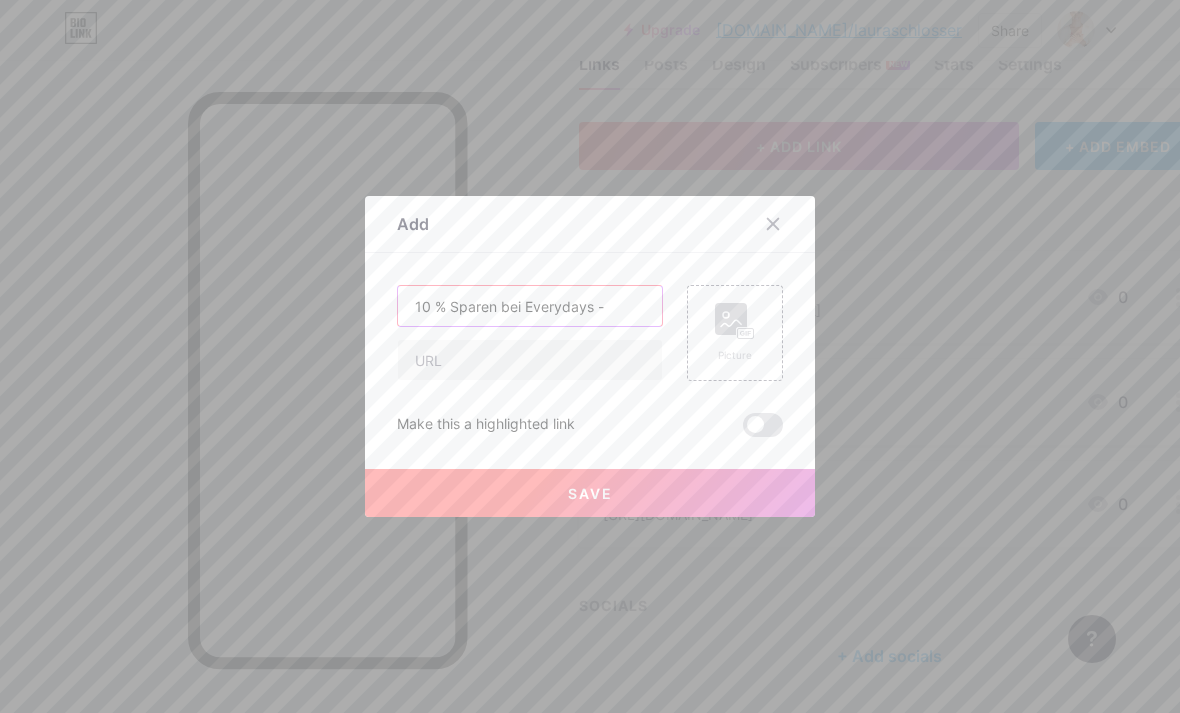 type on "10 % Sparen bei Everydays" 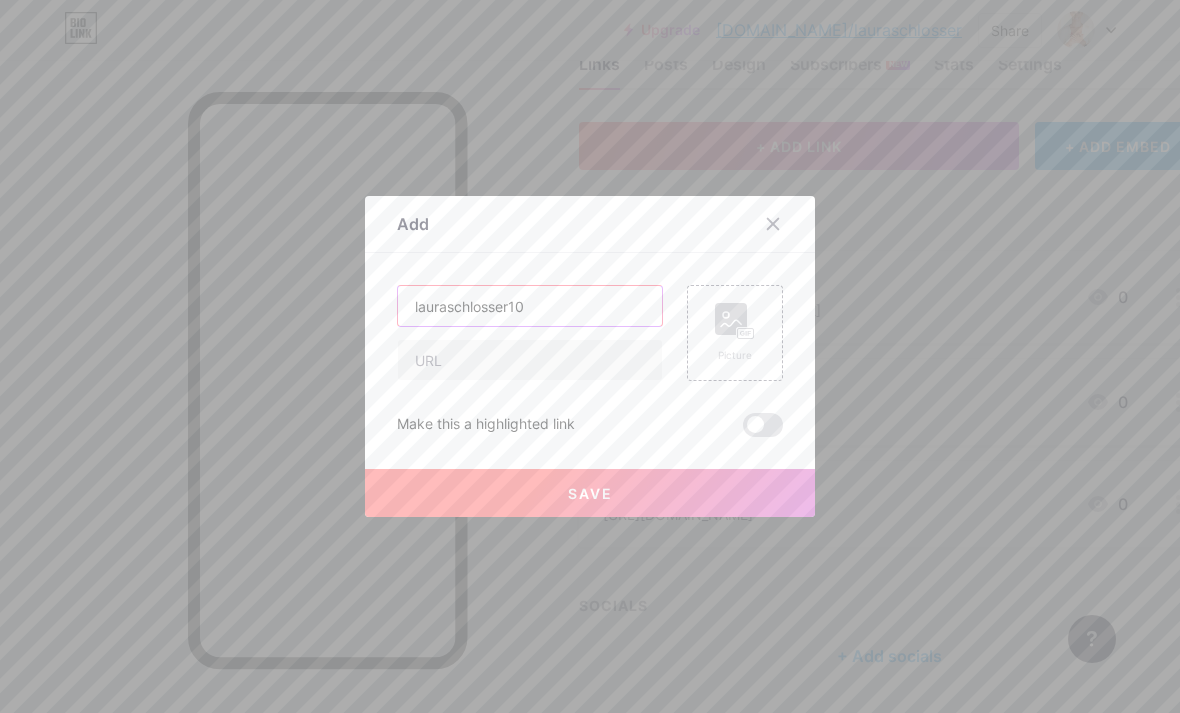 click on "lauraschlosser10" at bounding box center [530, 306] 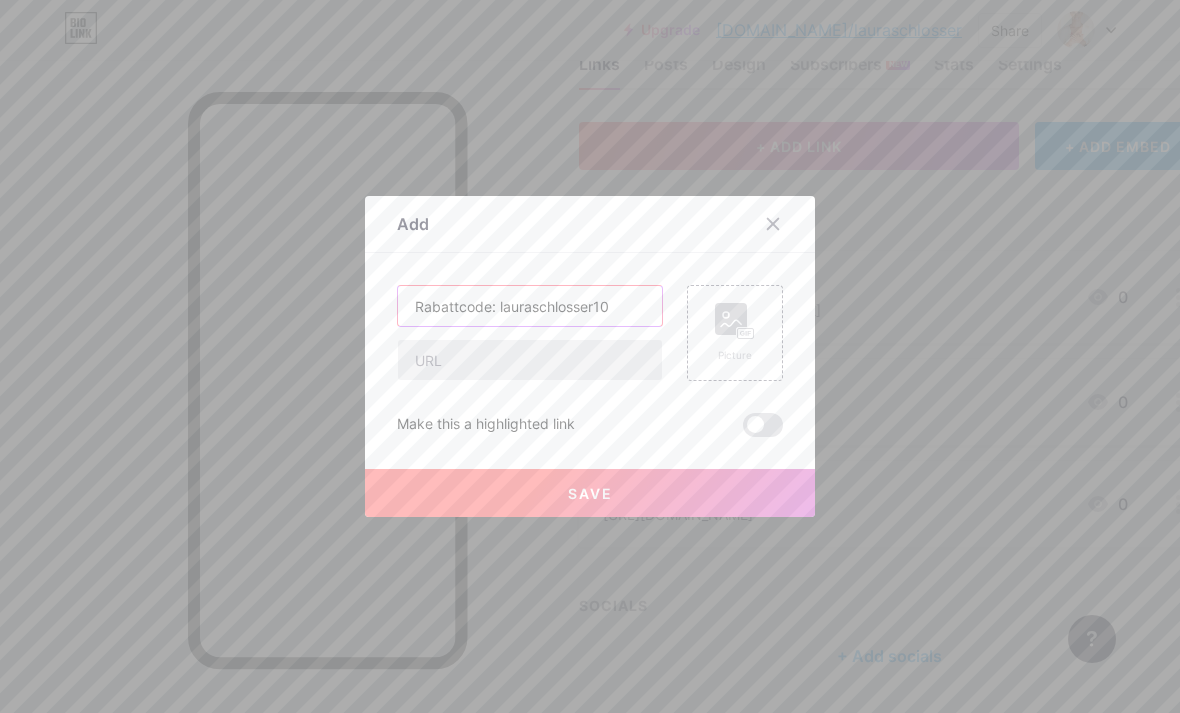 type on "Rabattcode: lauraschlosser10" 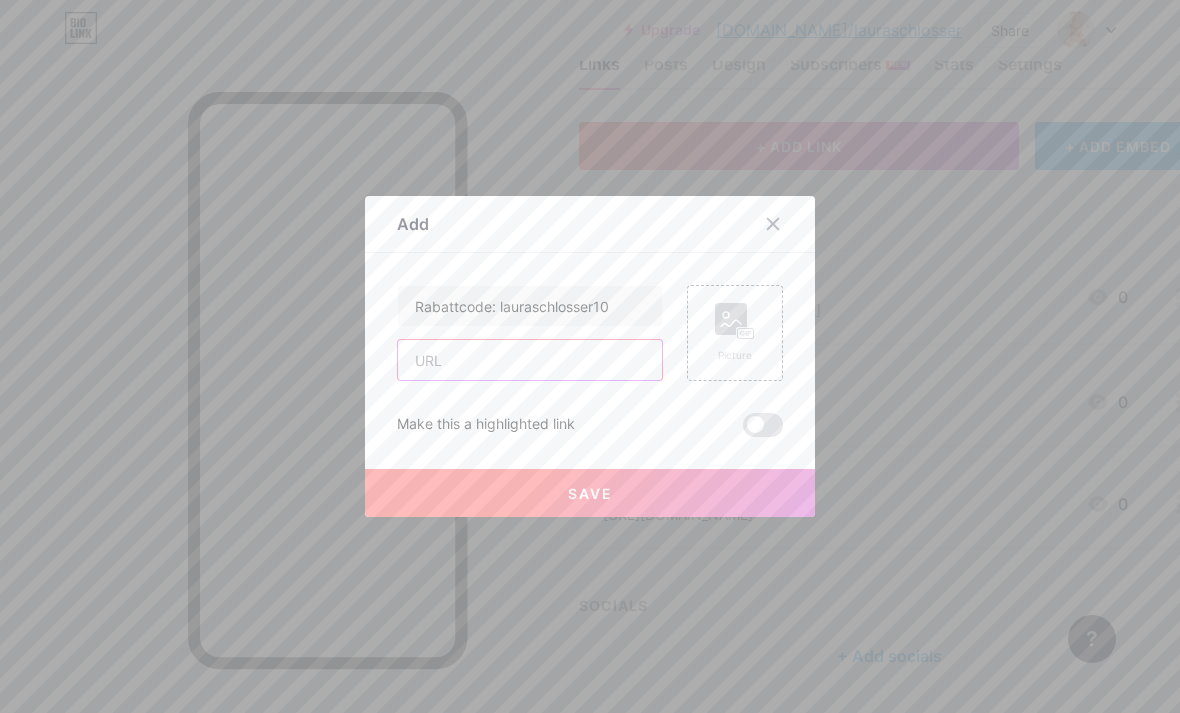 click at bounding box center (530, 360) 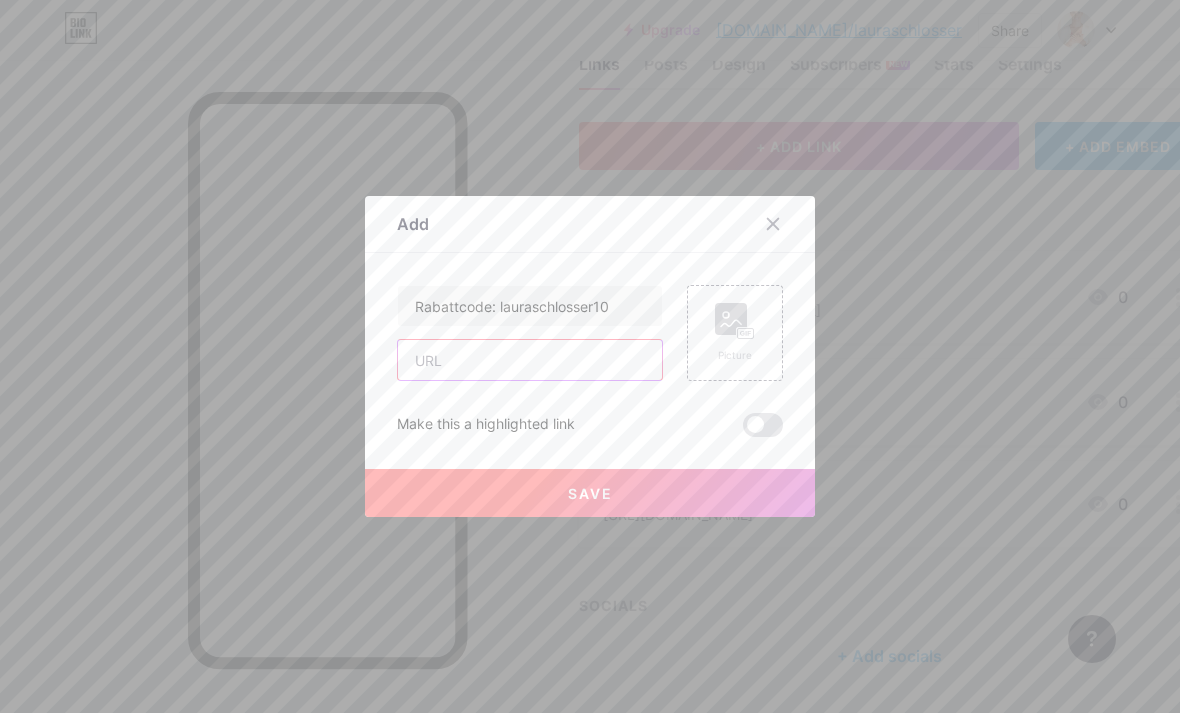 paste on "[URL][DOMAIN_NAME]" 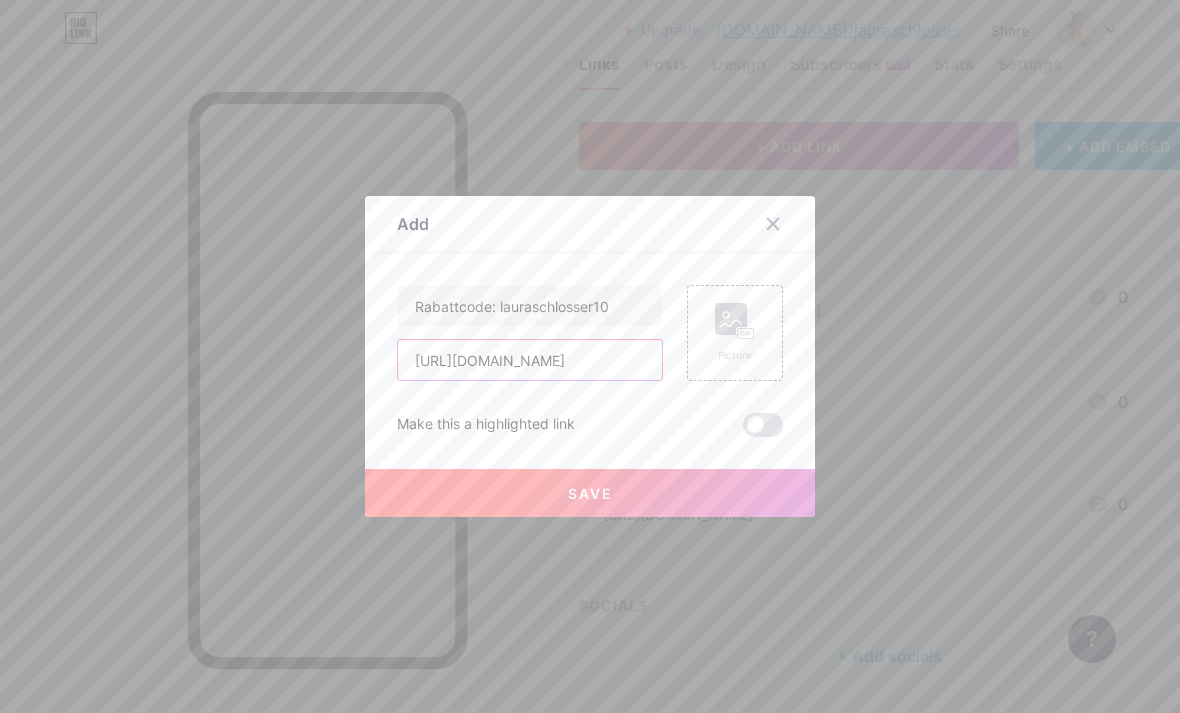 type on "[URL][DOMAIN_NAME]" 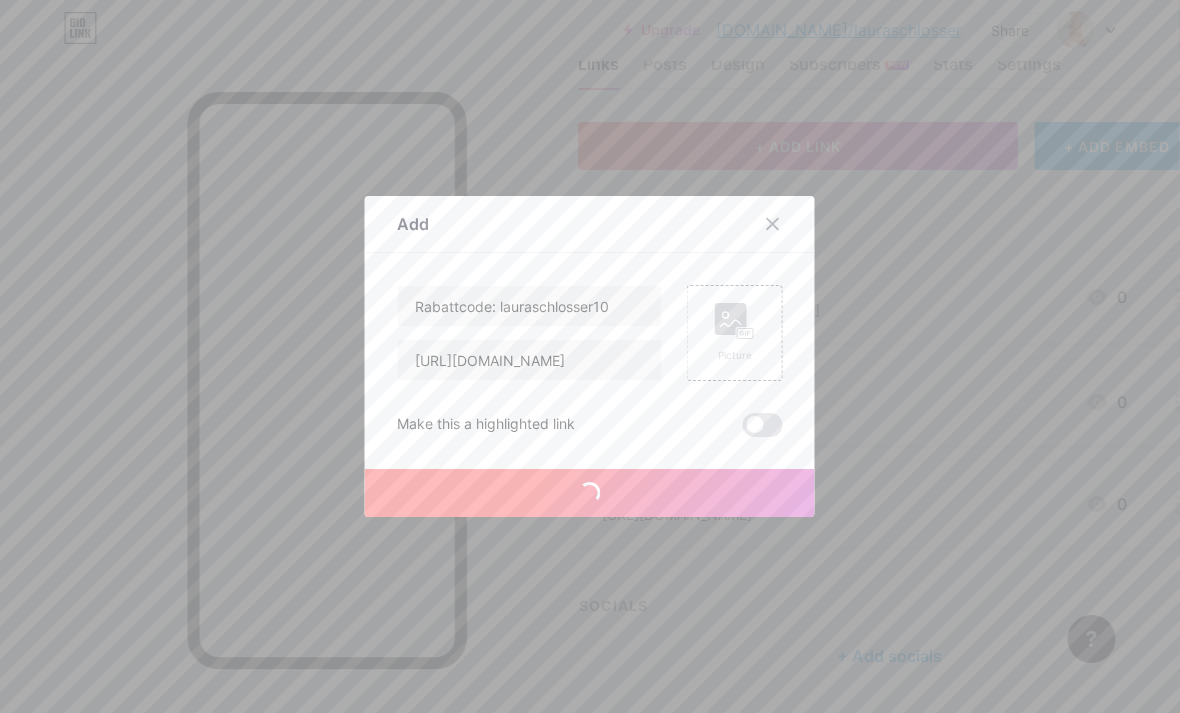 scroll, scrollTop: 64, scrollLeft: 1, axis: both 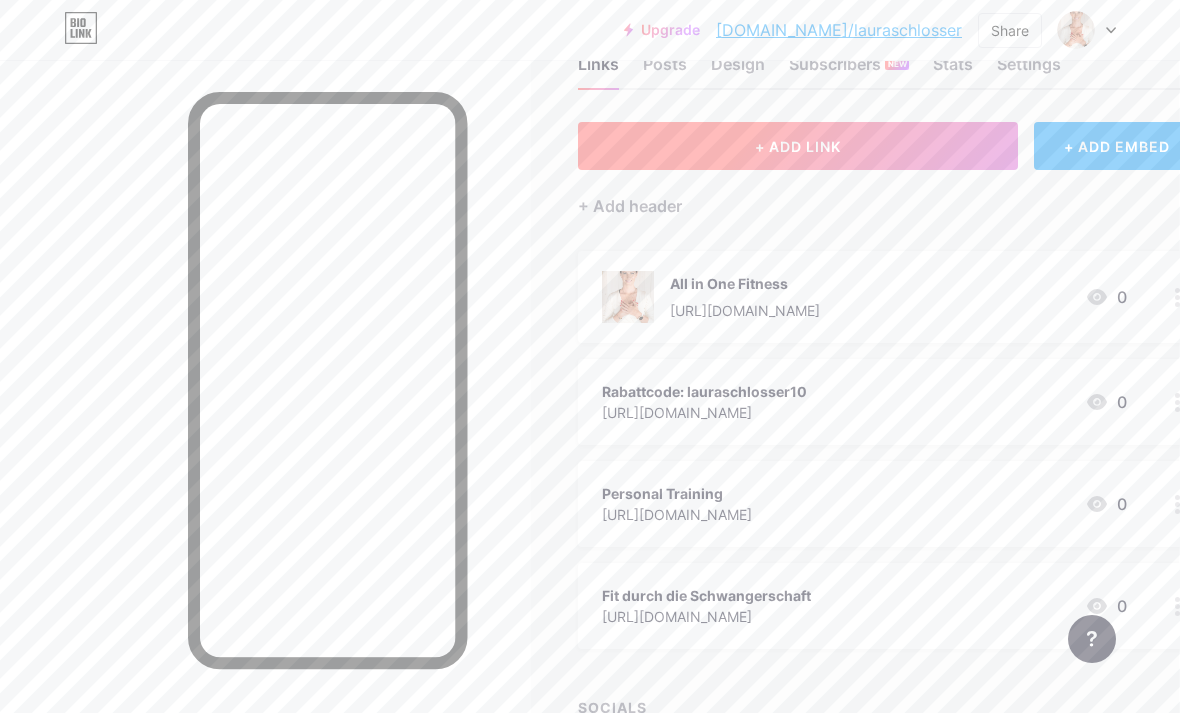 click on "+ ADD LINK" at bounding box center [798, 146] 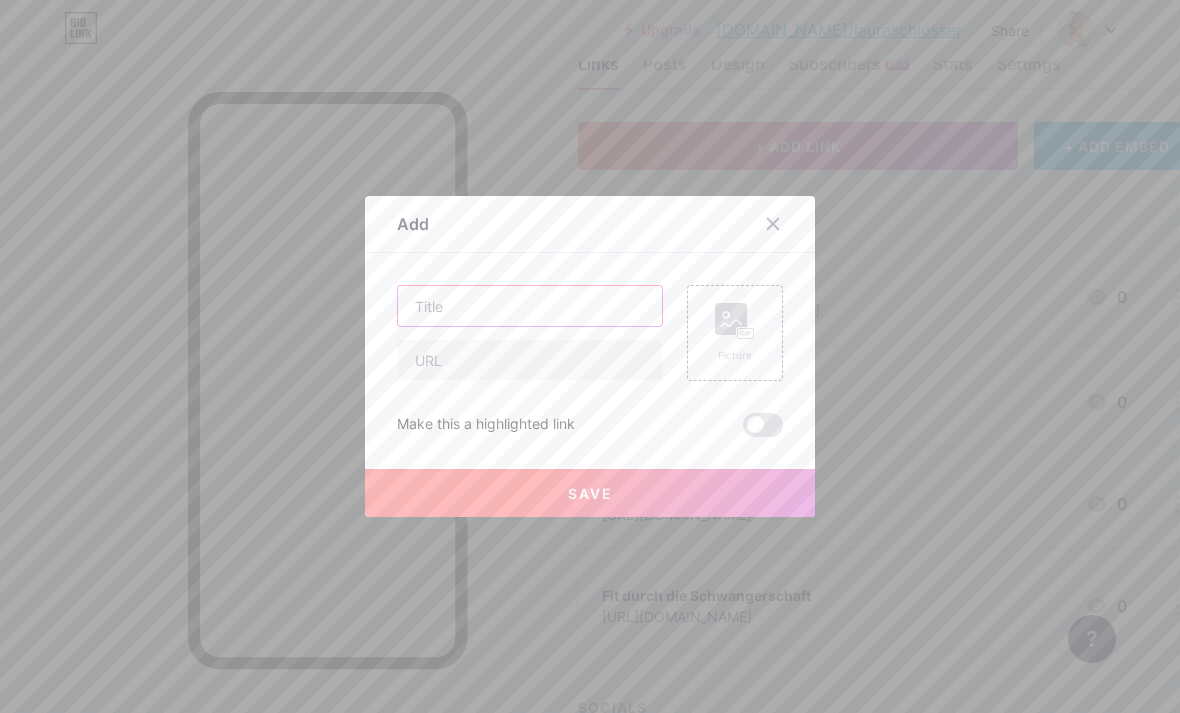 click at bounding box center [530, 306] 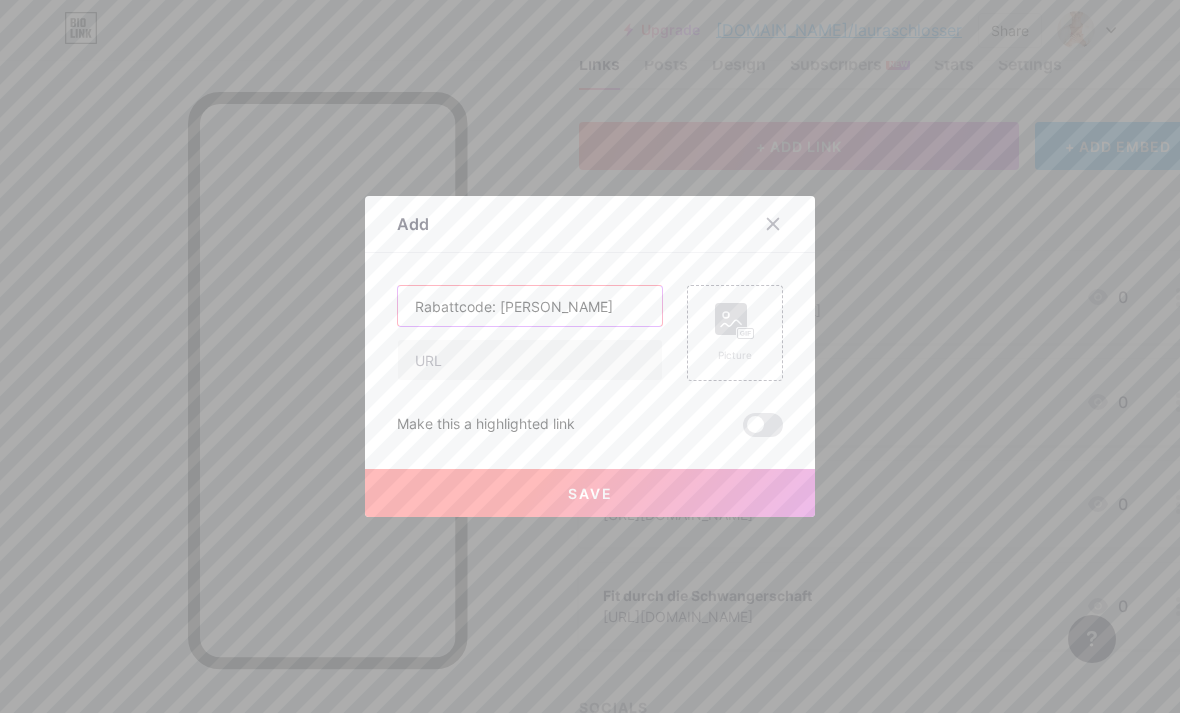 type on "Rabattcode: [PERSON_NAME]" 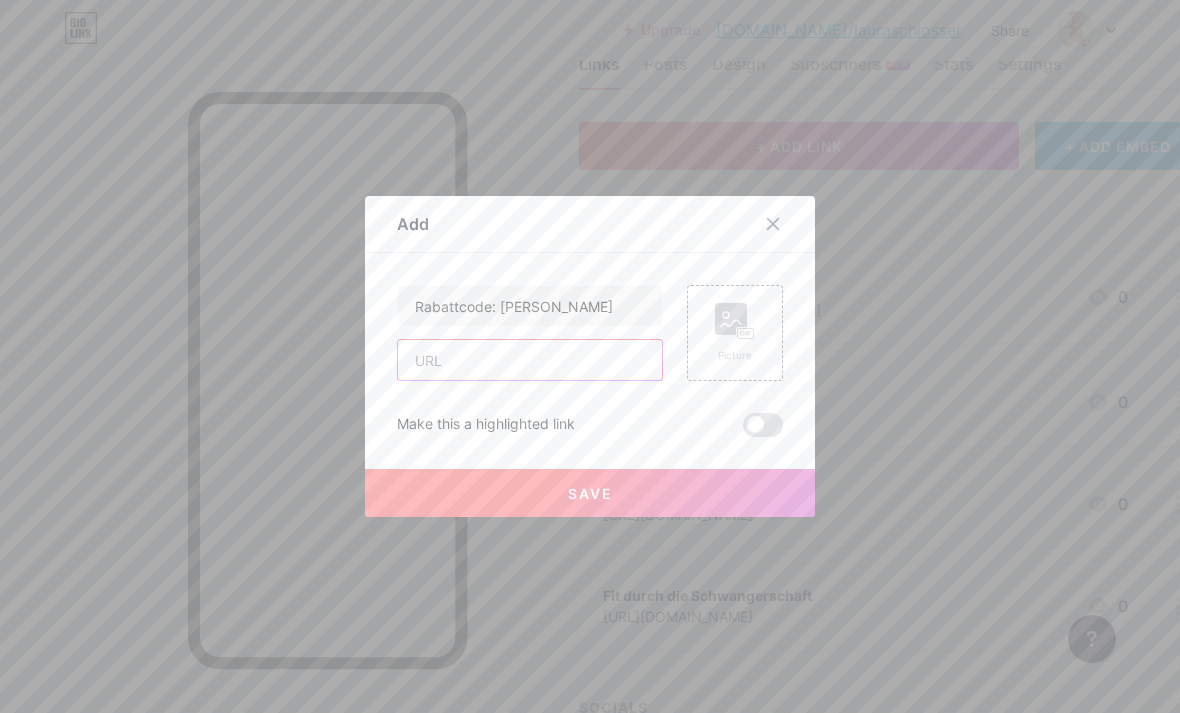click at bounding box center (530, 360) 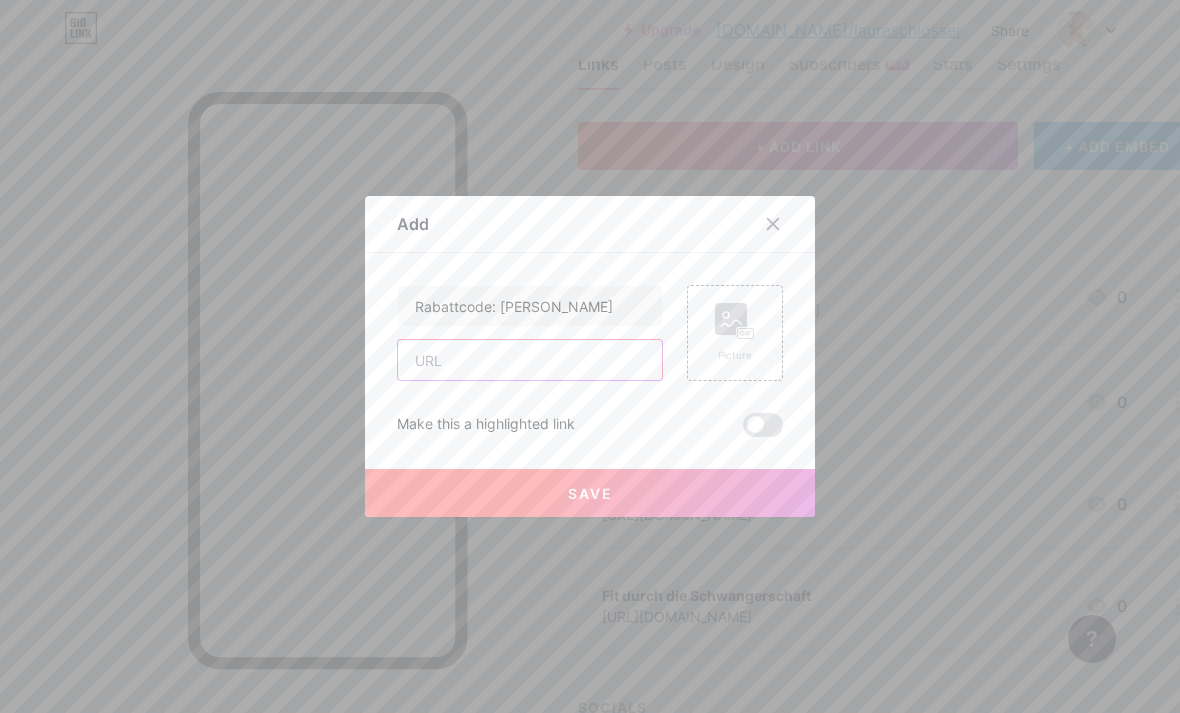 scroll, scrollTop: 64, scrollLeft: 0, axis: vertical 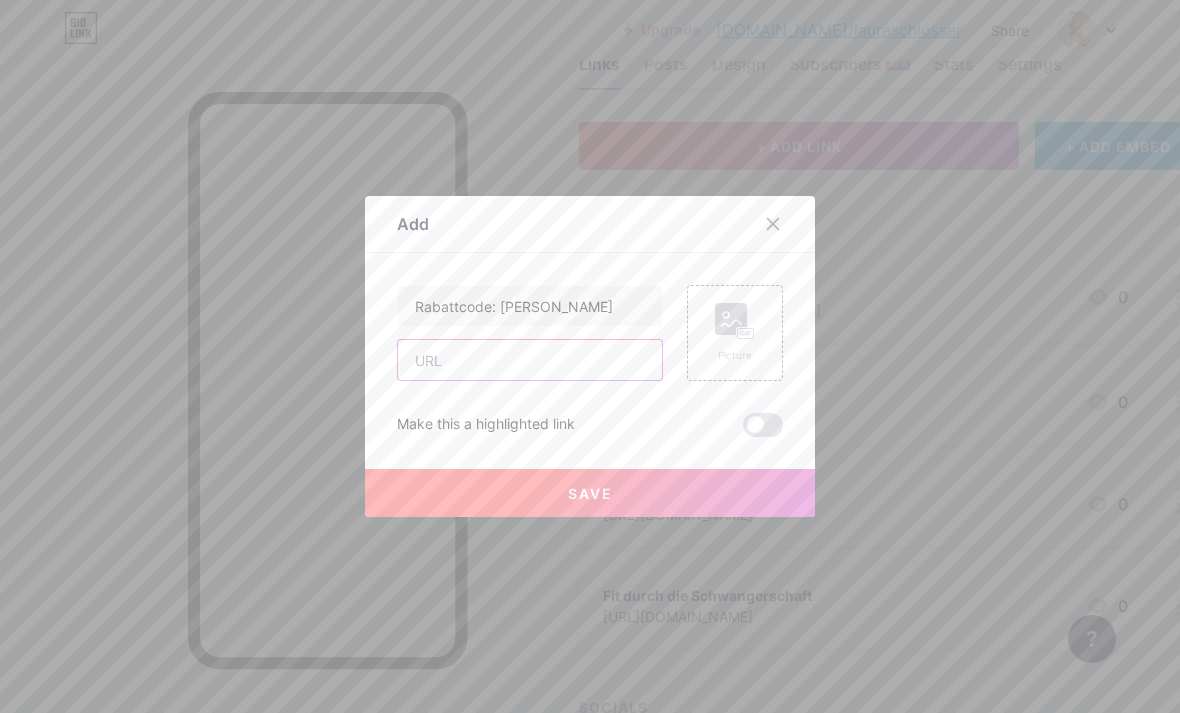 click at bounding box center [530, 360] 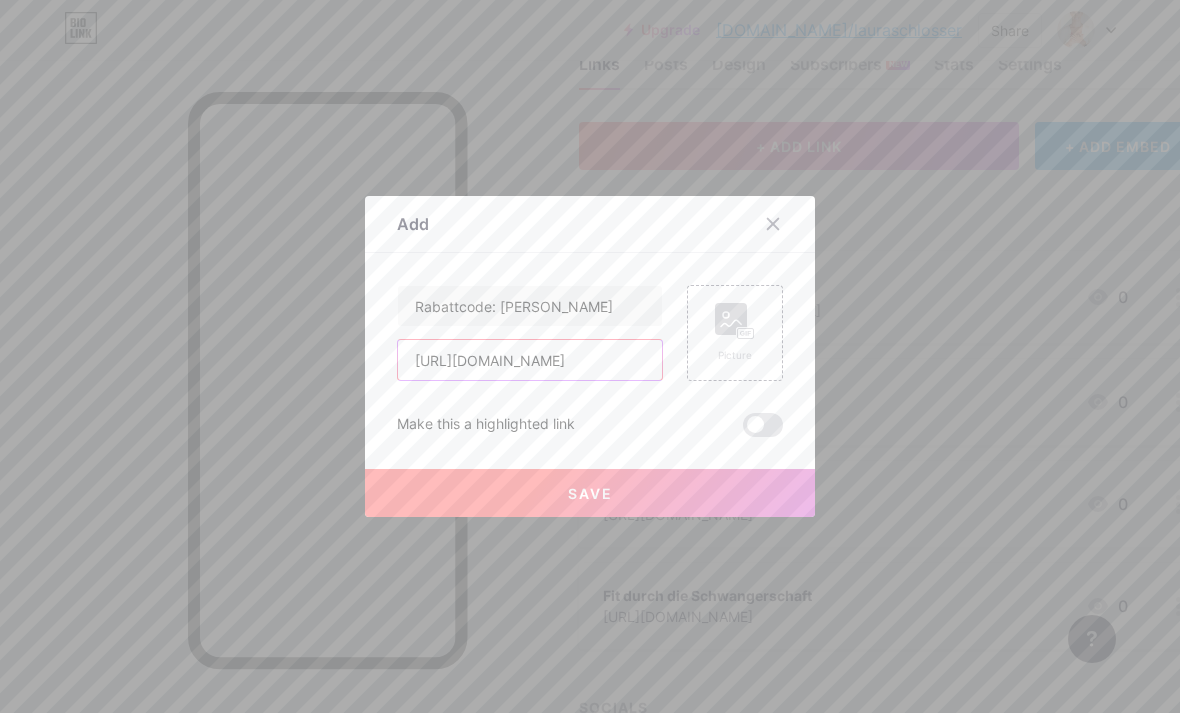 type on "[URL][DOMAIN_NAME]" 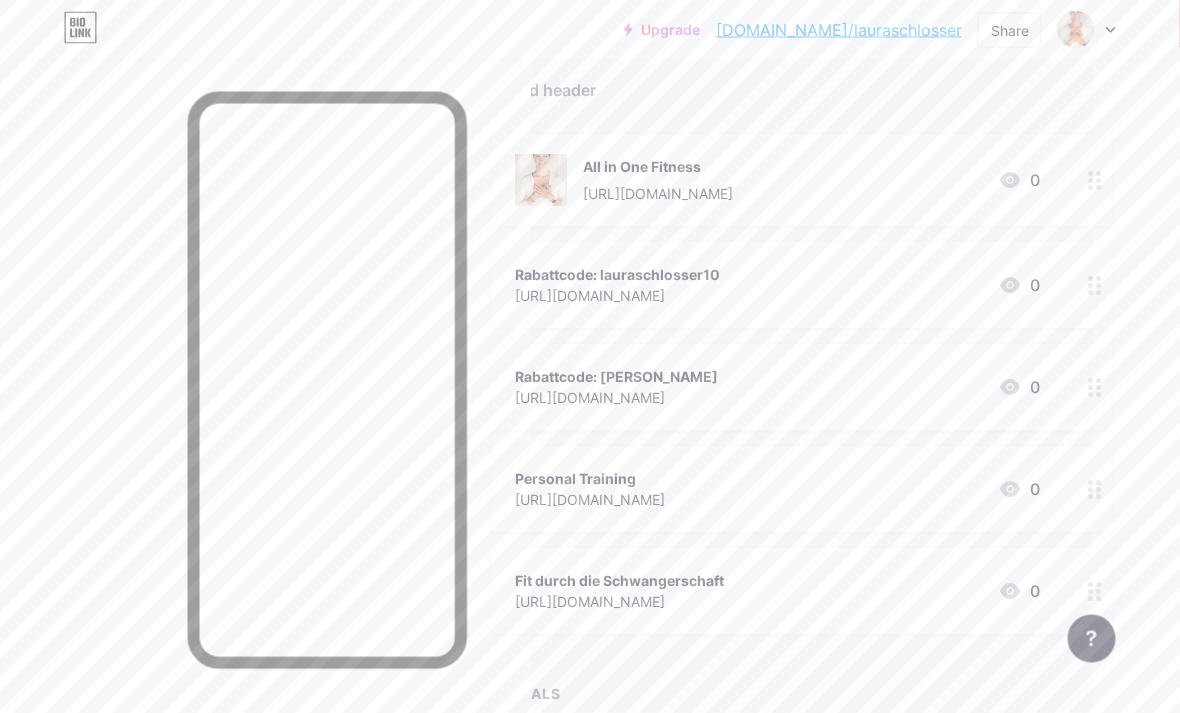 scroll, scrollTop: 180, scrollLeft: 79, axis: both 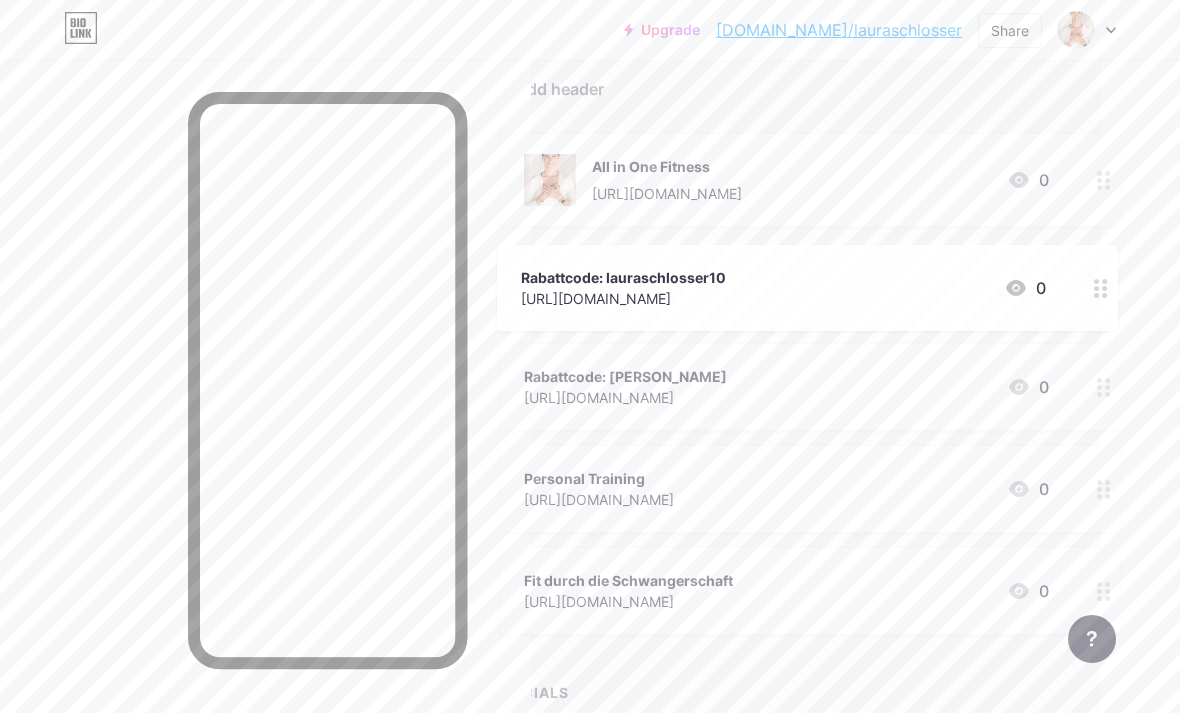 type 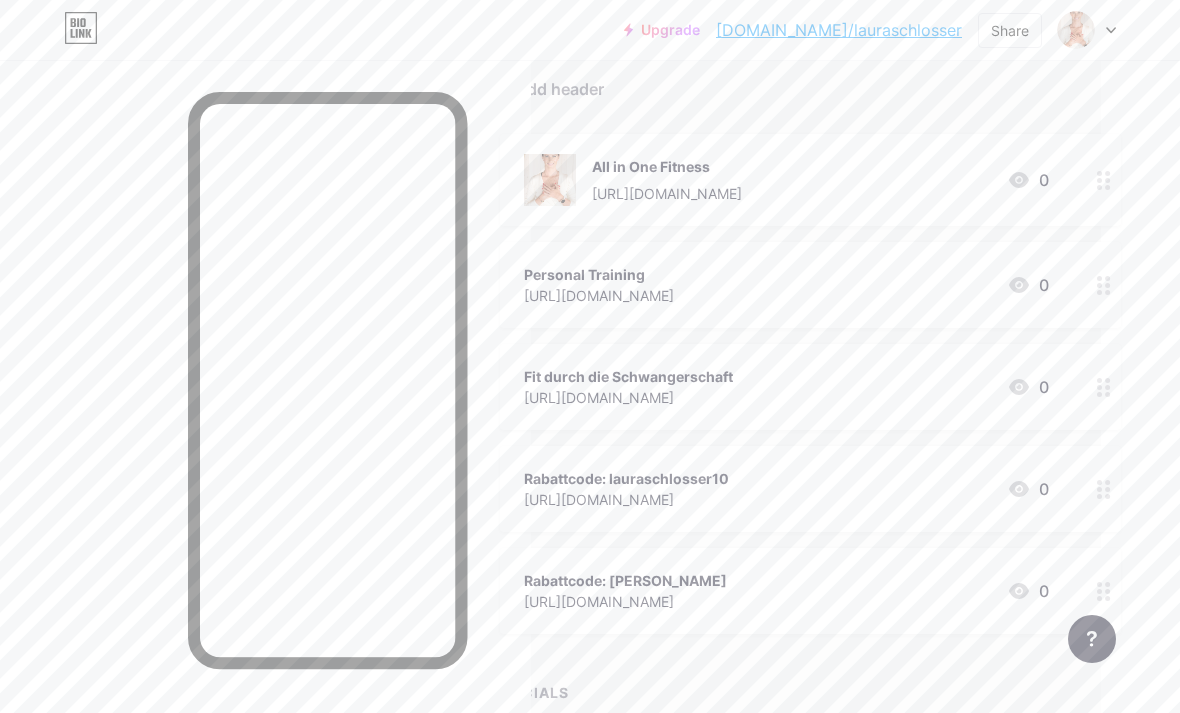 click on "Rabattcode: lauraschlosser10
[URL][DOMAIN_NAME]
0" at bounding box center (786, 489) 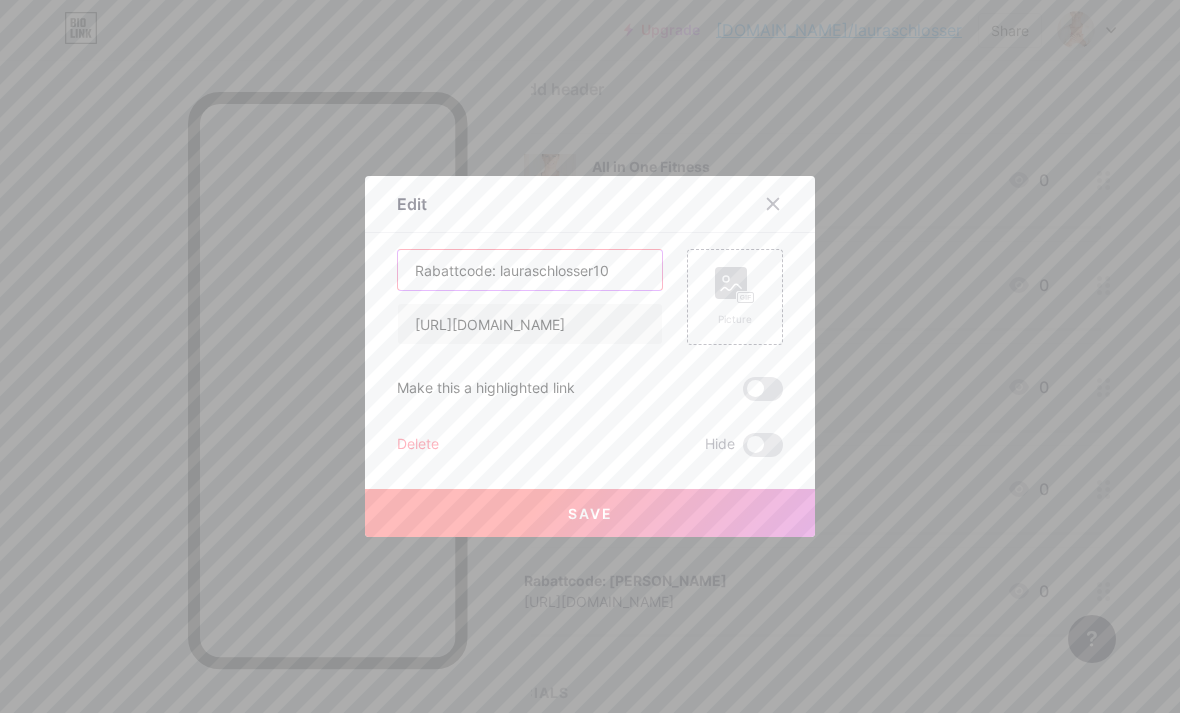 click on "Rabattcode: lauraschlosser10" at bounding box center [530, 270] 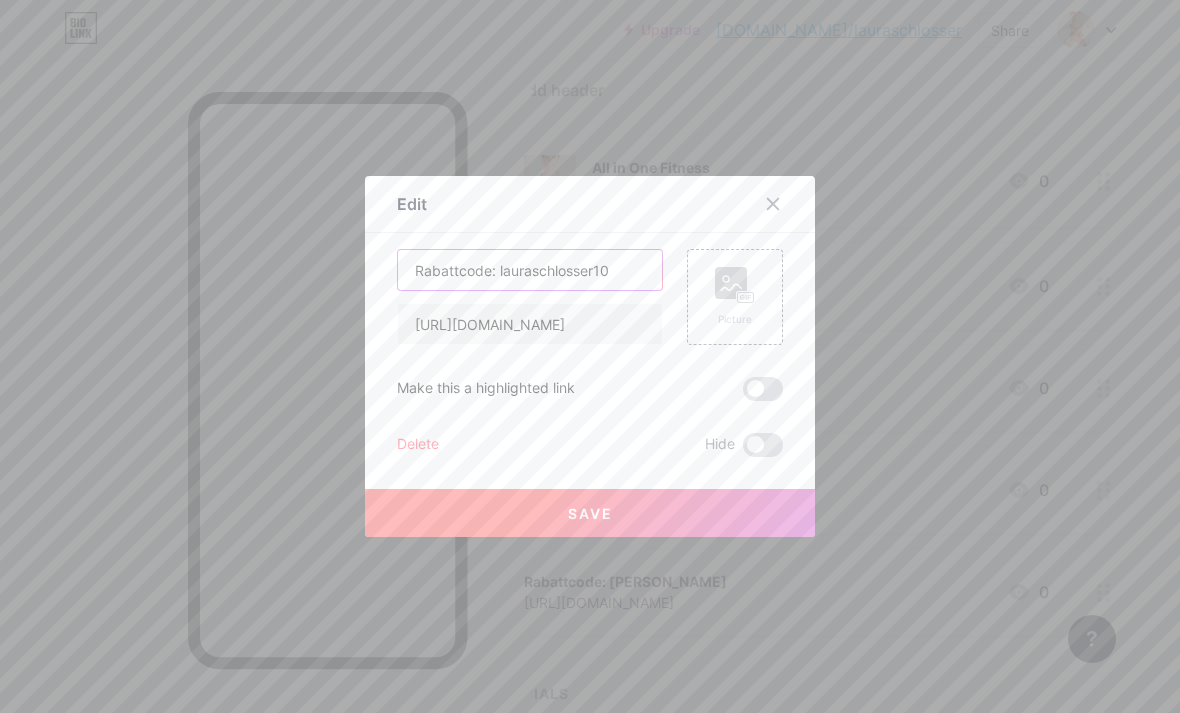click on "Rabattcode: lauraschlosser10" at bounding box center [530, 270] 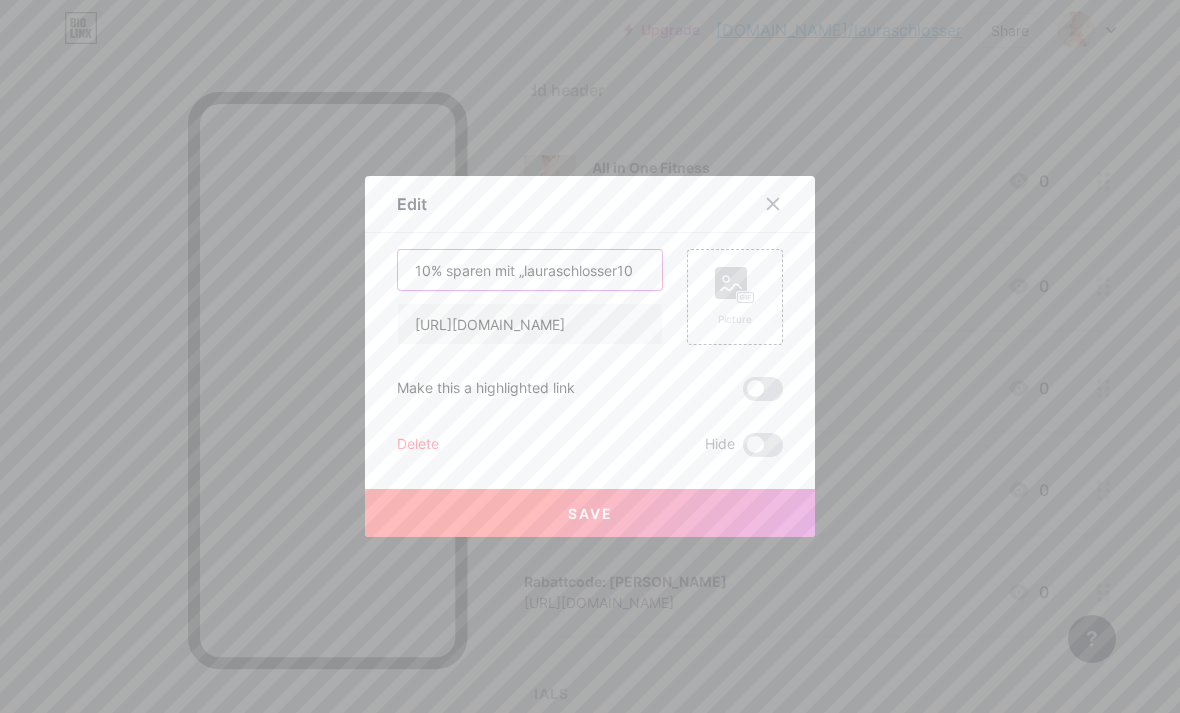 click on "10% sparen mit „lauraschlosser10" at bounding box center (530, 270) 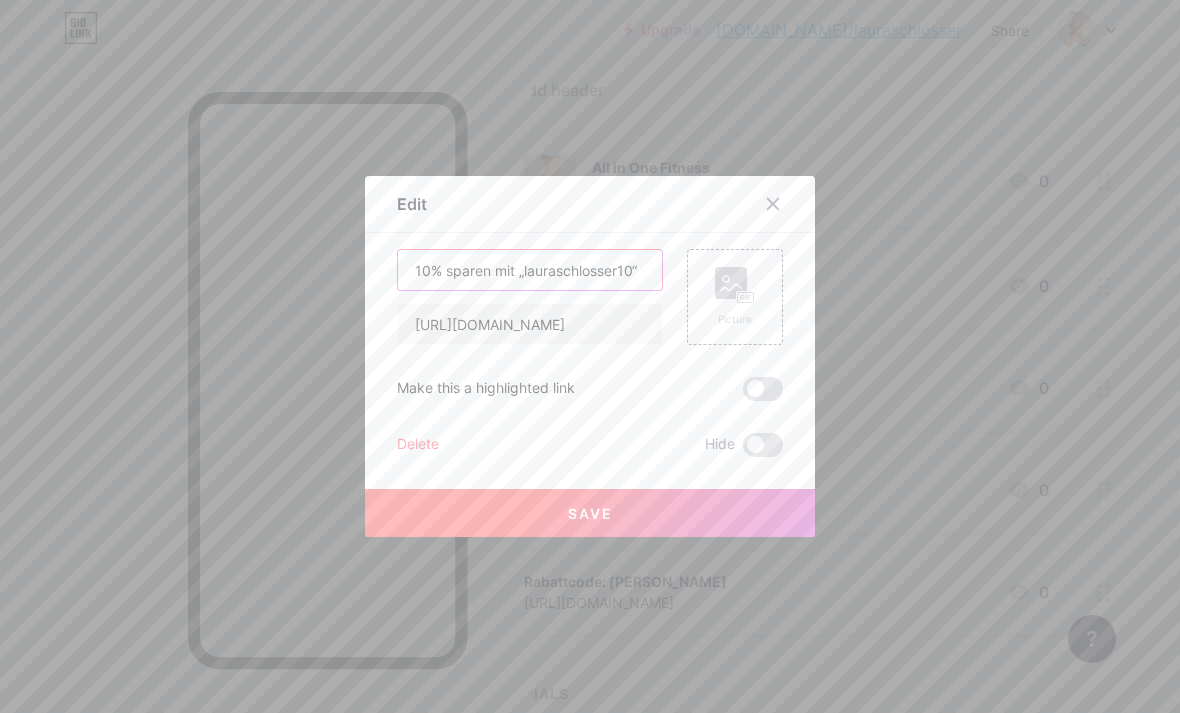 type on "10% sparen mit „lauraschlosser10“" 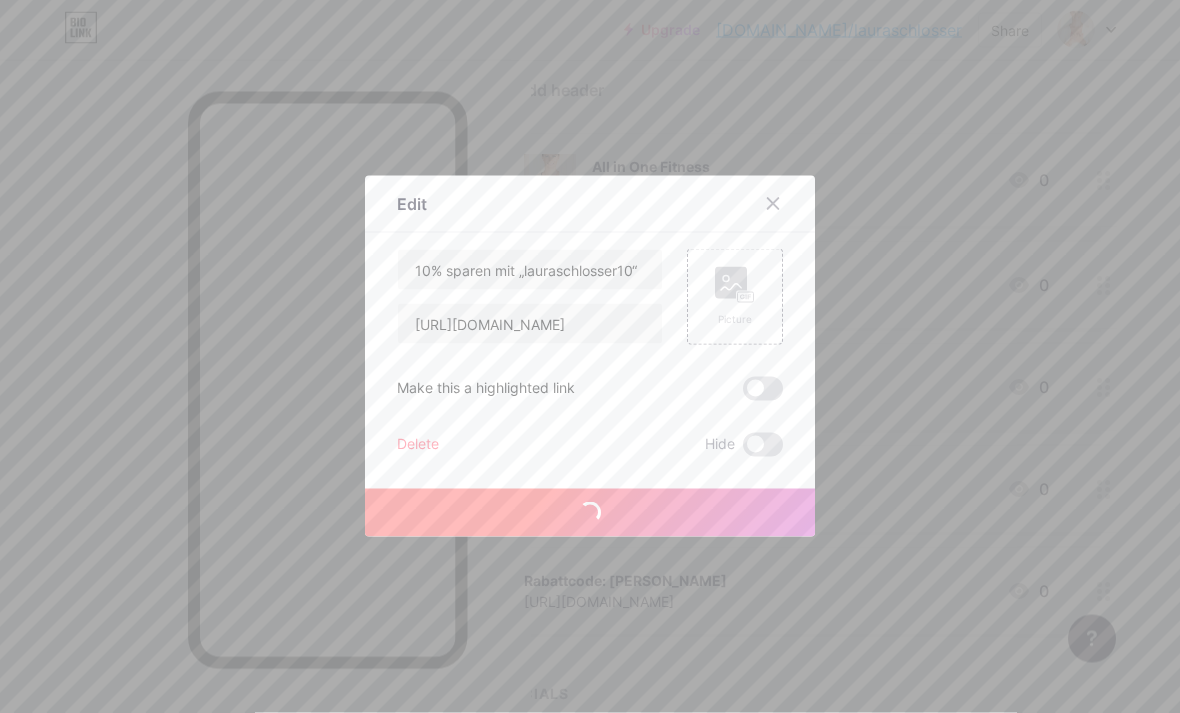 scroll, scrollTop: 181, scrollLeft: 79, axis: both 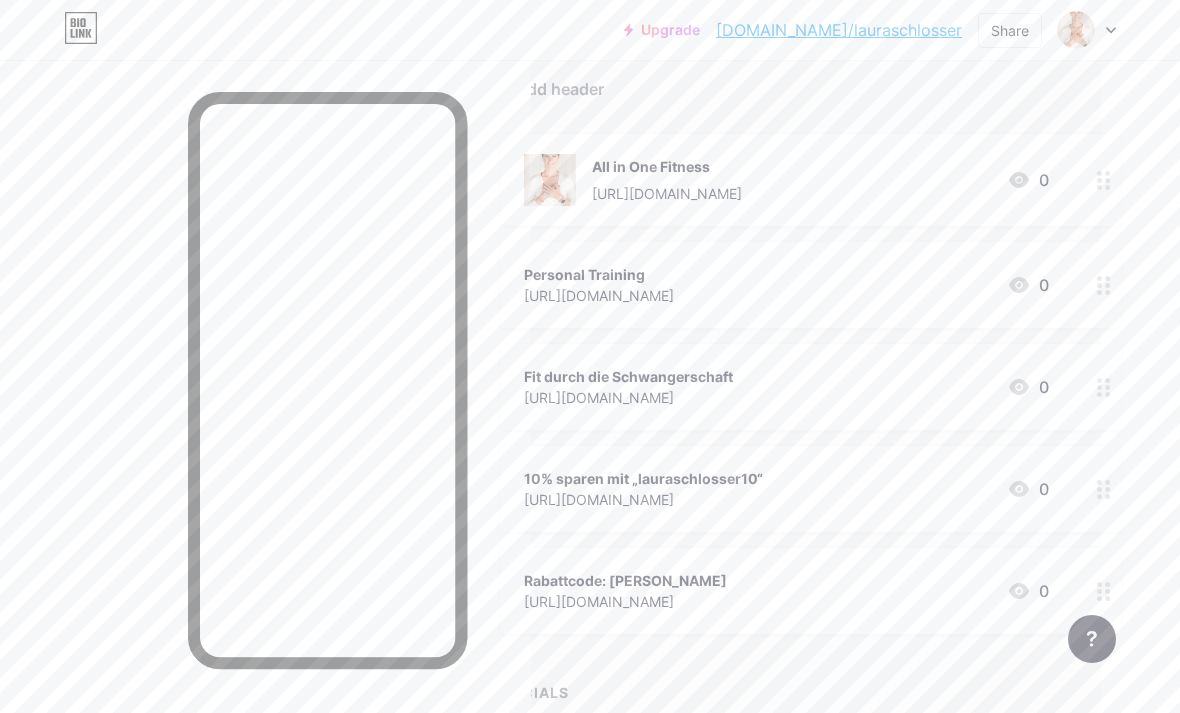click on "10% sparen mit „lauraschlosser10“" at bounding box center [643, 478] 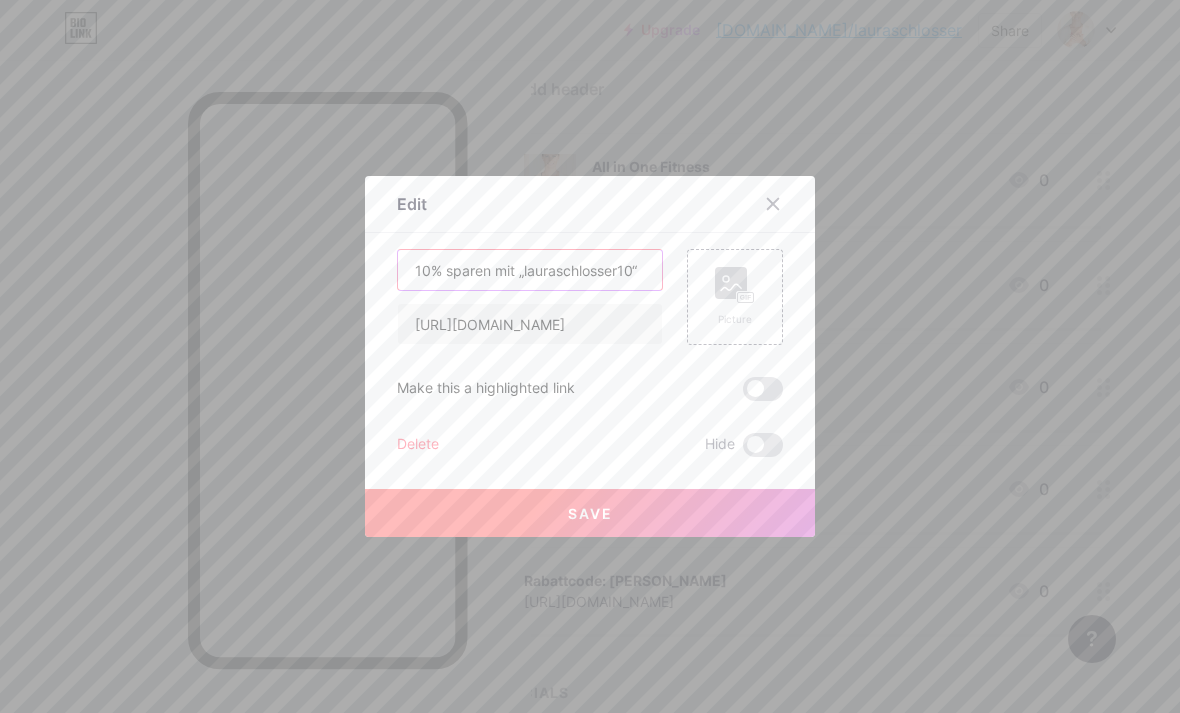 click on "10% sparen mit „lauraschlosser10“" at bounding box center [530, 270] 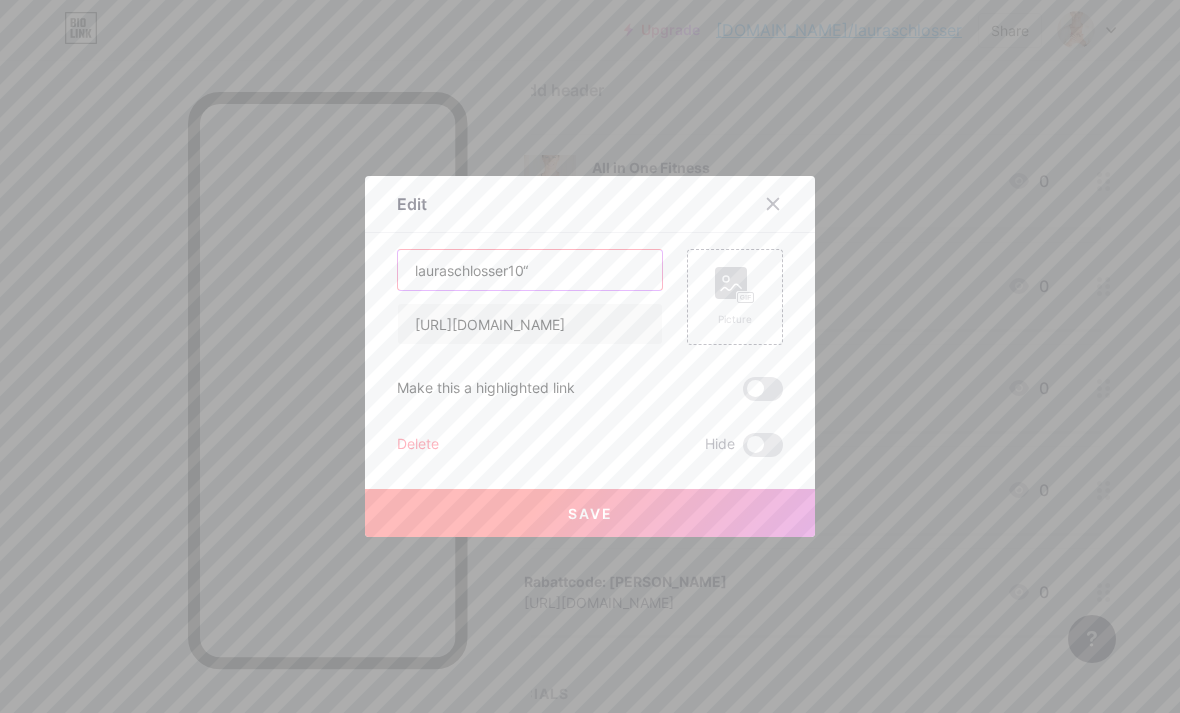 click on "lauraschlosser10“" at bounding box center [530, 270] 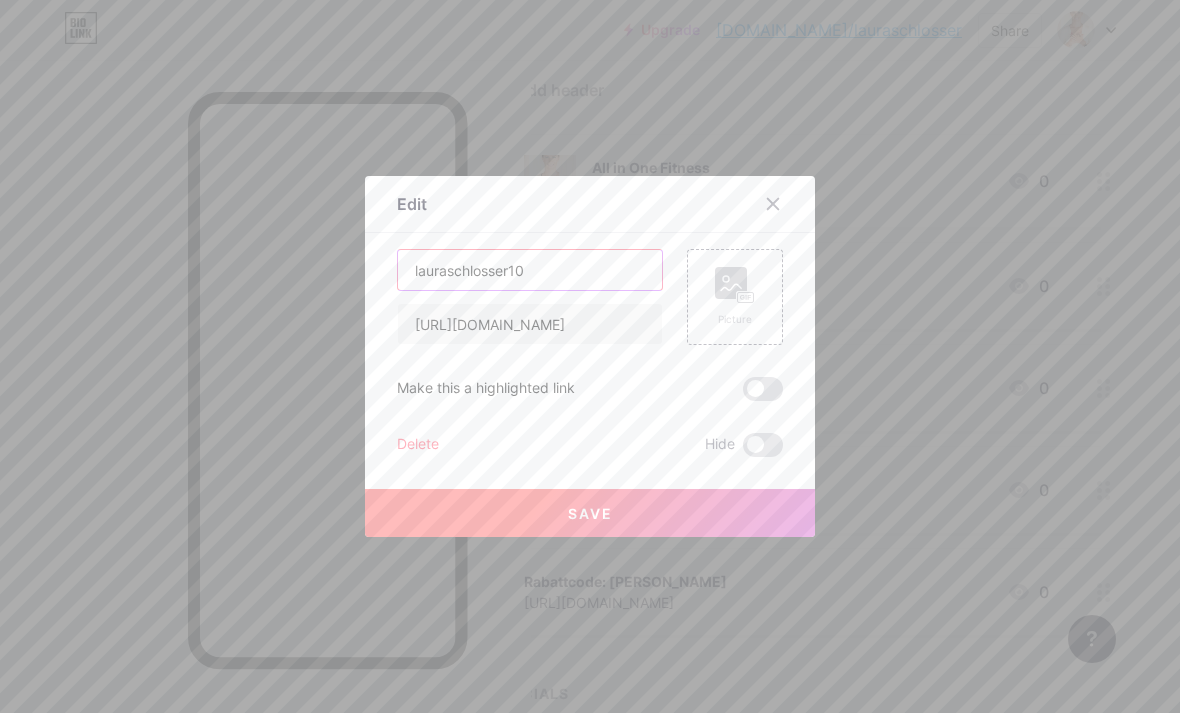 click on "lauraschlosser10" at bounding box center (530, 270) 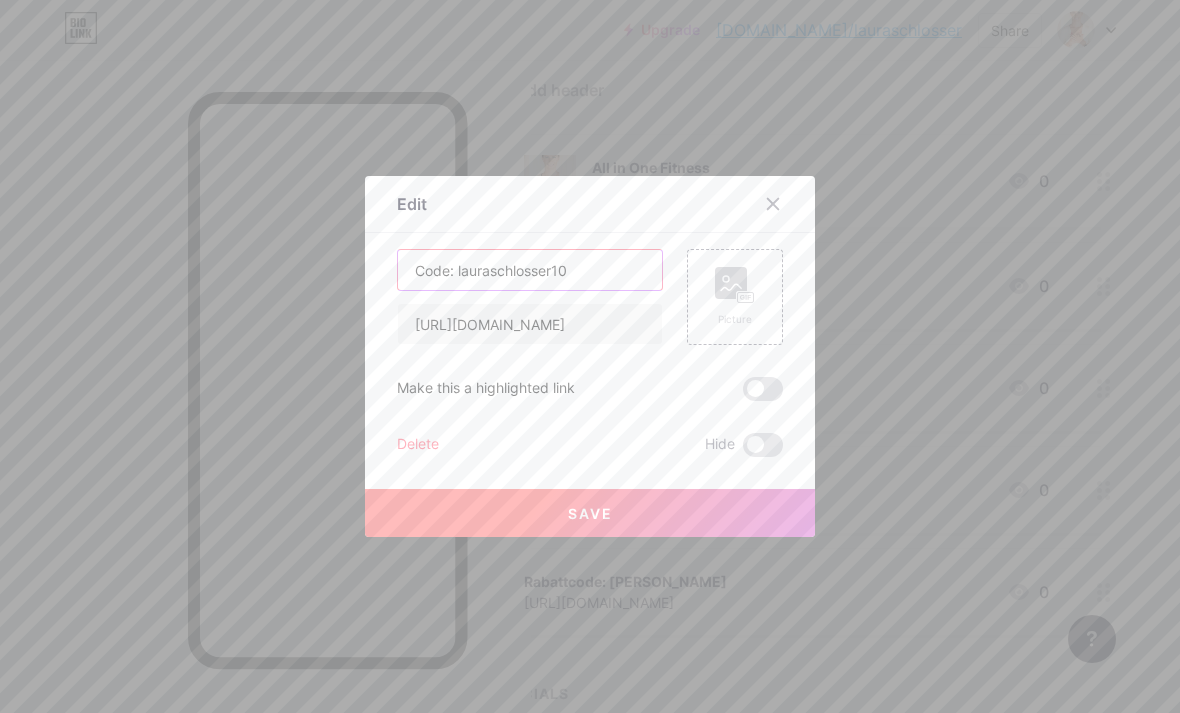 type on "Code: lauraschlosser10" 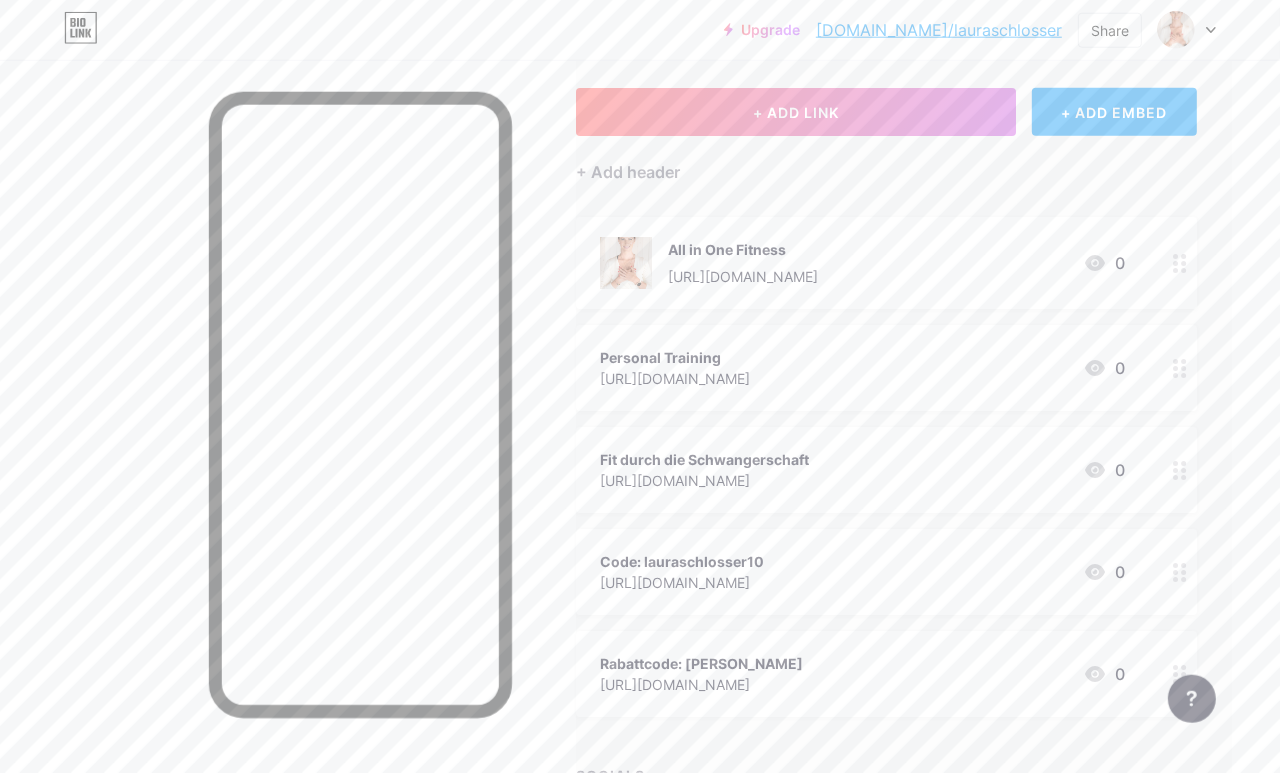 scroll, scrollTop: 99, scrollLeft: 48, axis: both 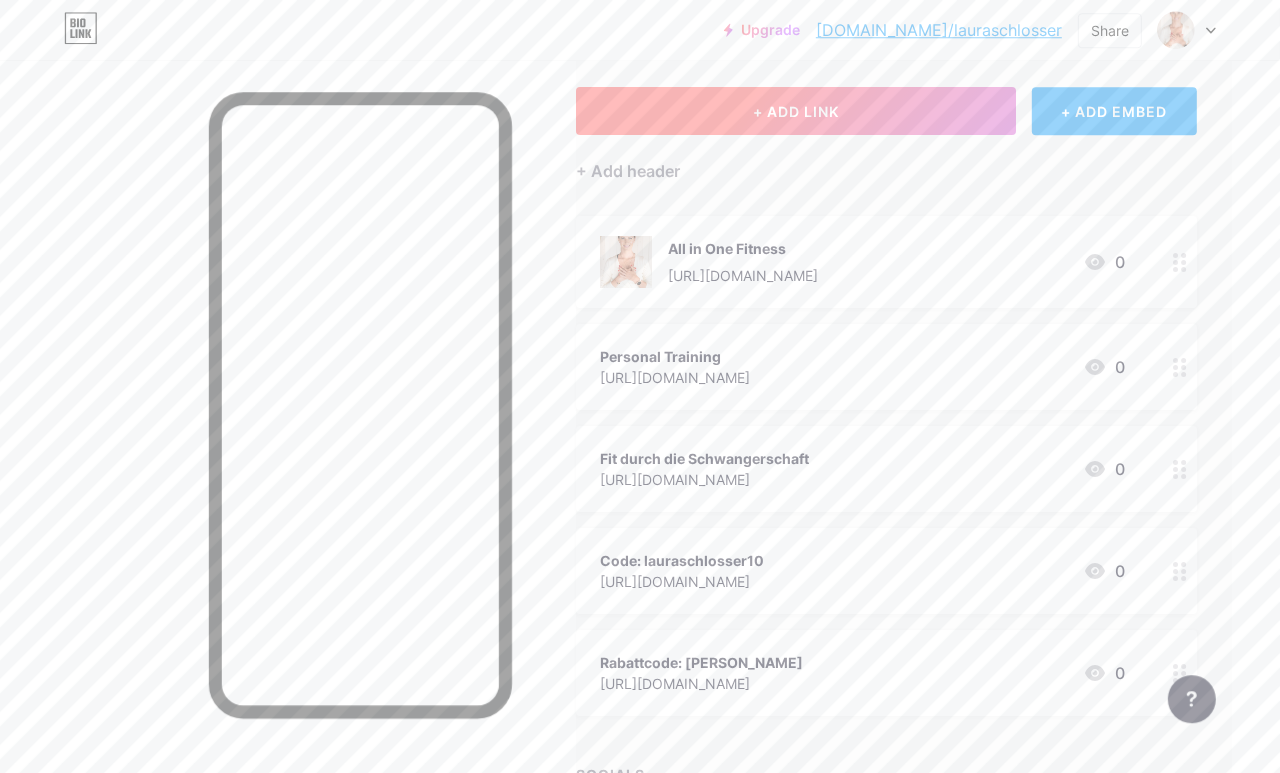 click on "+ ADD LINK" at bounding box center (796, 111) 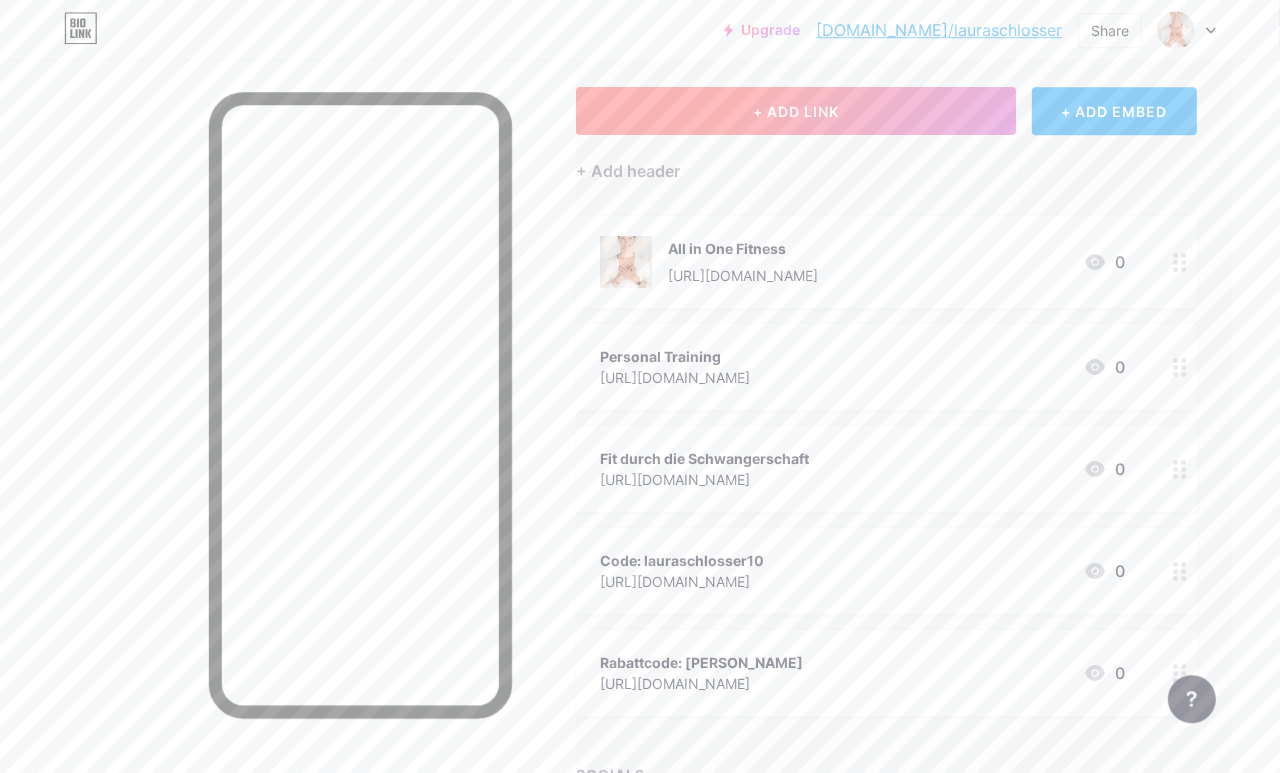 scroll, scrollTop: 99, scrollLeft: 49, axis: both 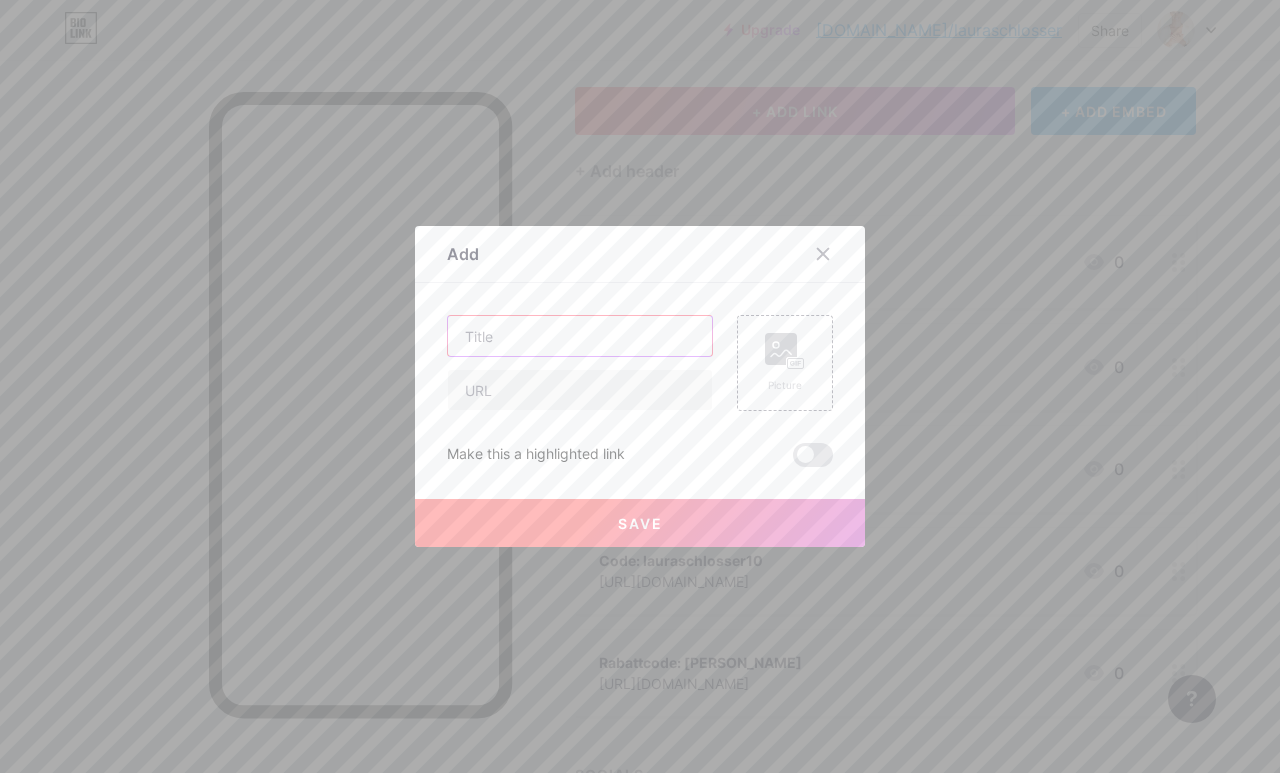 click at bounding box center [580, 336] 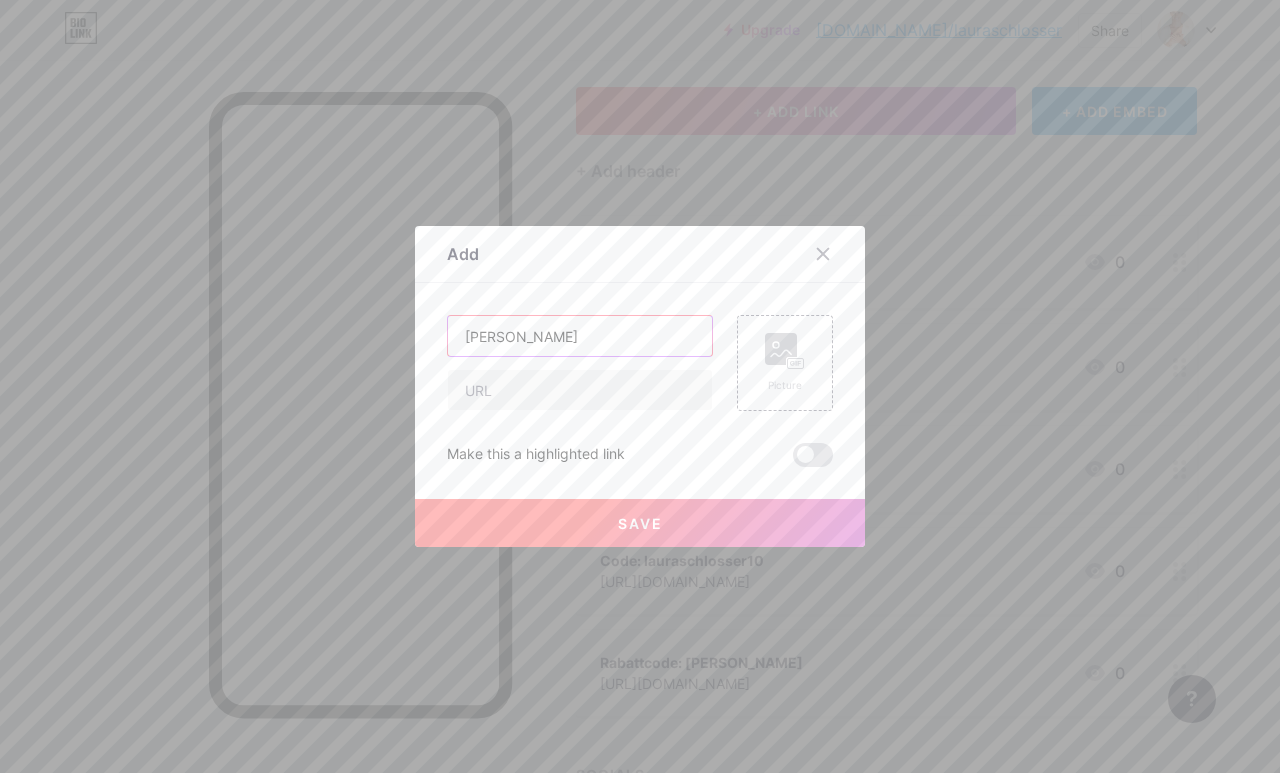 click on "[PERSON_NAME]" at bounding box center [580, 336] 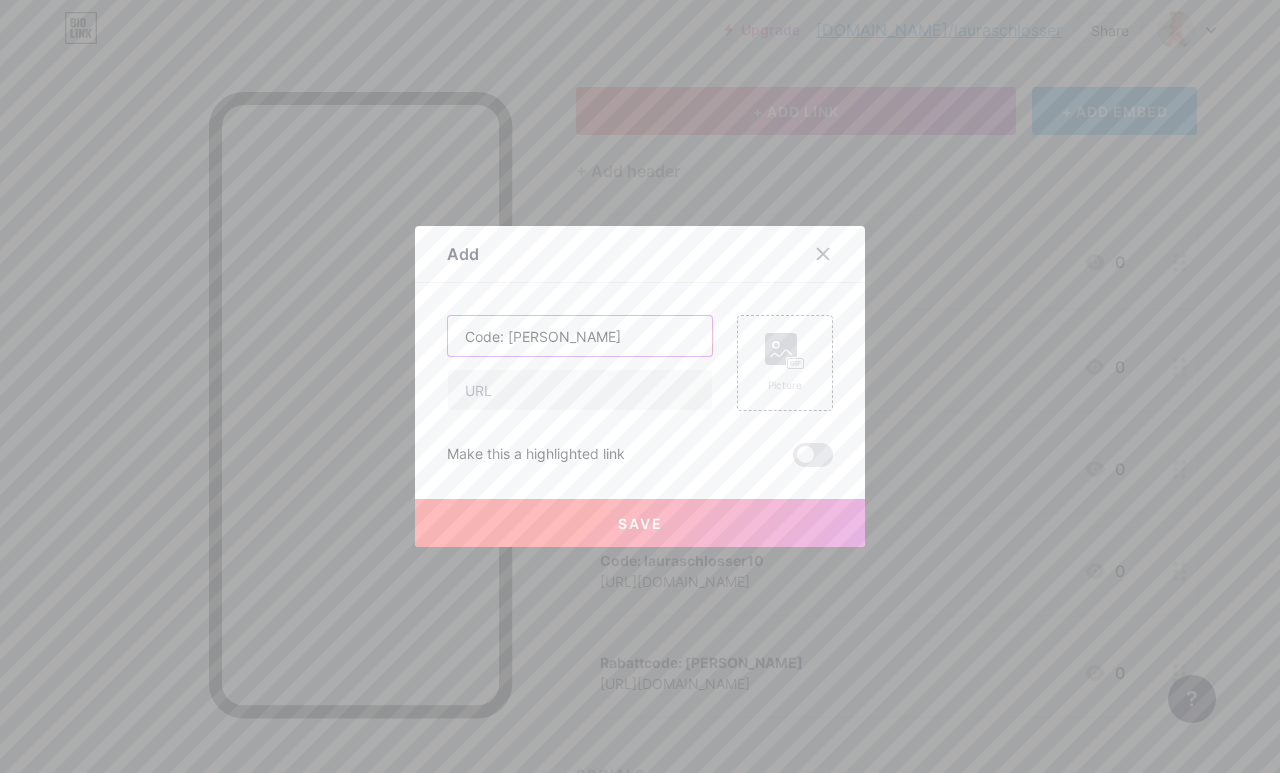 click on "Code: [PERSON_NAME]" at bounding box center (580, 336) 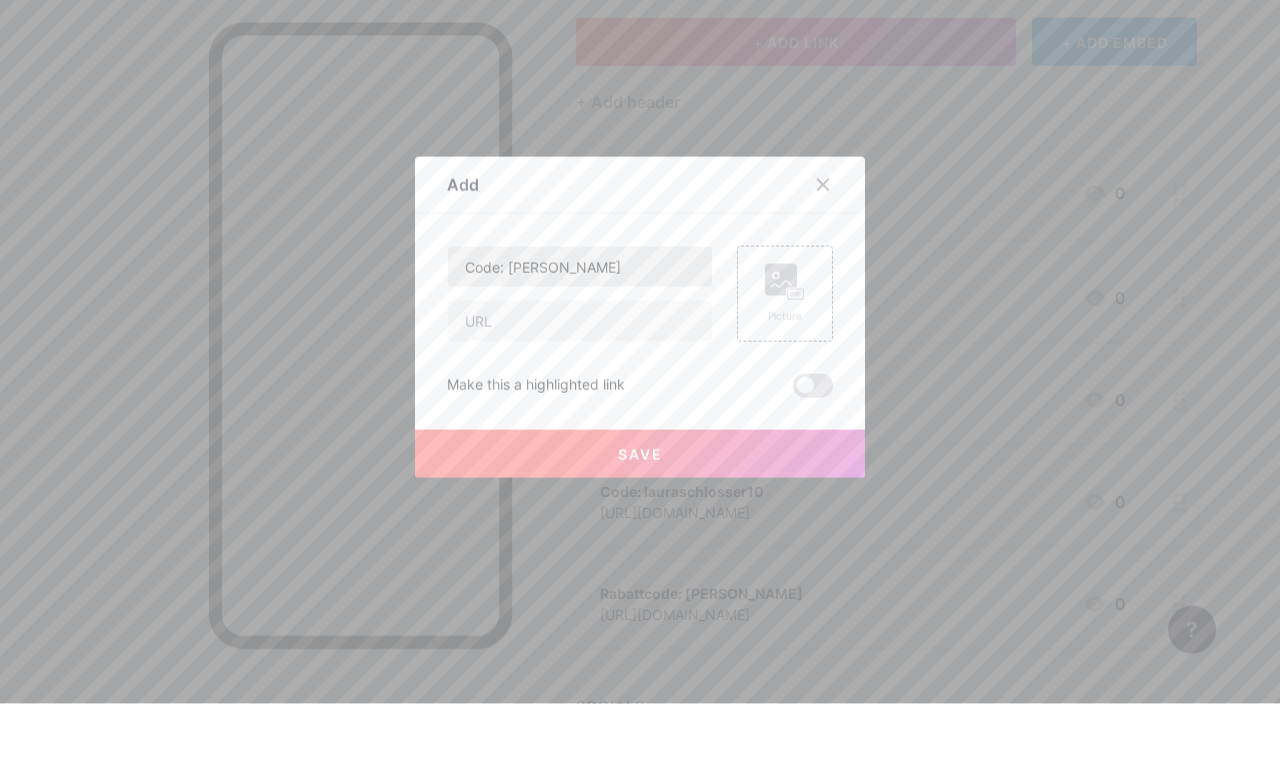 scroll, scrollTop: 168, scrollLeft: 49, axis: both 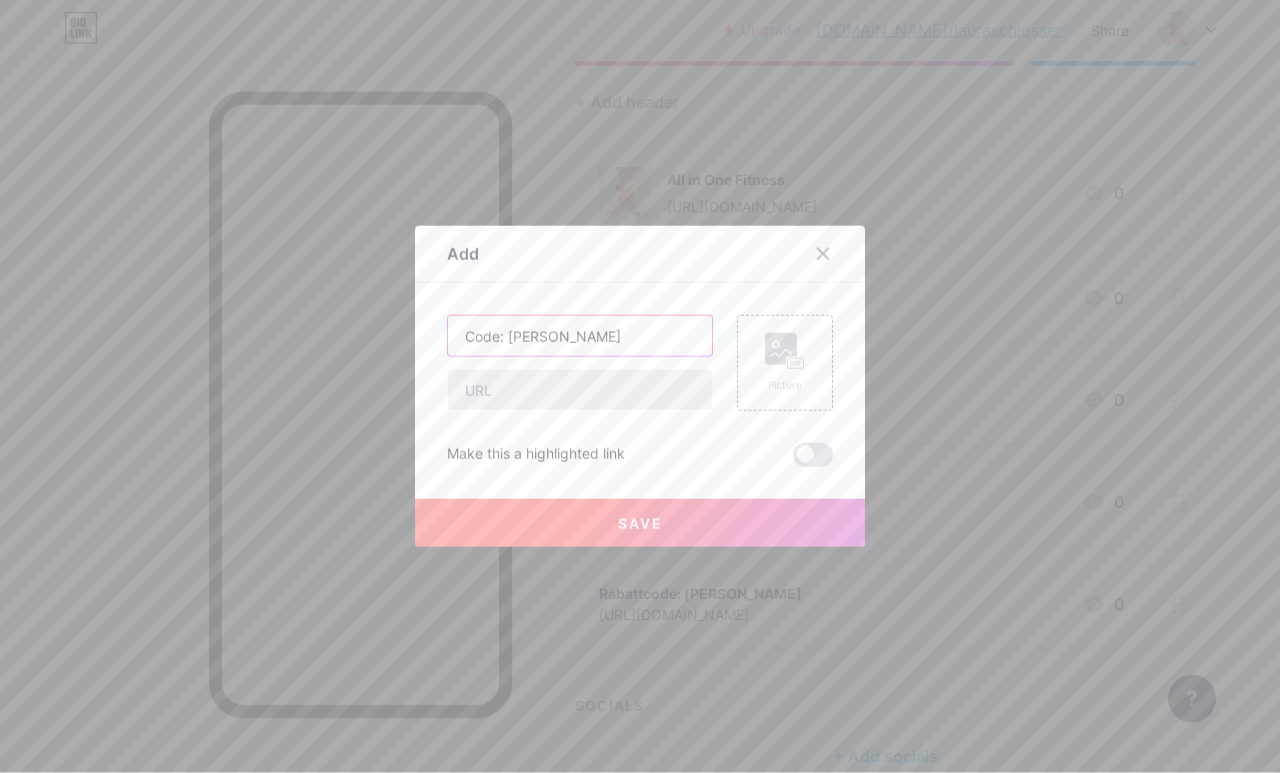 type on "Code: [PERSON_NAME]" 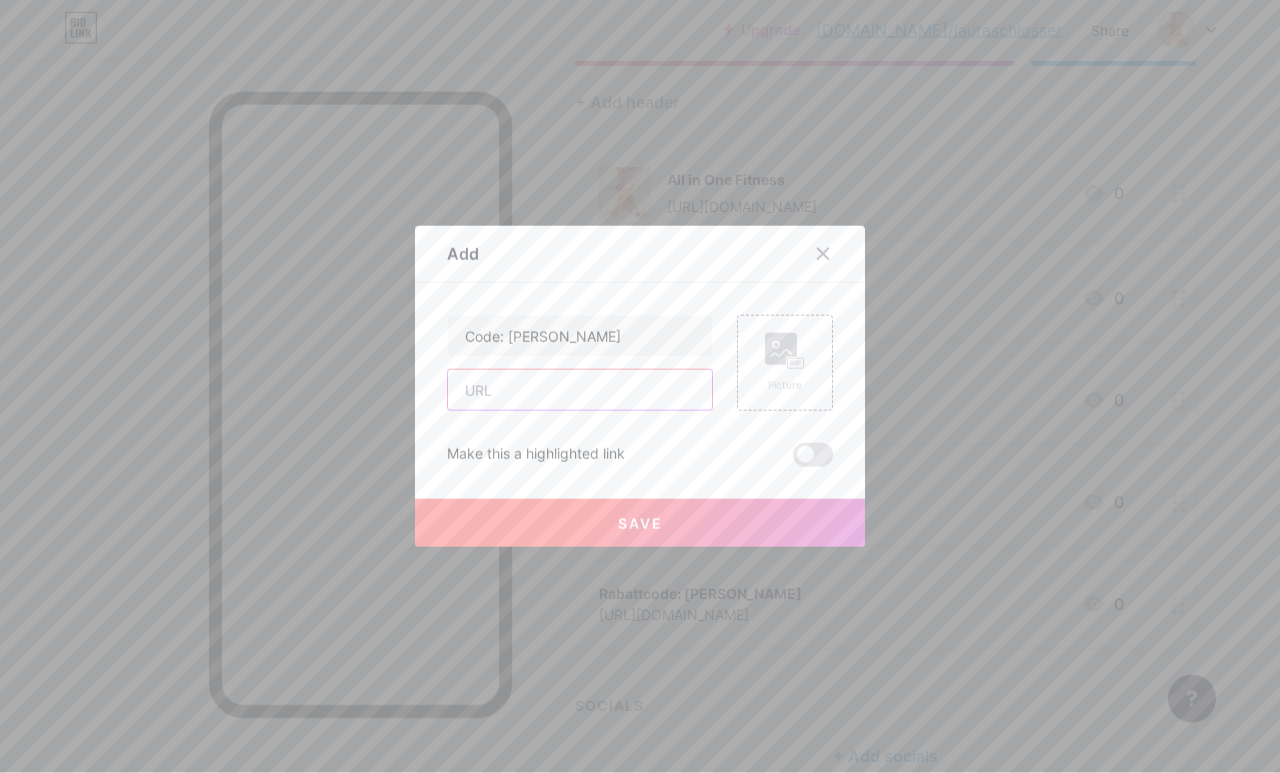 click at bounding box center (580, 390) 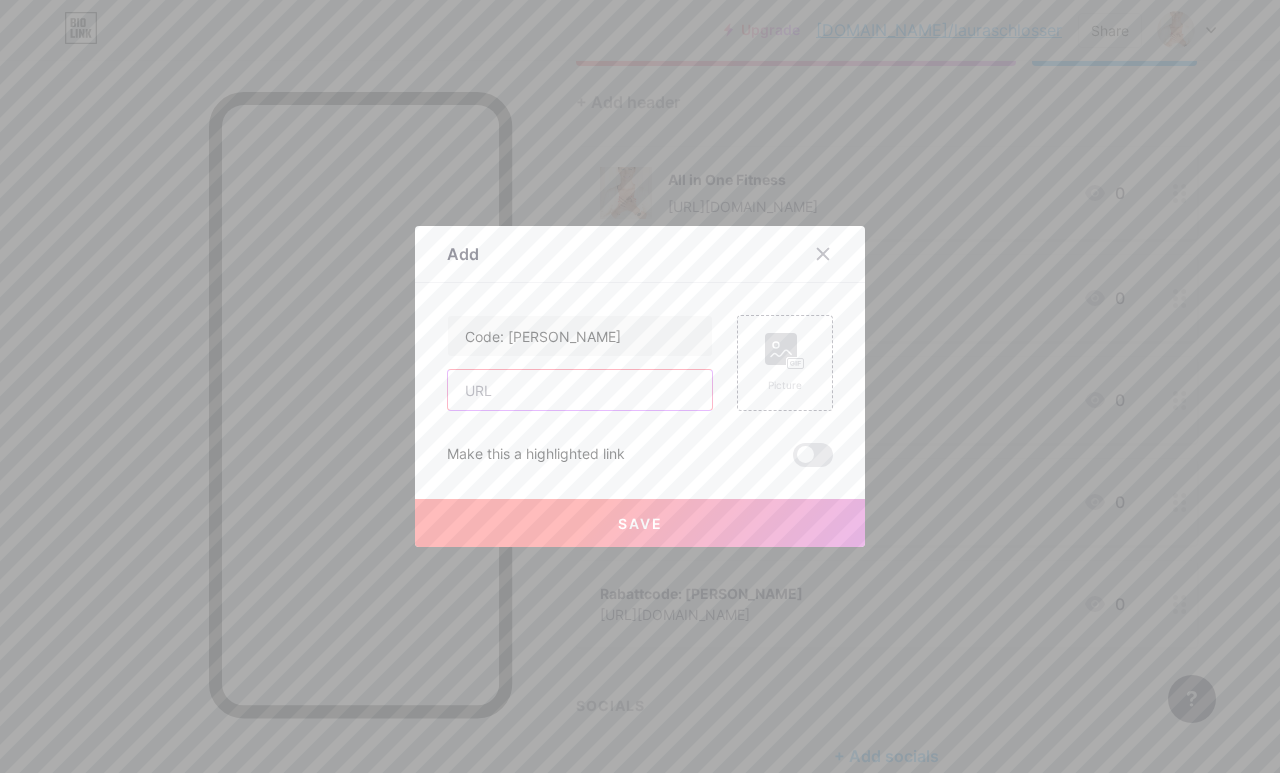 click at bounding box center [580, 390] 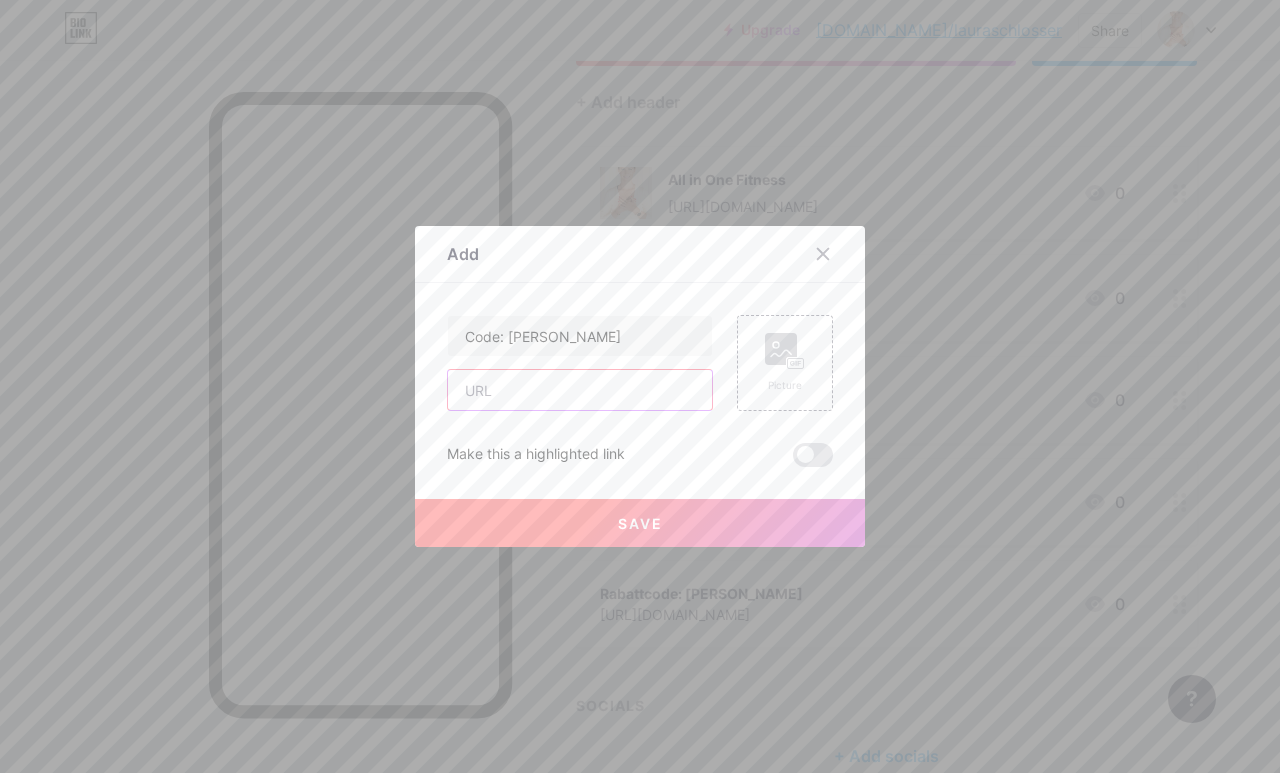 paste on "[URL][DOMAIN_NAME]" 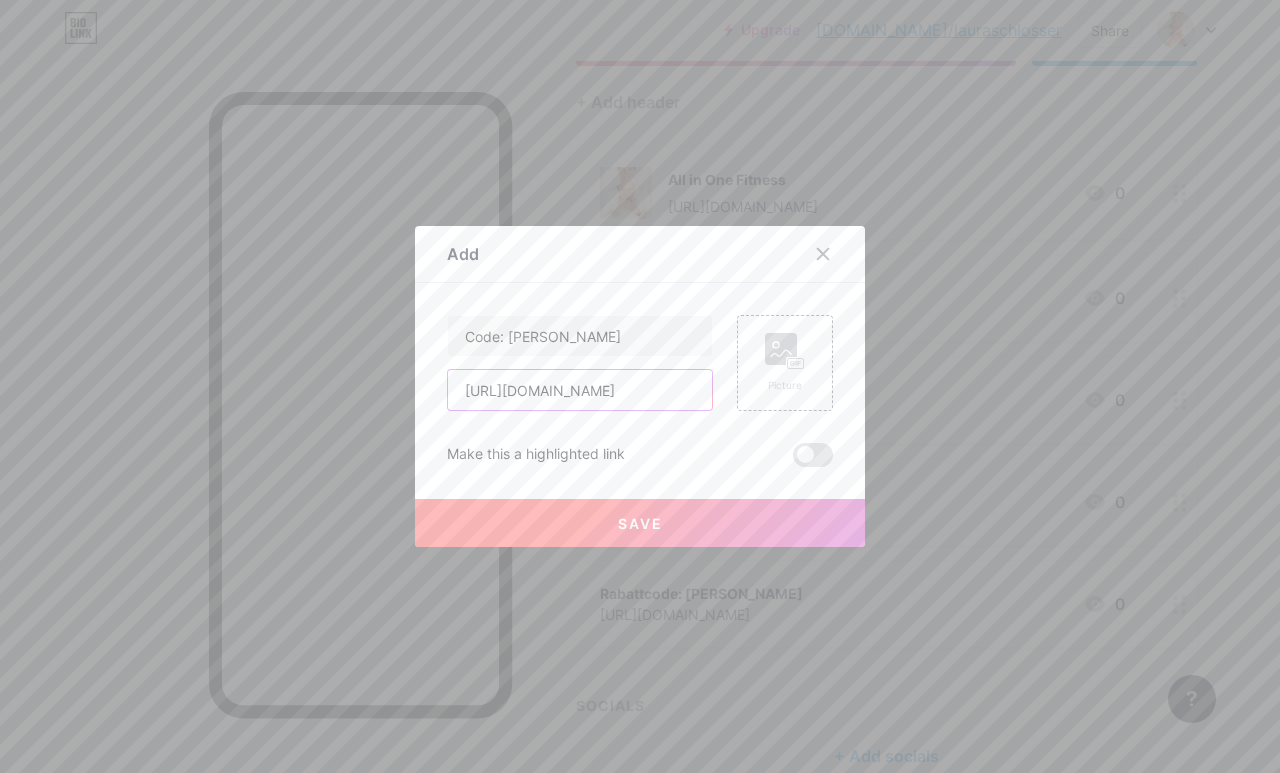 type on "[URL][DOMAIN_NAME]" 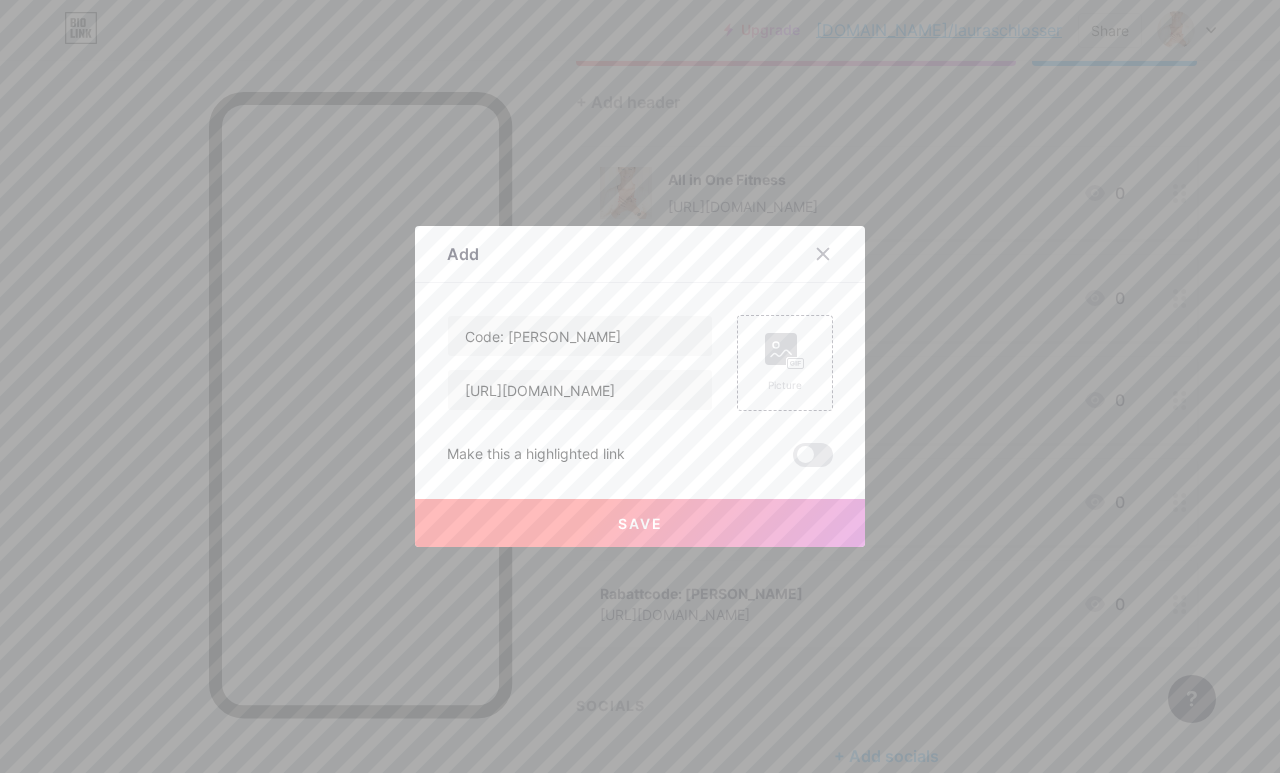 click on "Save" at bounding box center (640, 523) 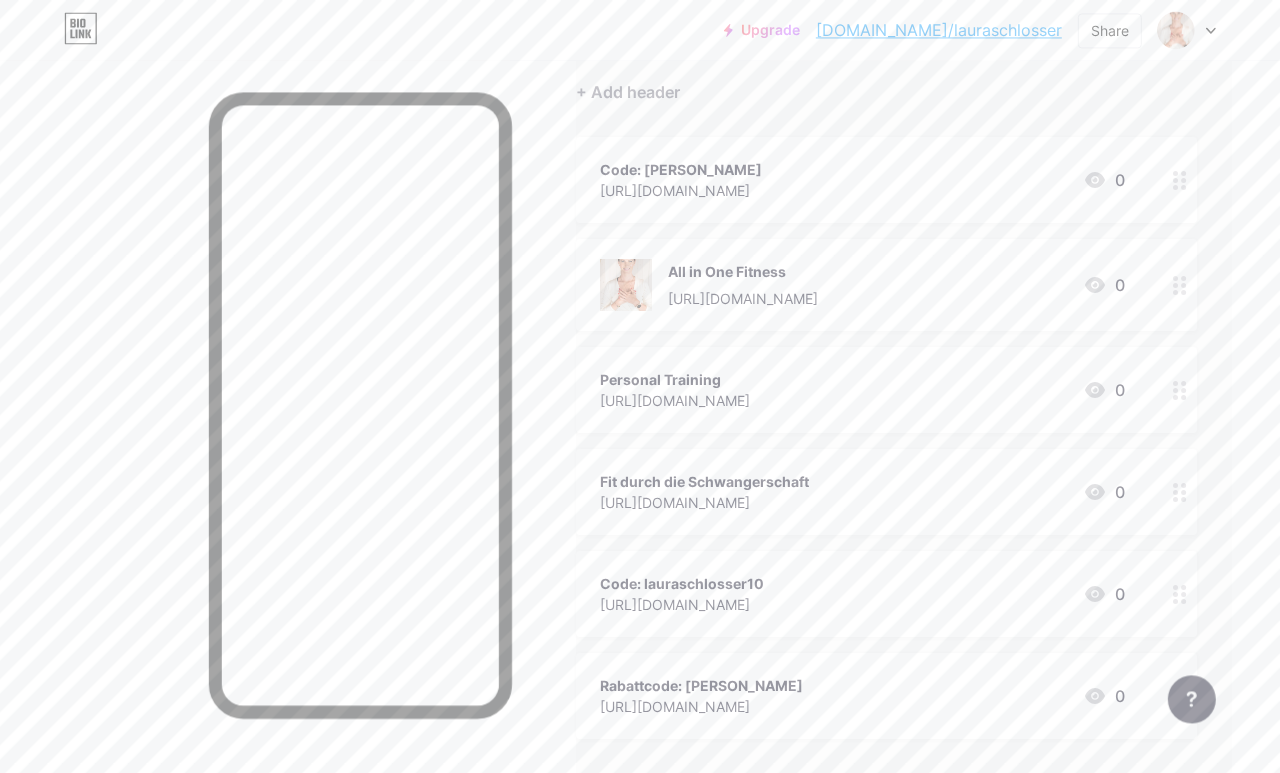 scroll, scrollTop: 178, scrollLeft: 49, axis: both 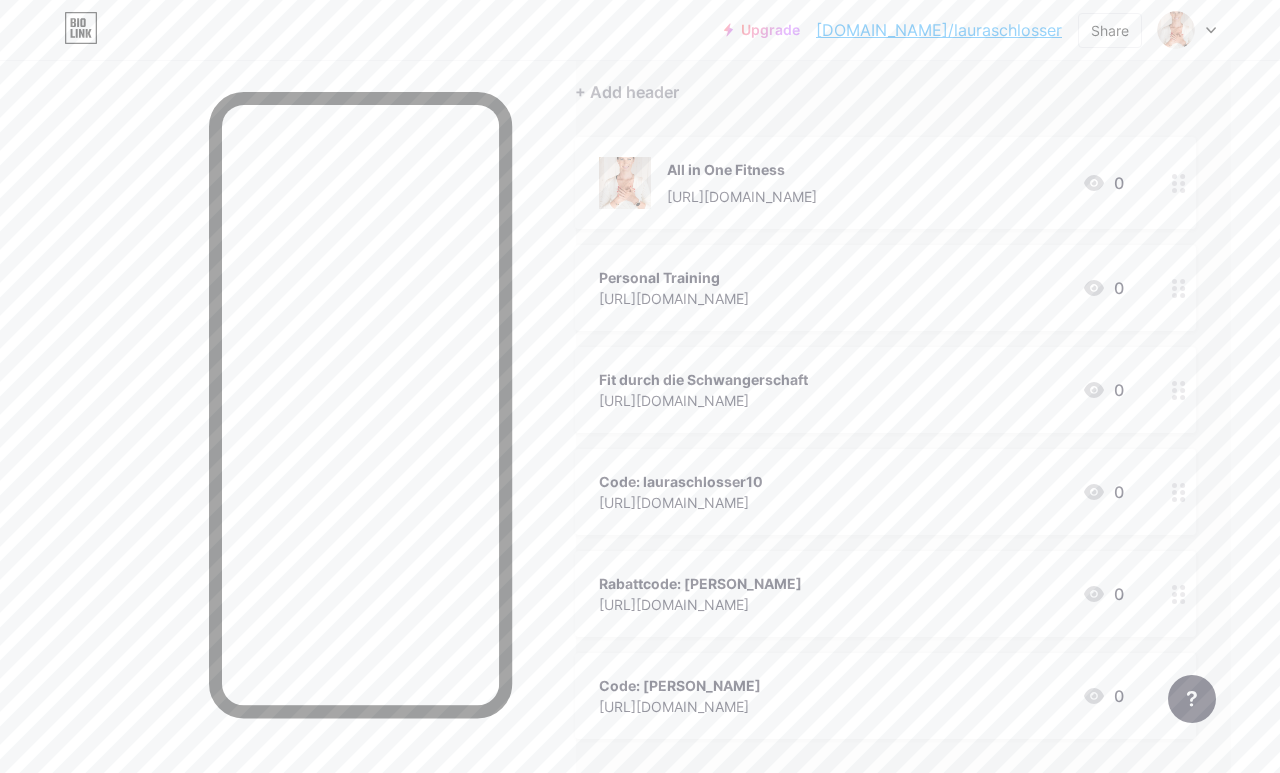 click on "Rabattcode: [PERSON_NAME]
[URL][DOMAIN_NAME]
0" at bounding box center (861, 594) 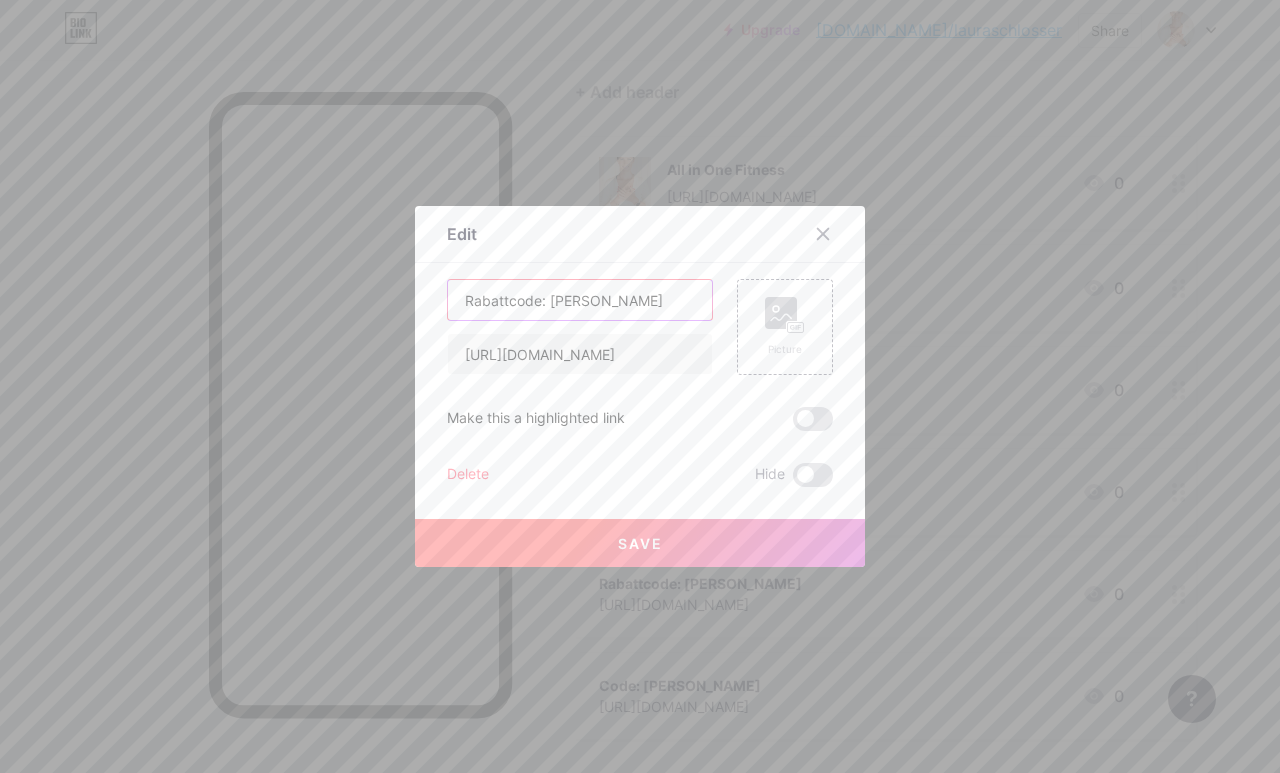click on "Rabattcode: [PERSON_NAME]" at bounding box center [580, 300] 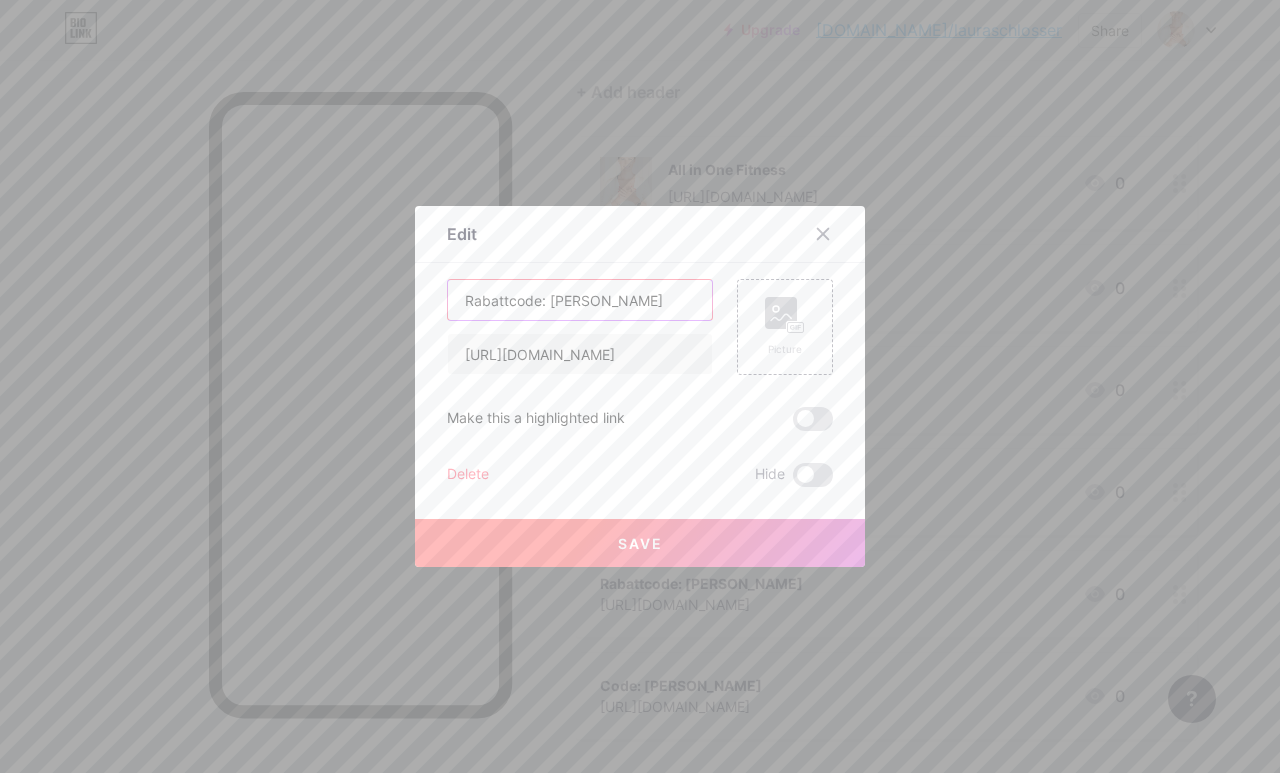 type on "Rabattcode: [PERSON_NAME]" 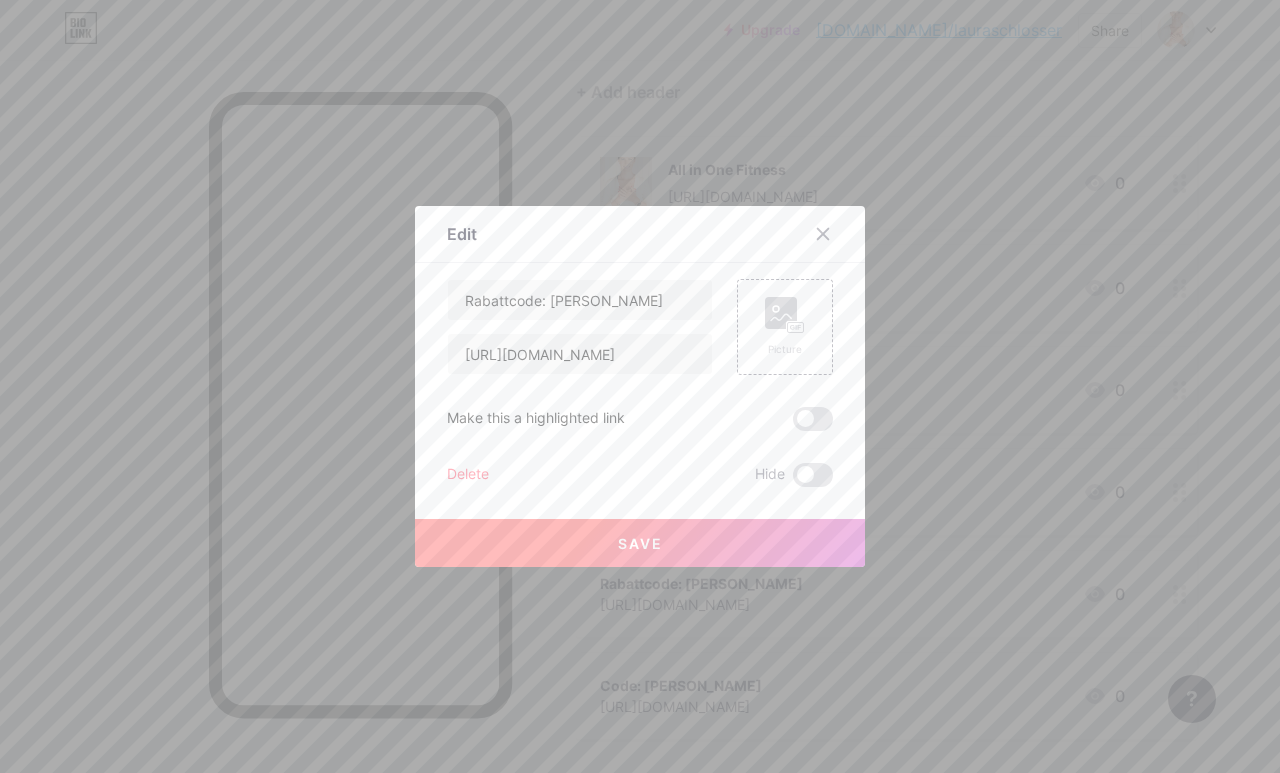 click on "Save" at bounding box center (640, 543) 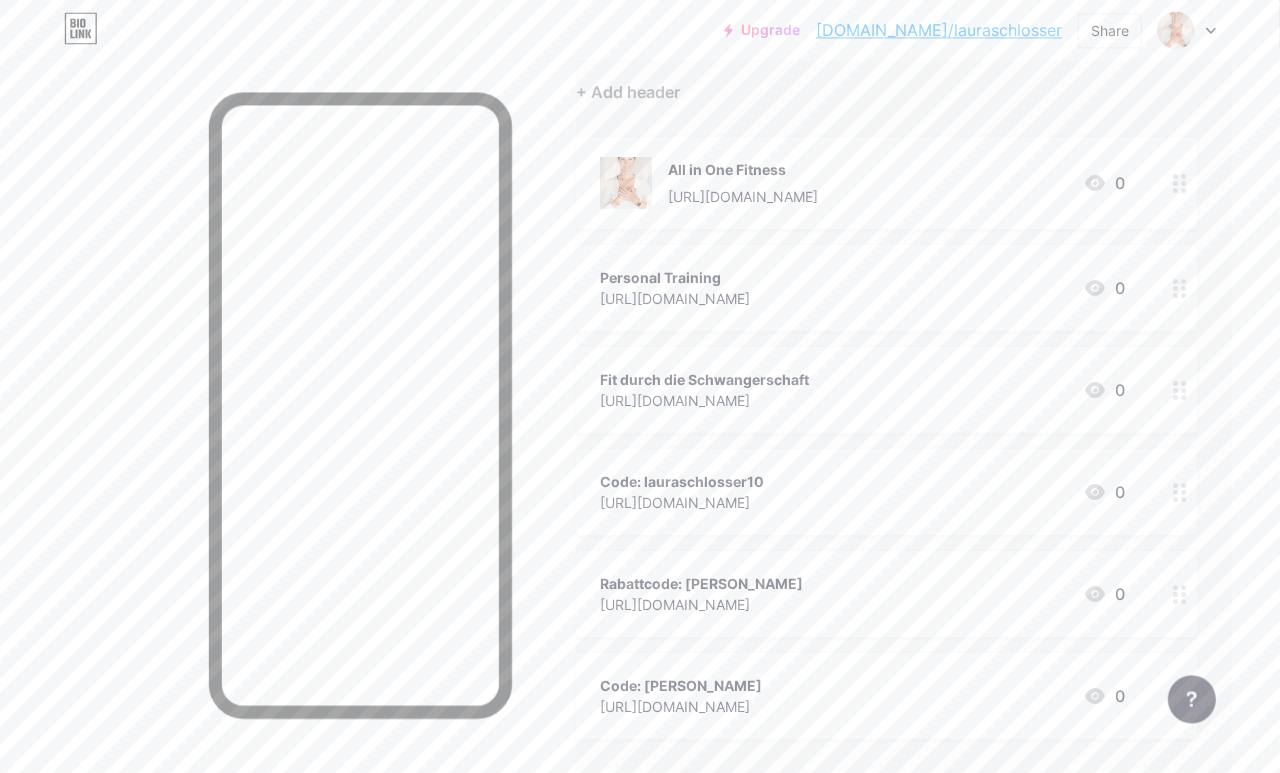 scroll, scrollTop: 178, scrollLeft: 49, axis: both 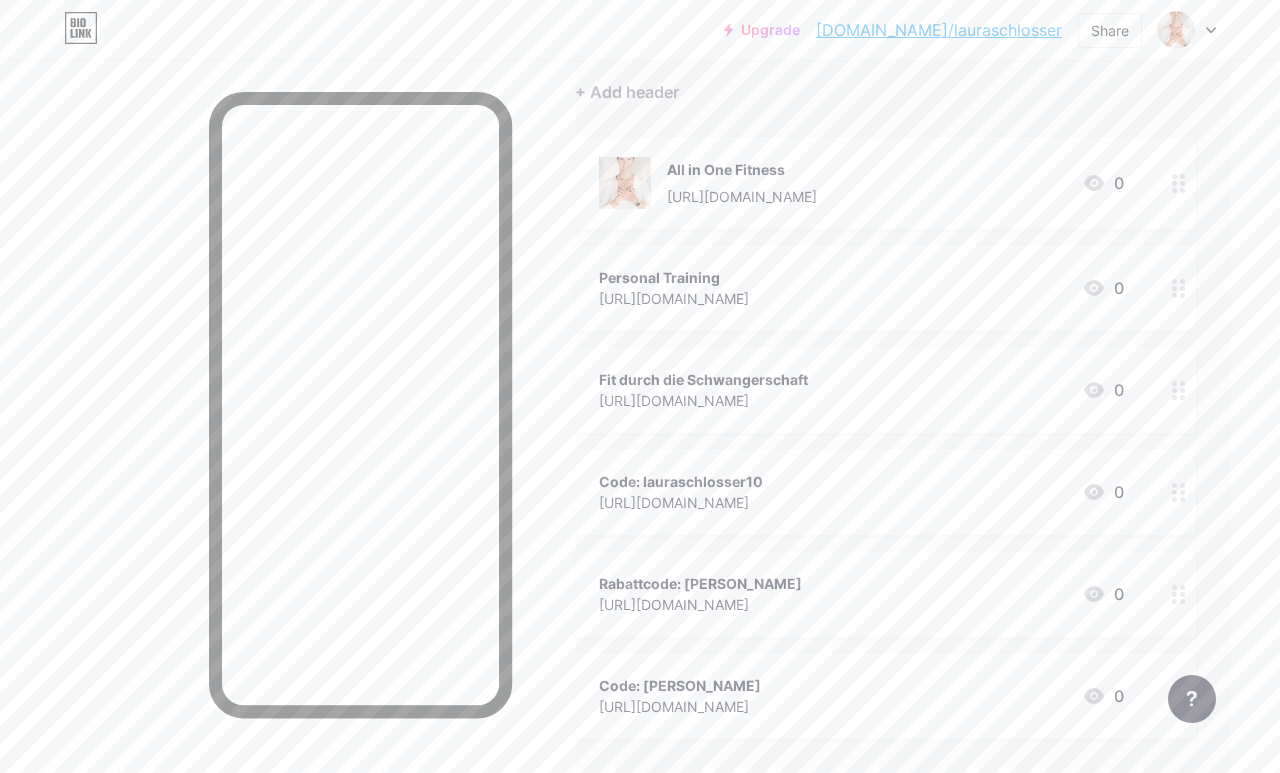 click on "Code: lauraschlosser10
[URL][DOMAIN_NAME]
0" at bounding box center [861, 492] 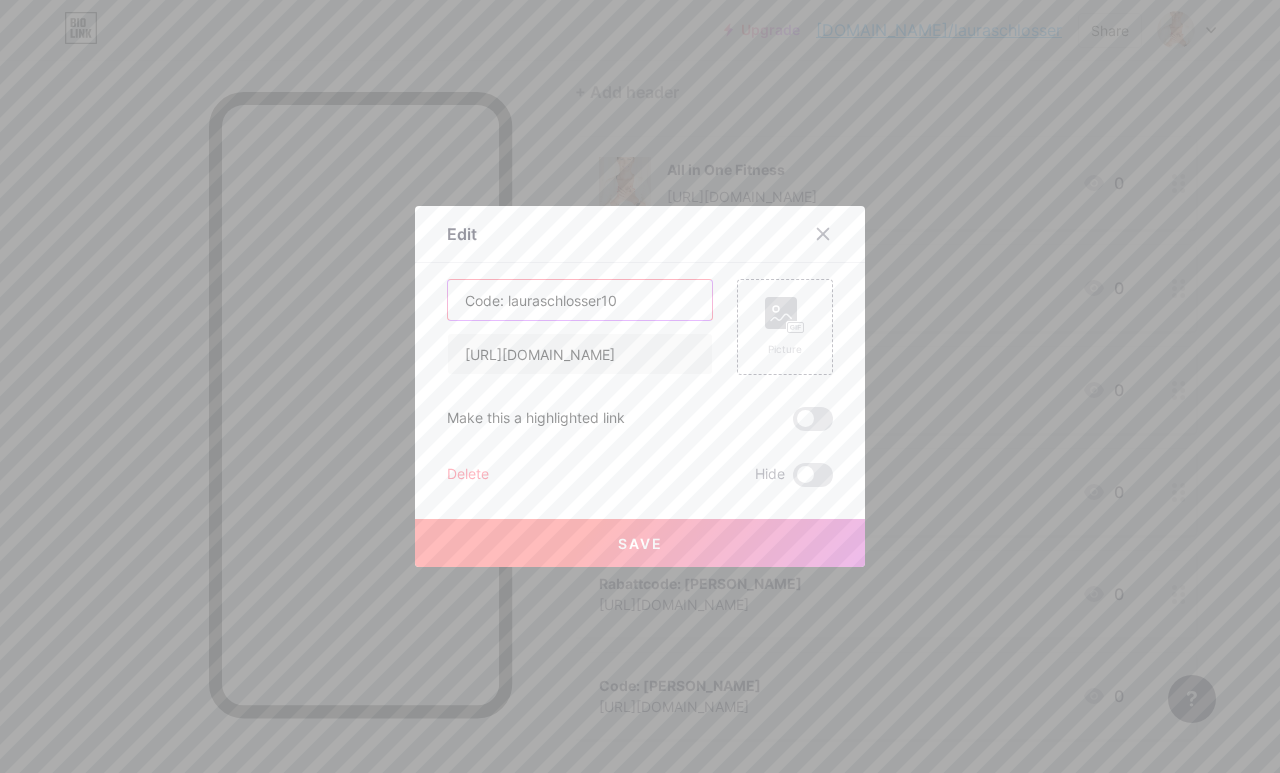 click on "Code: lauraschlosser10" at bounding box center [580, 300] 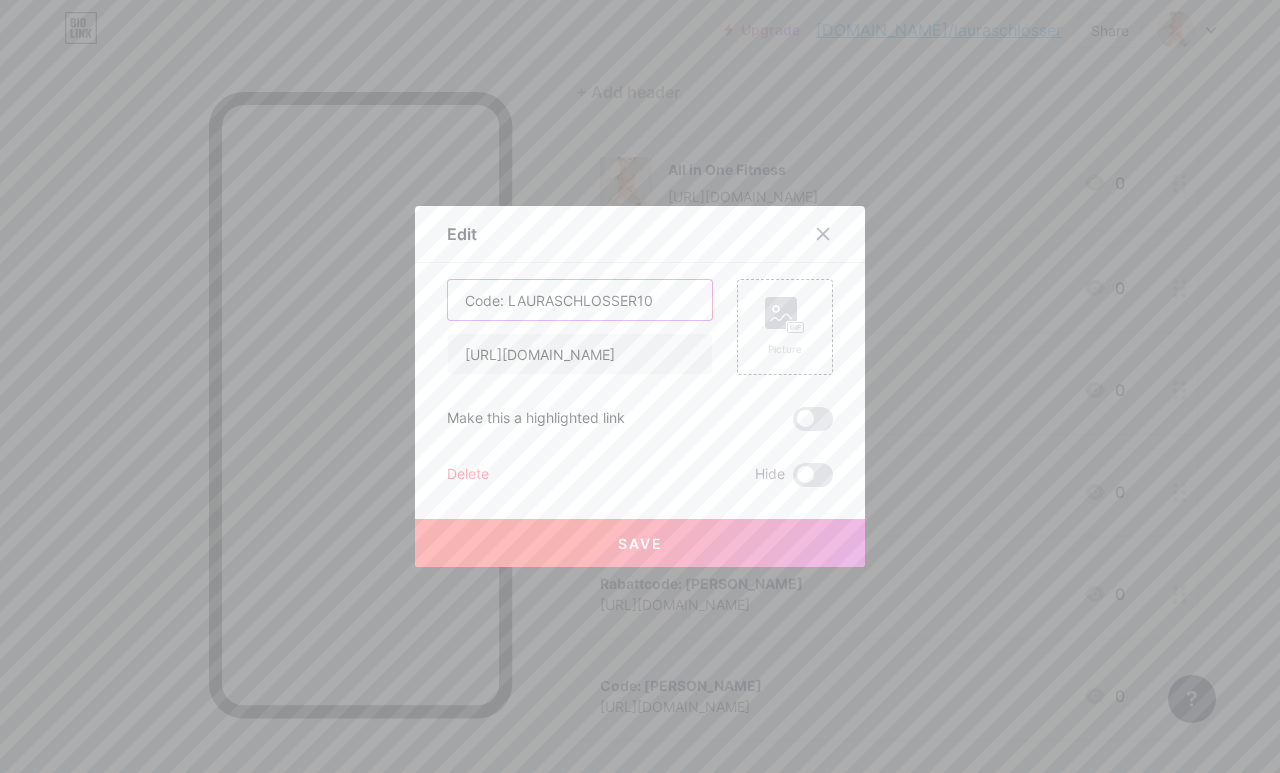 type on "Code: LAURASCHLOSSER10" 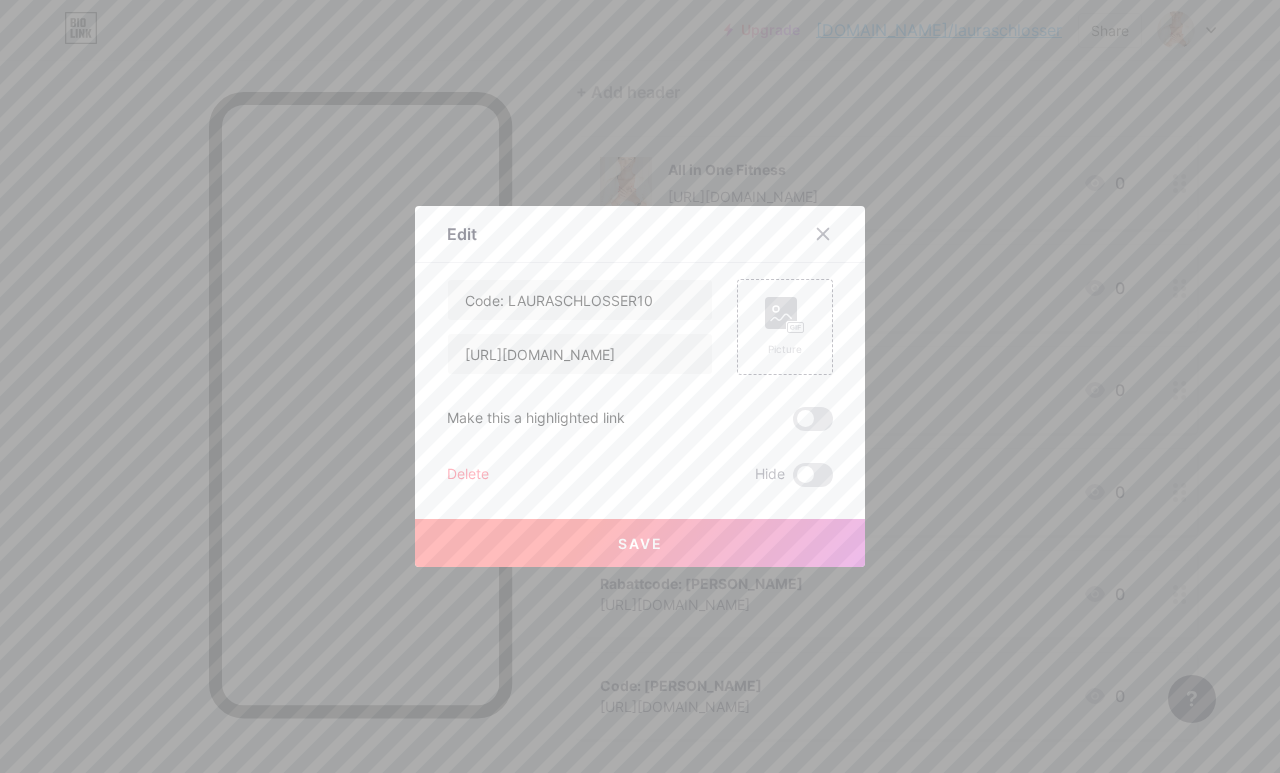 click on "Save" at bounding box center (640, 543) 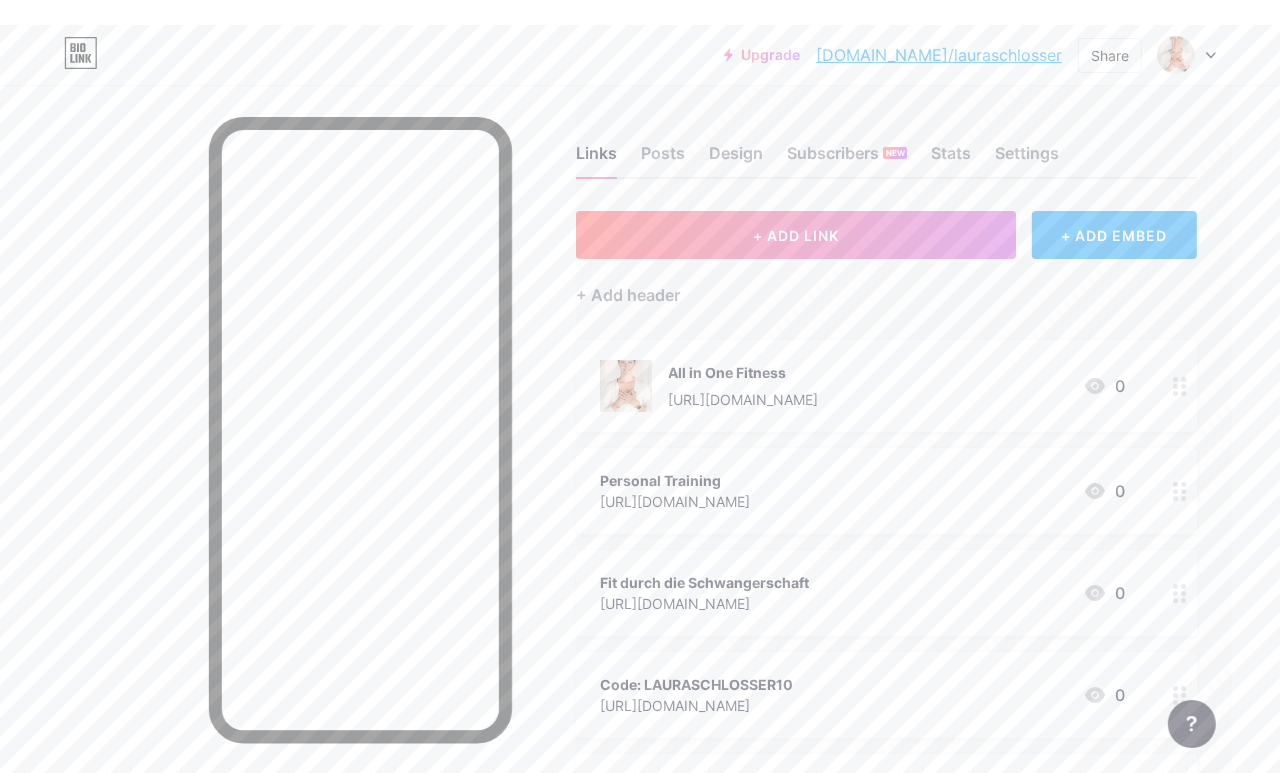 scroll, scrollTop: 0, scrollLeft: 49, axis: horizontal 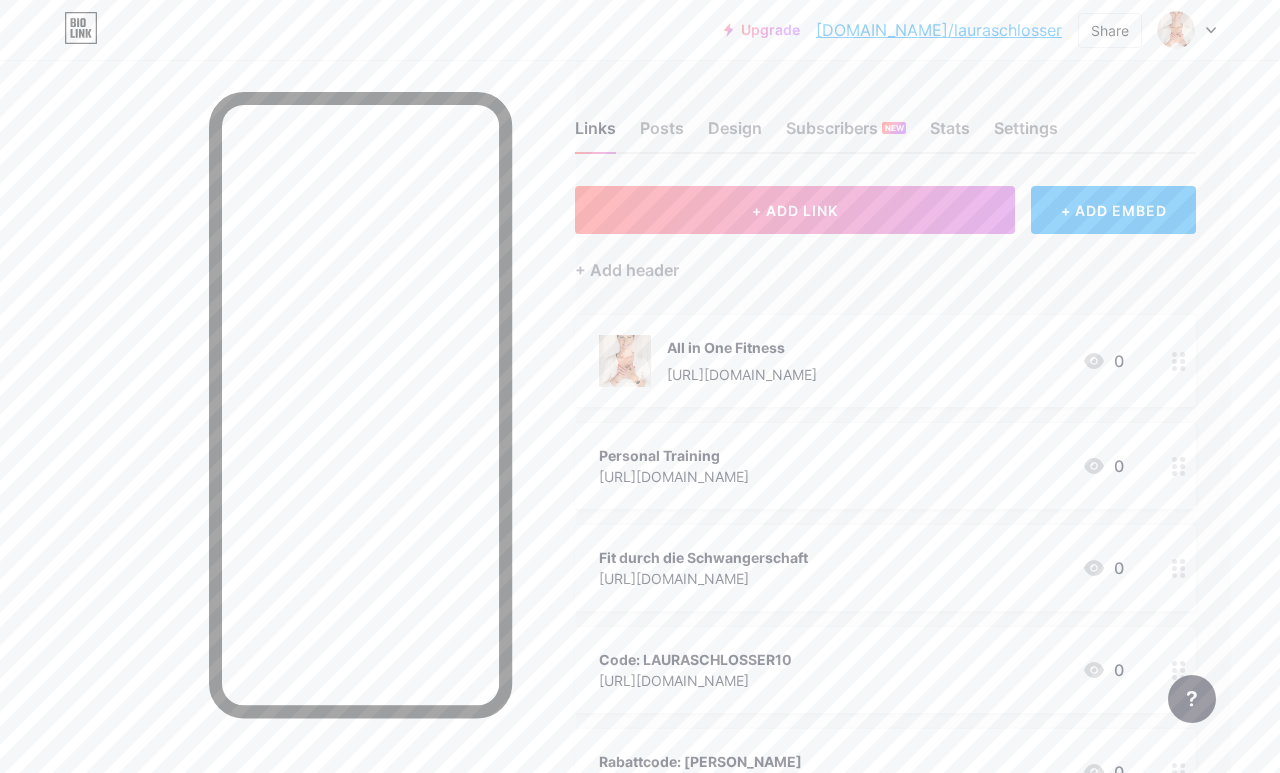 click on "+ ADD LINK" at bounding box center [795, 210] 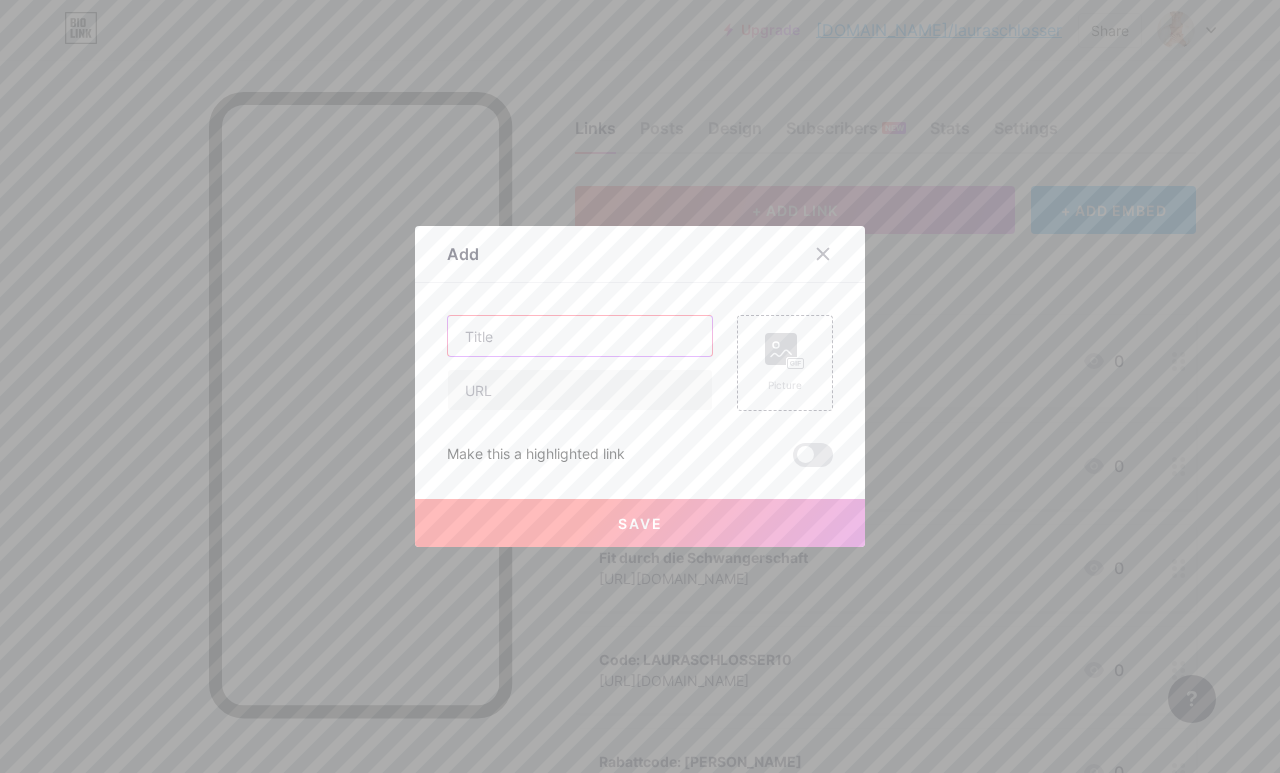 click at bounding box center [580, 336] 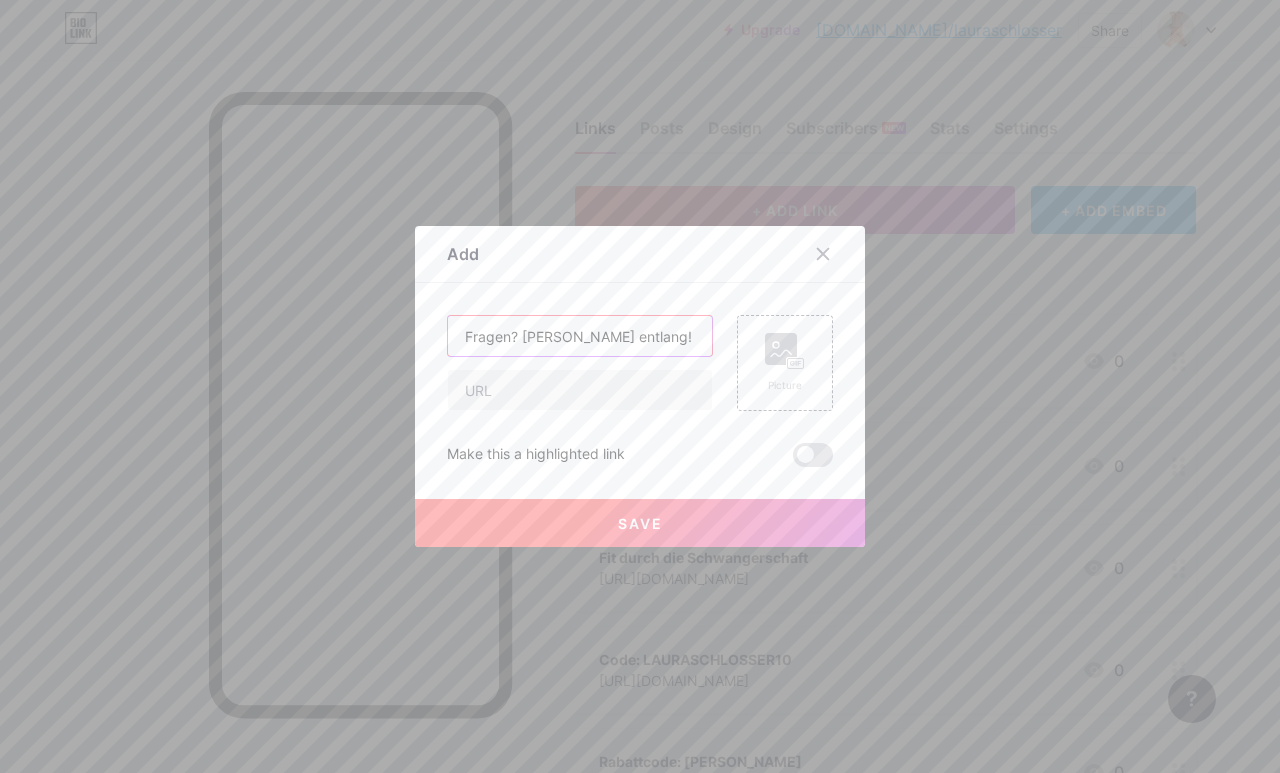 scroll, scrollTop: 0, scrollLeft: 48, axis: horizontal 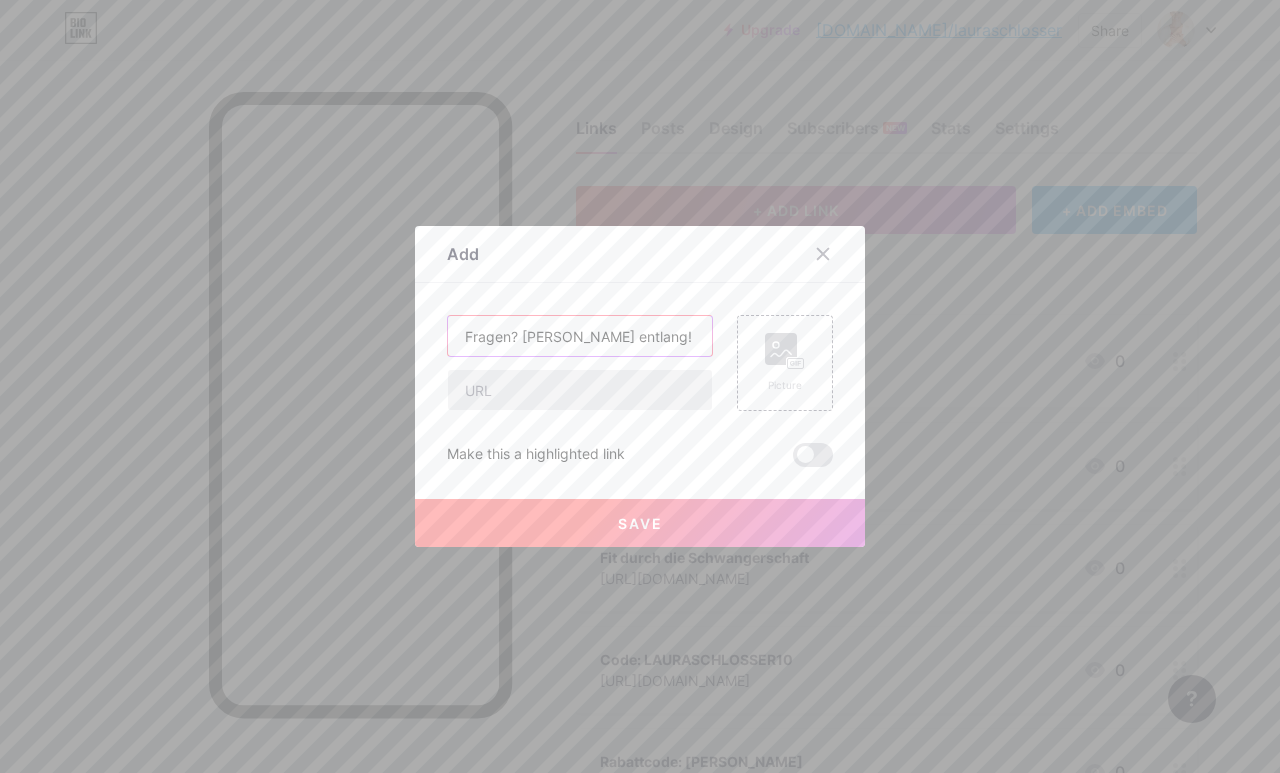 type on "Fragen? [PERSON_NAME] entlang!" 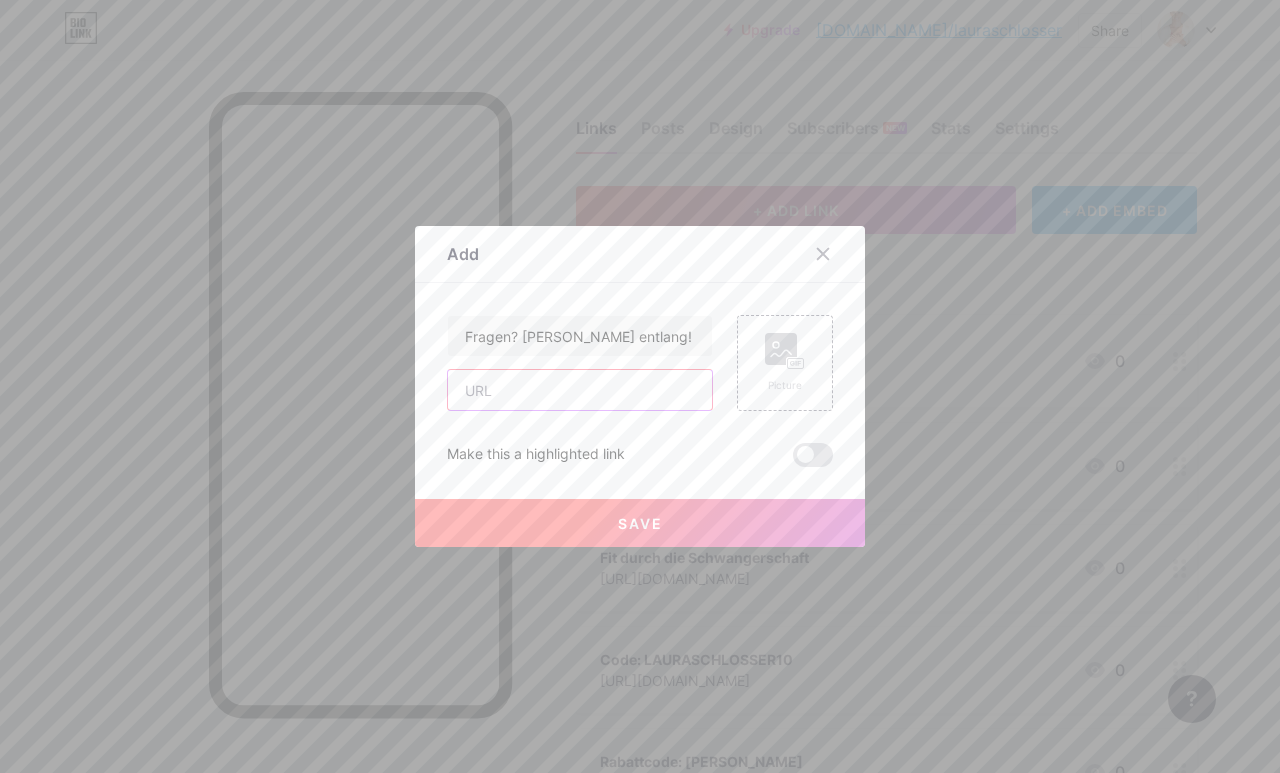 click at bounding box center (580, 390) 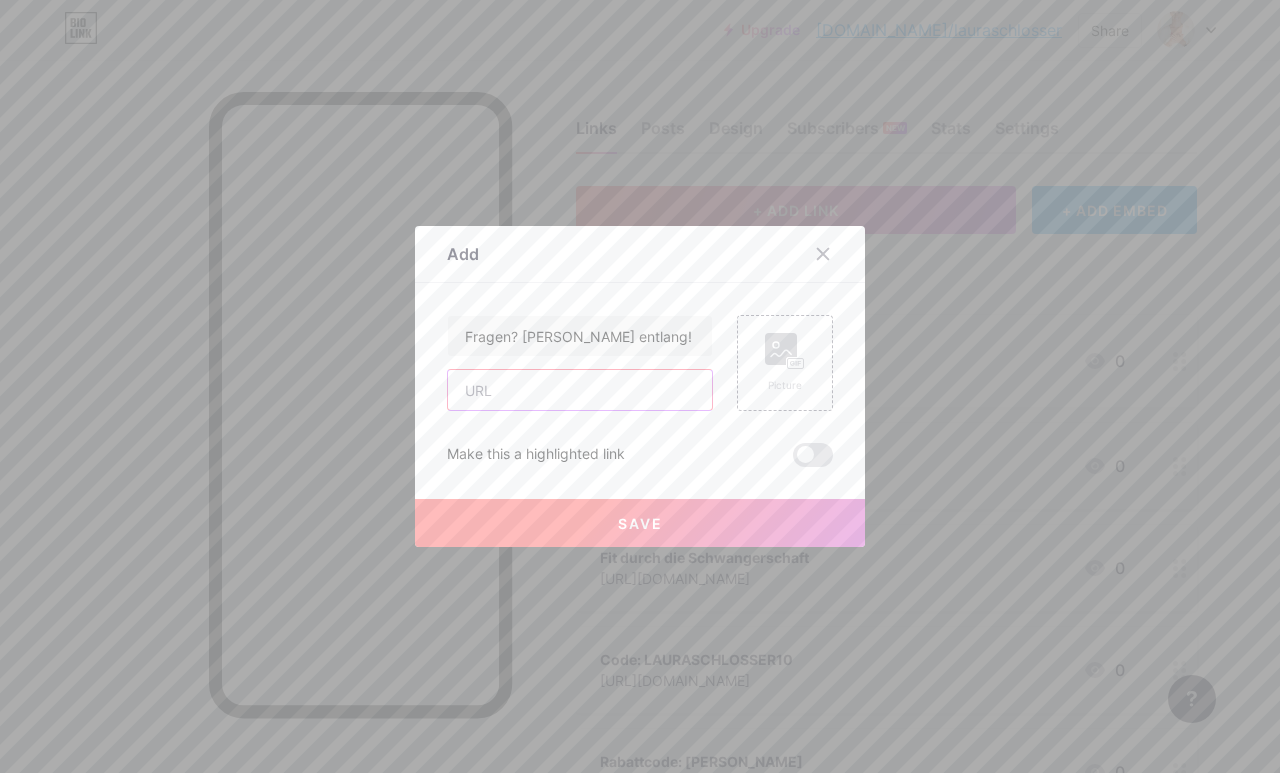 paste on "[URL][DOMAIN_NAME]" 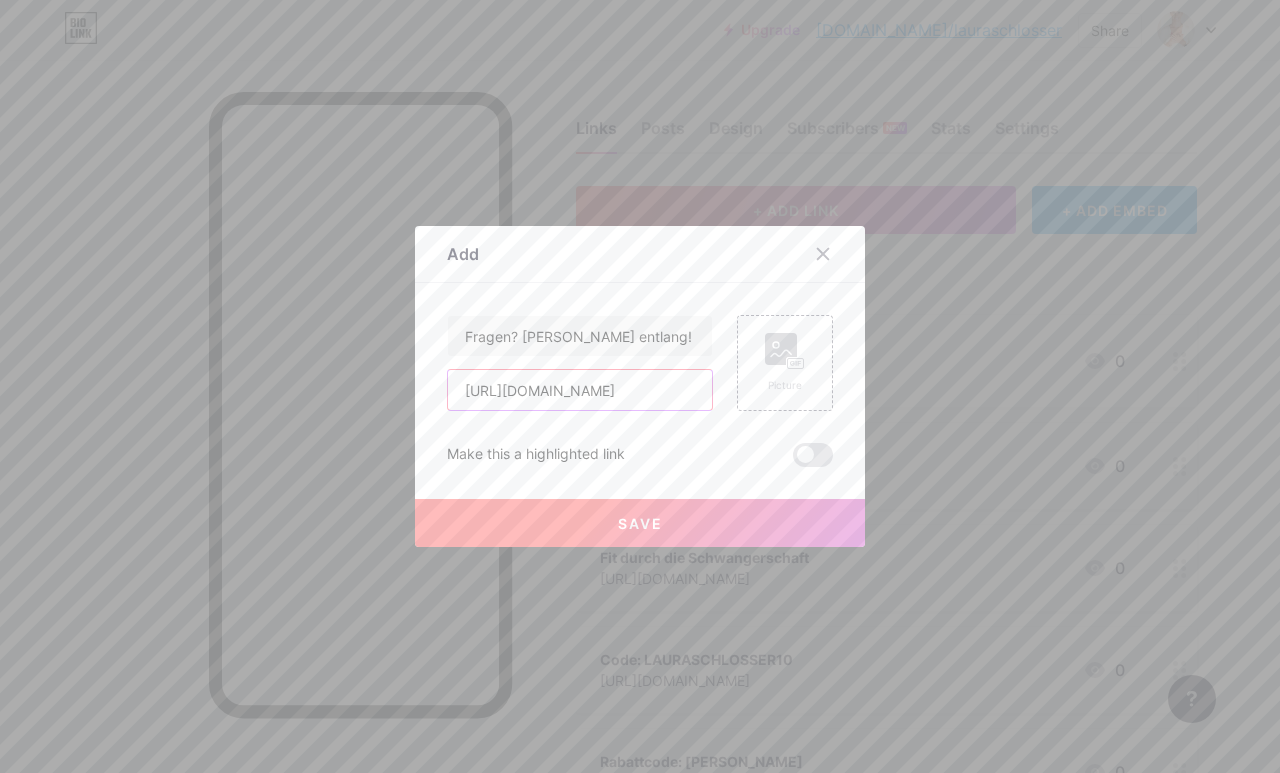 type on "[URL][DOMAIN_NAME]" 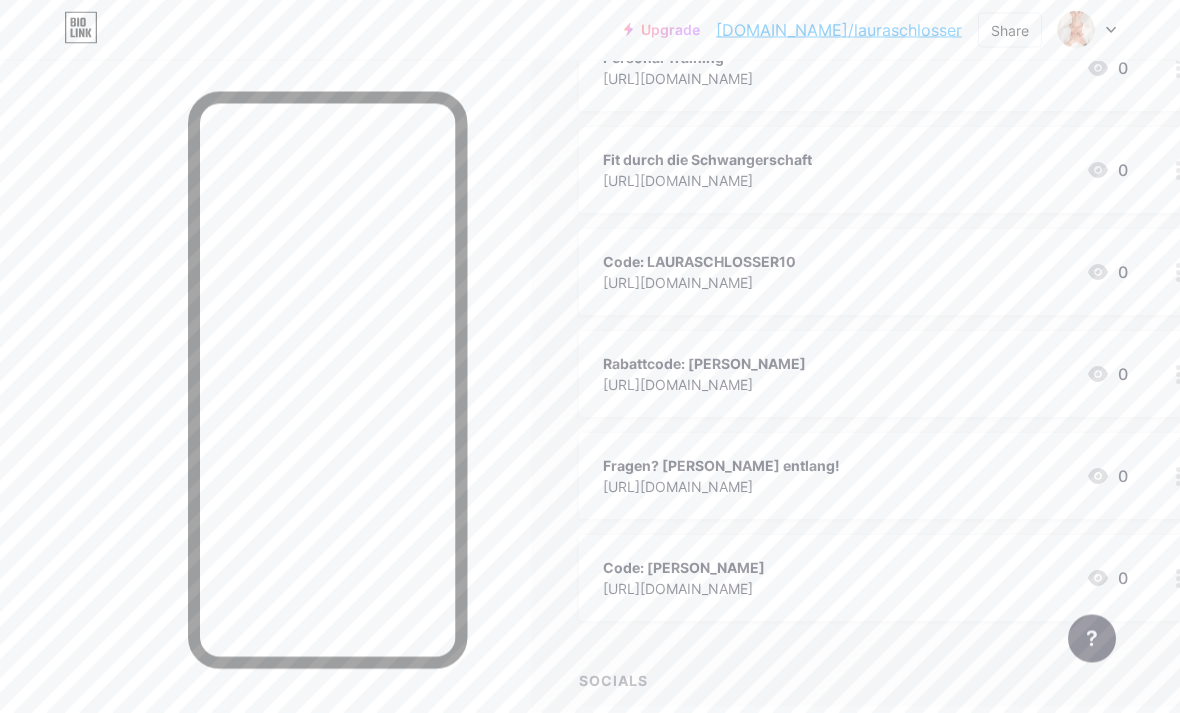 scroll, scrollTop: 398, scrollLeft: 0, axis: vertical 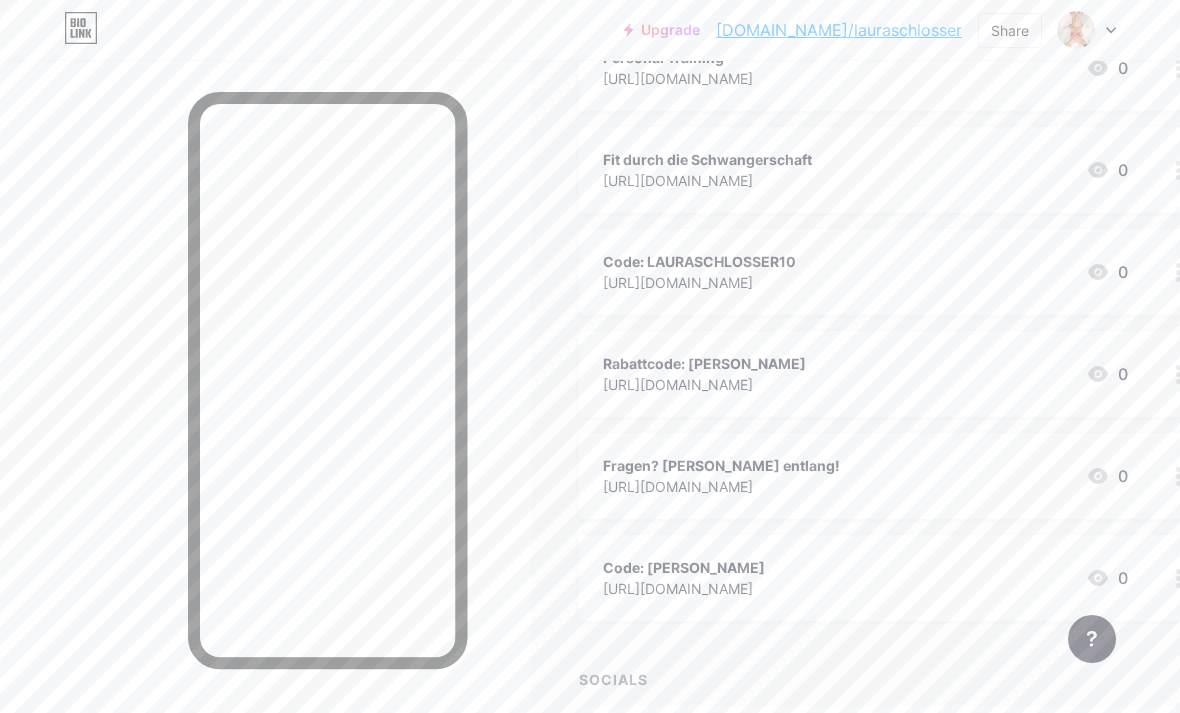 click on "Rabattcode: [PERSON_NAME]" at bounding box center [704, 363] 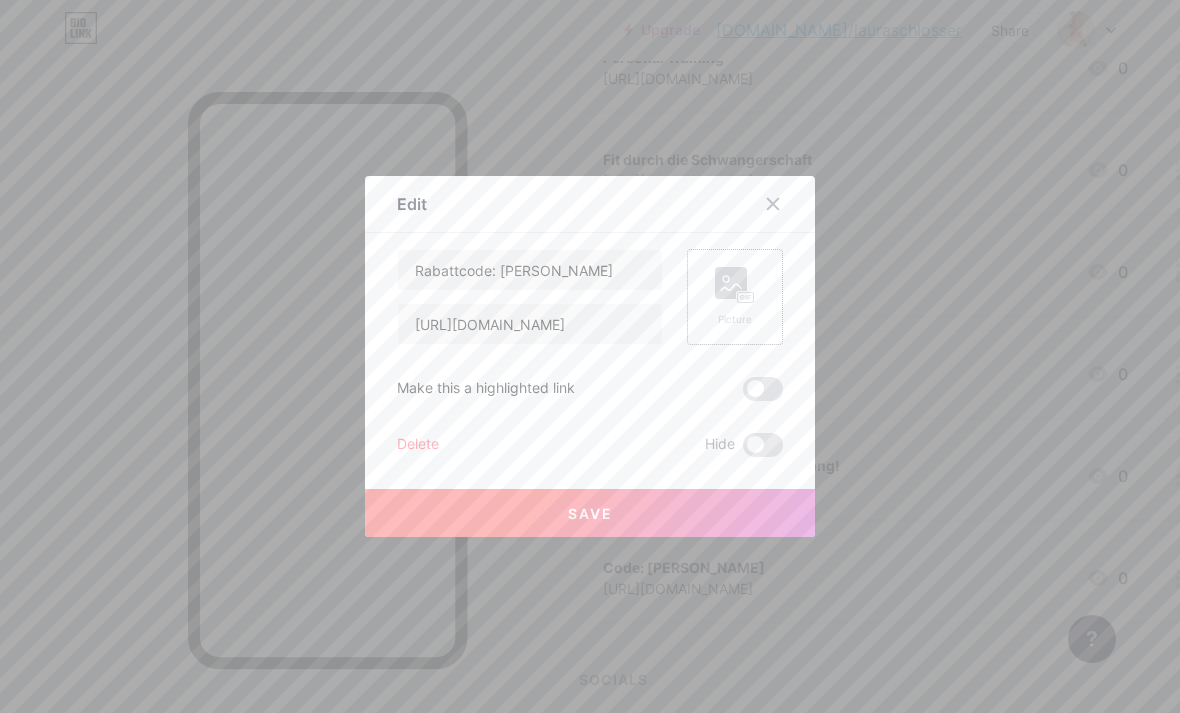 click on "Picture" at bounding box center (735, 319) 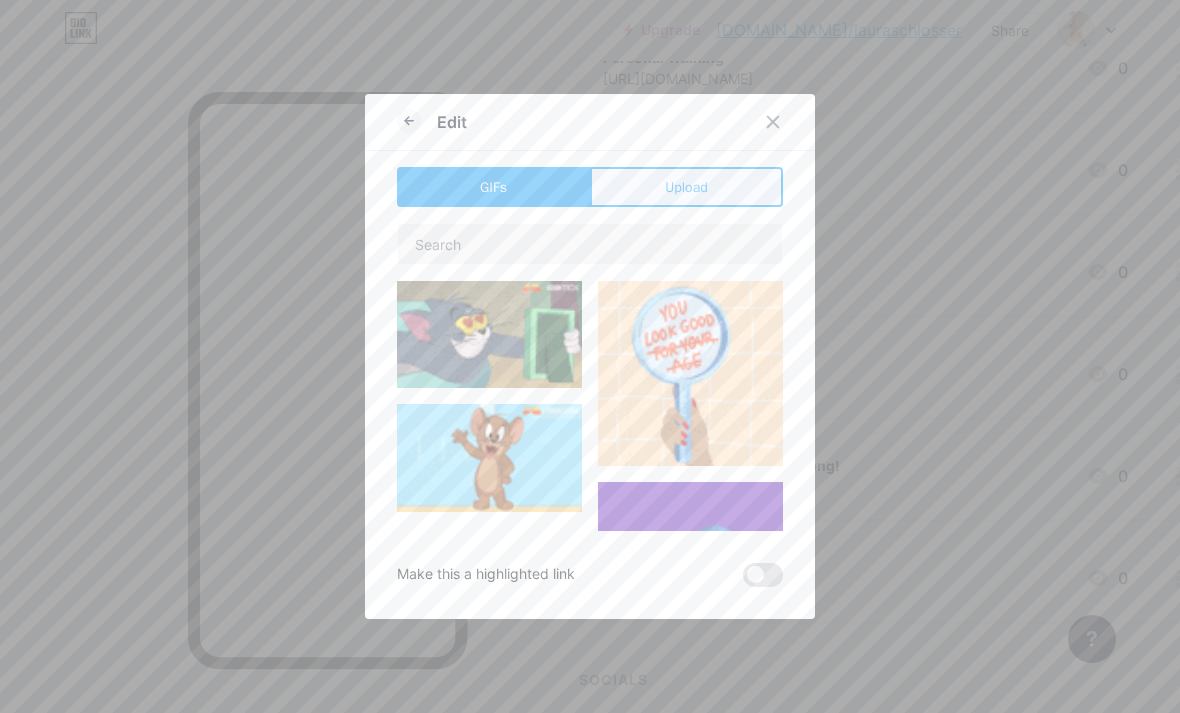 click on "Upload" at bounding box center (686, 187) 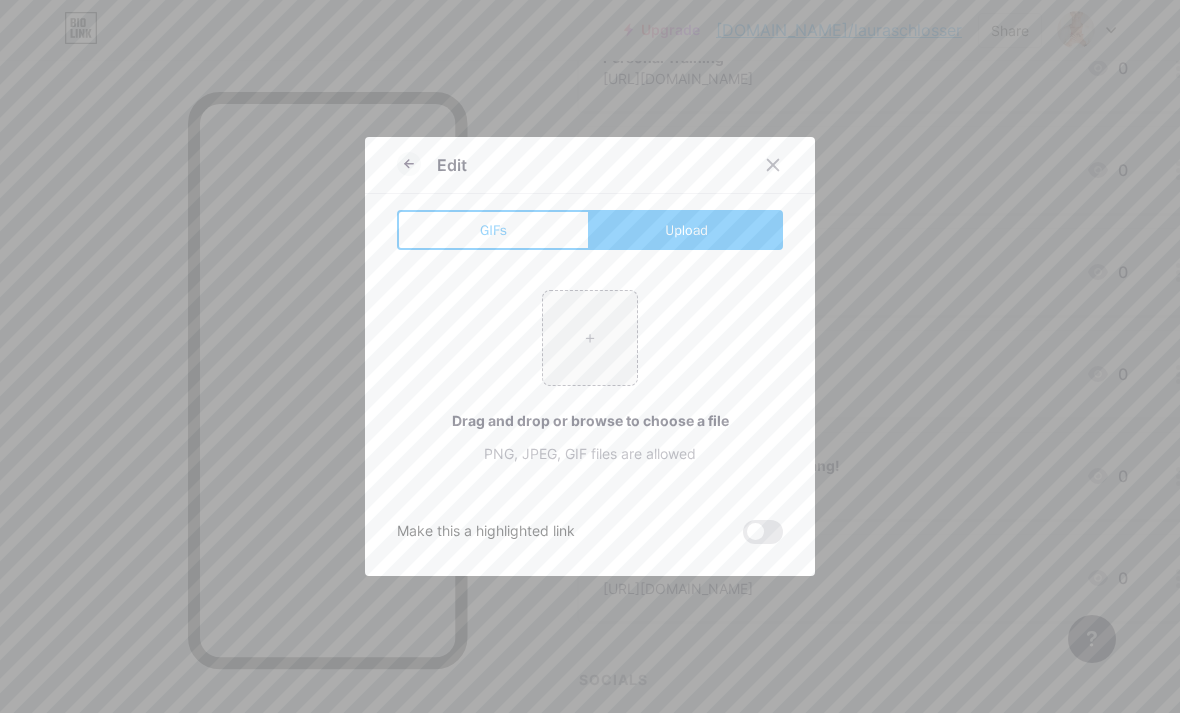 click at bounding box center (590, 356) 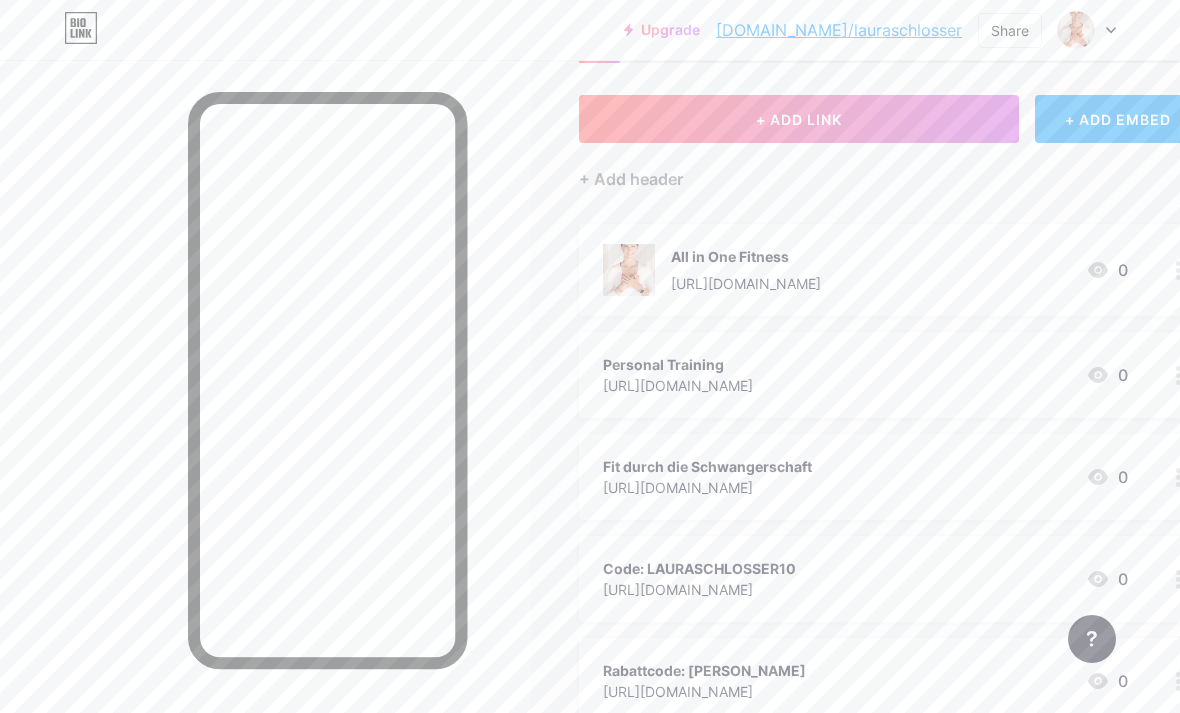 scroll, scrollTop: 0, scrollLeft: 0, axis: both 